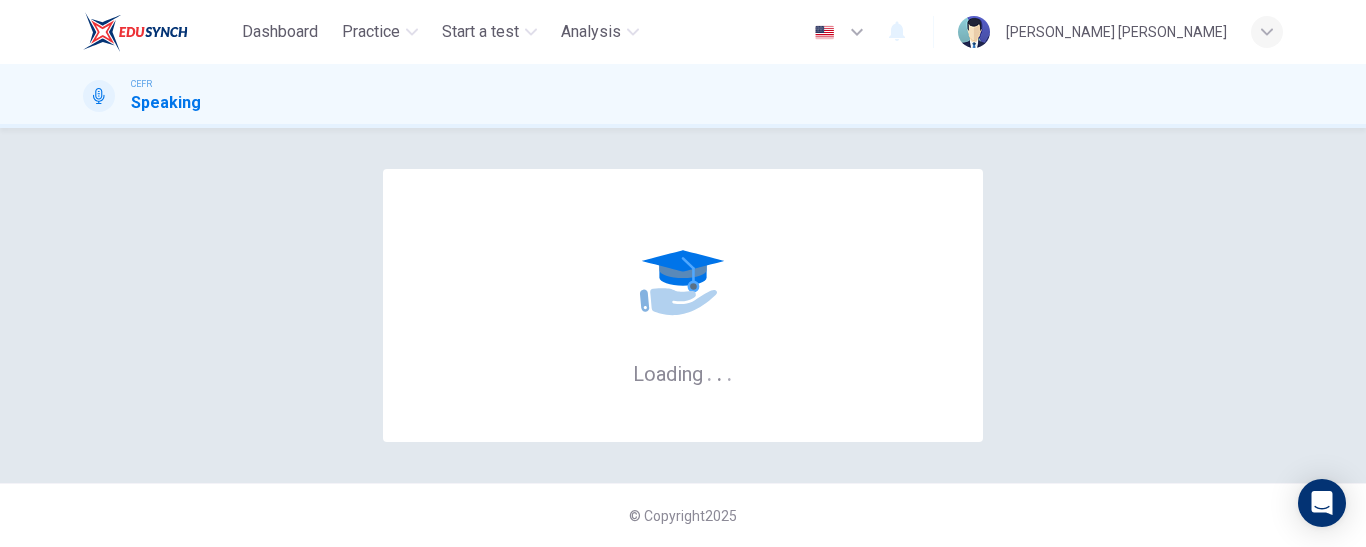 scroll, scrollTop: 0, scrollLeft: 0, axis: both 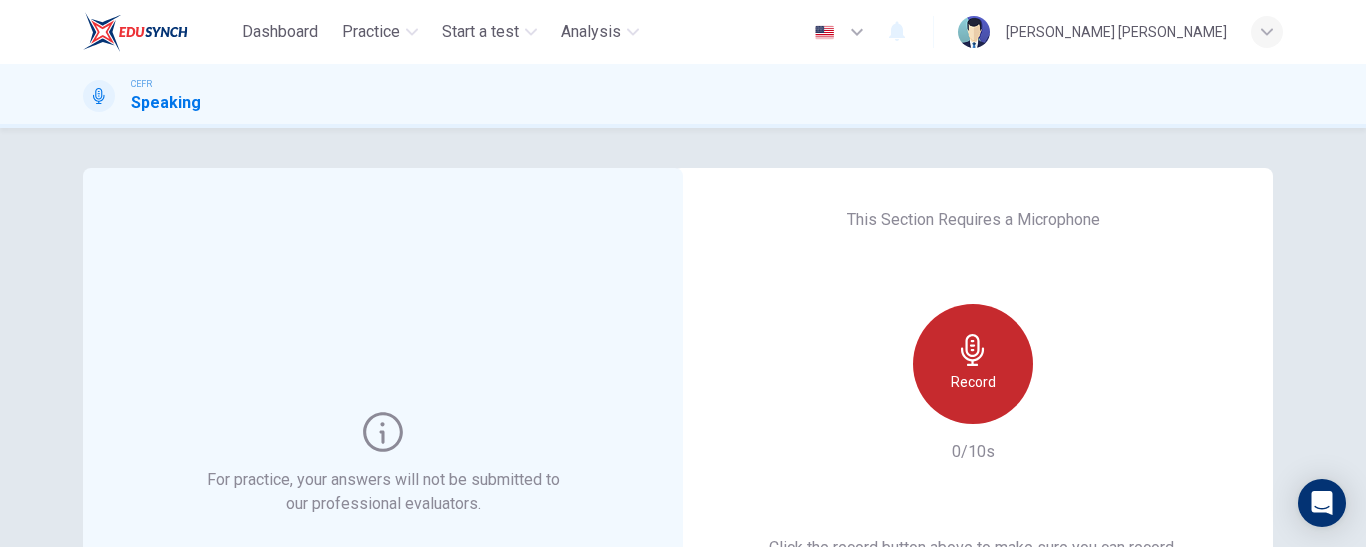 click 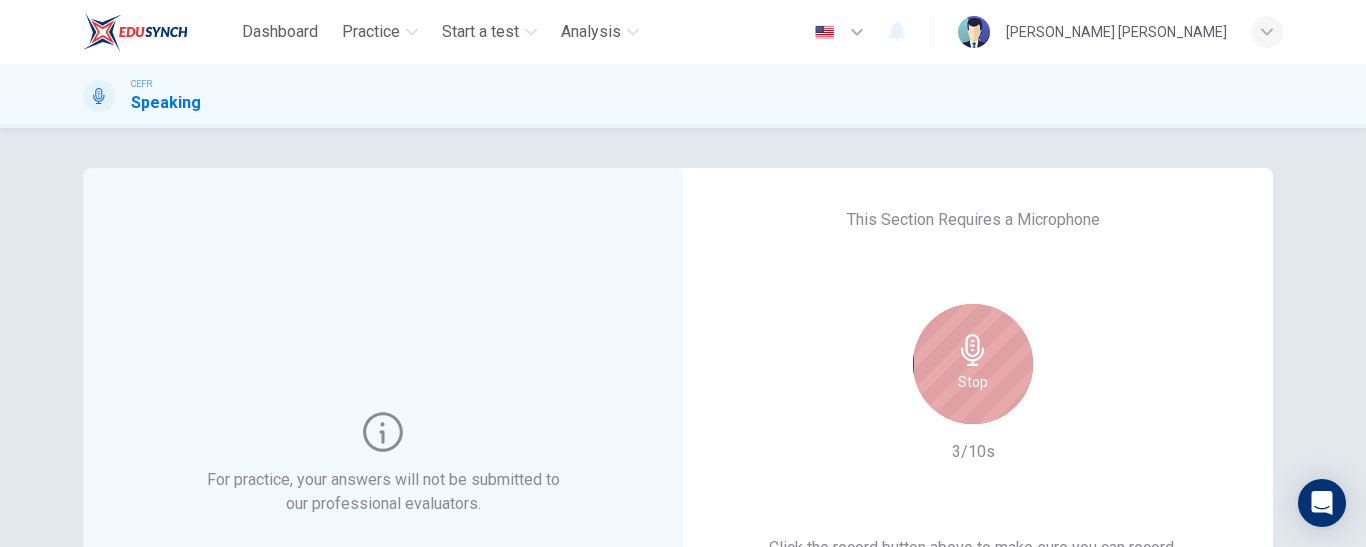 click 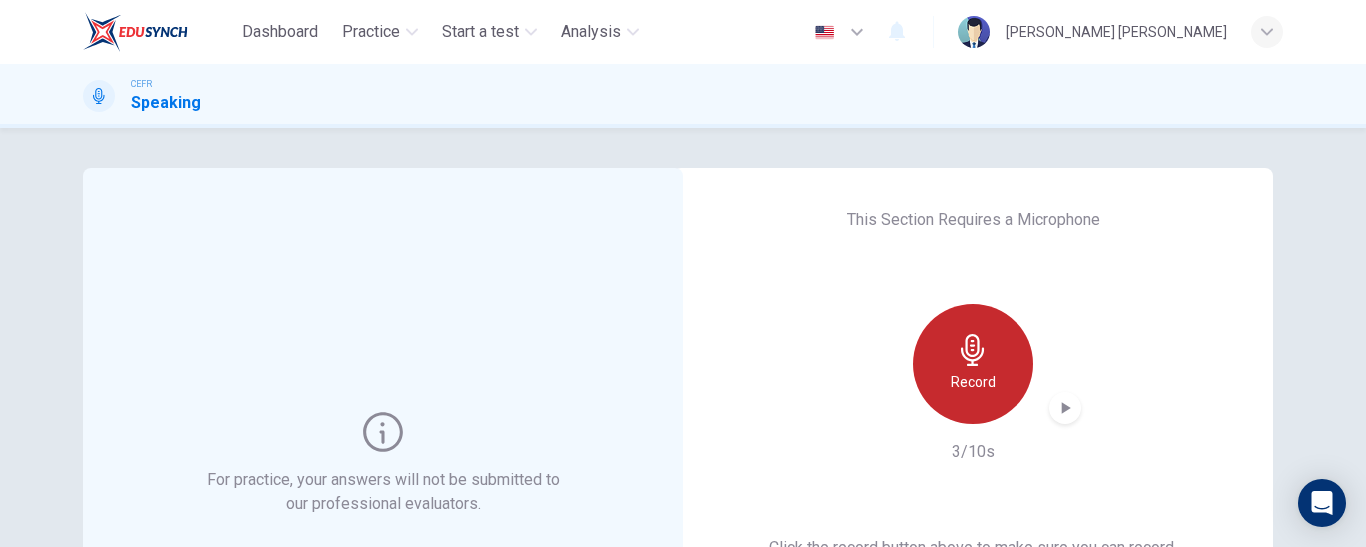 click on "Record" at bounding box center (973, 364) 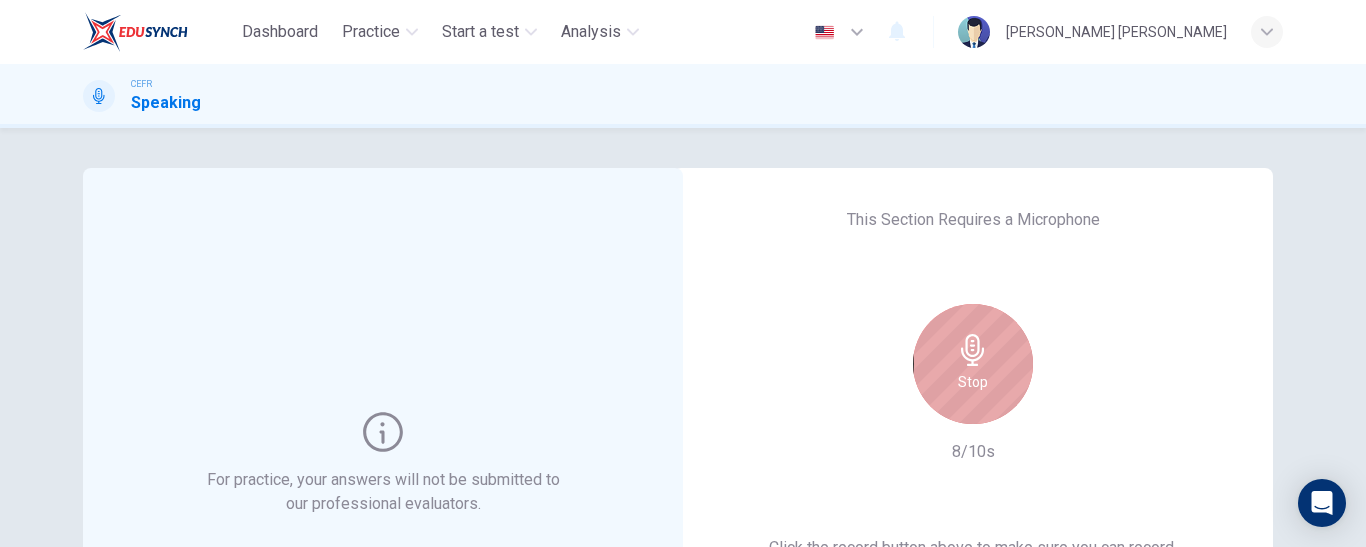 click on "Stop" at bounding box center [973, 364] 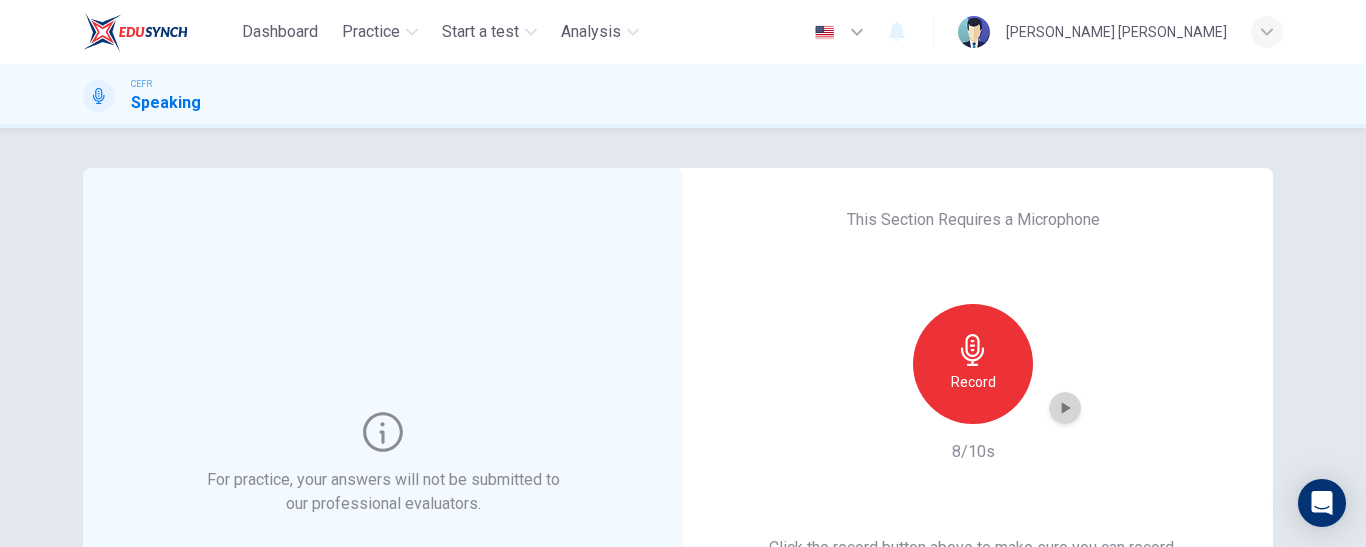 click 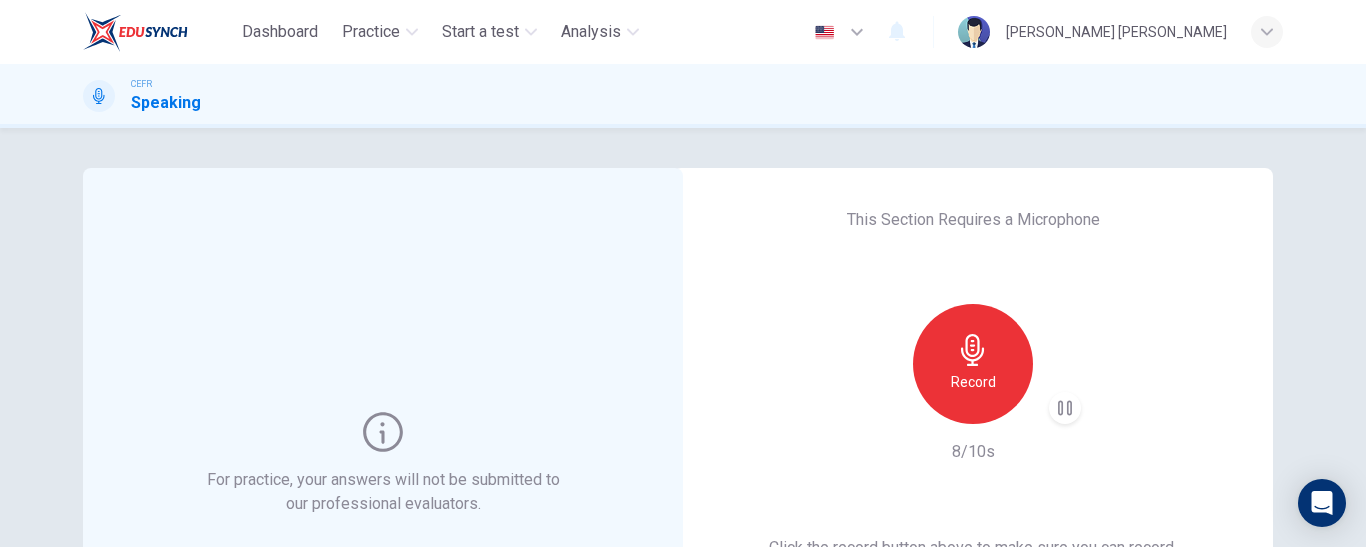 click on "This Section Requires a Microphone Record 8/10s Click the record button above to make sure you can record.     Then click the play button to make sure you can hear yourself clearly. For the best performance, use   Google Chrome Sounds good!" at bounding box center (973, 464) 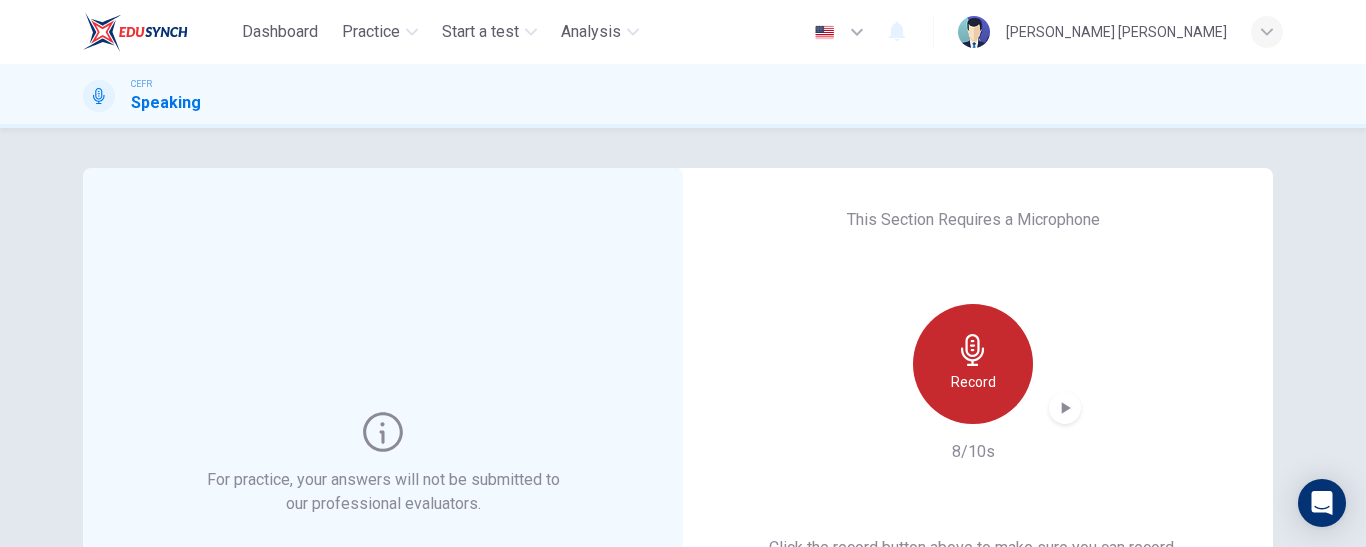 click on "Record" at bounding box center [973, 382] 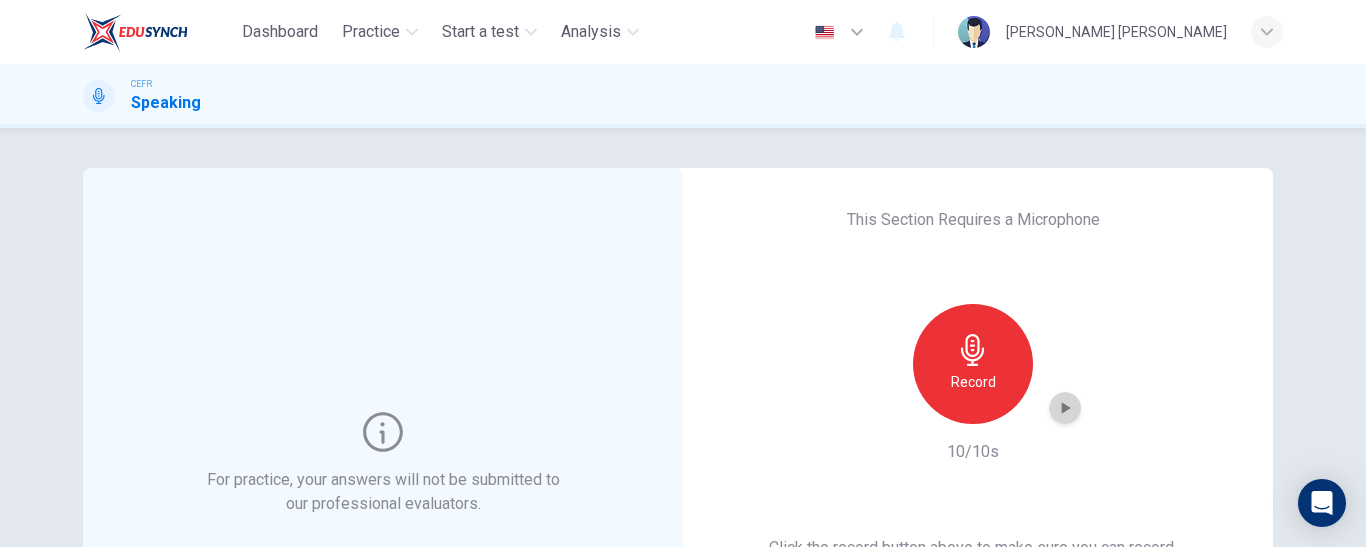 click 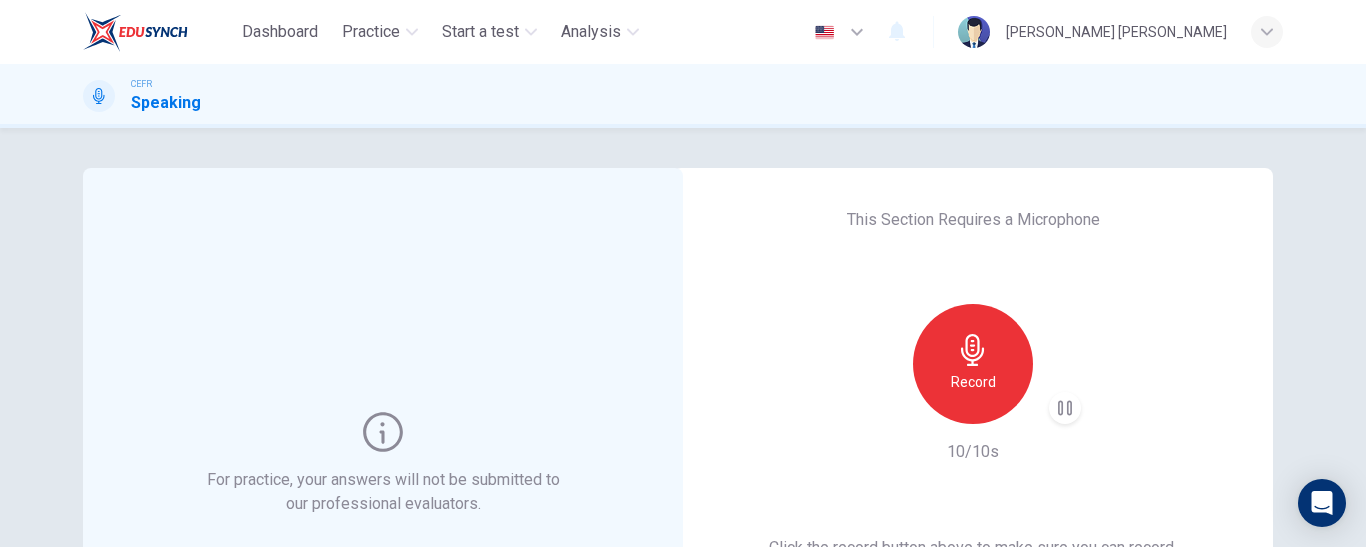 type 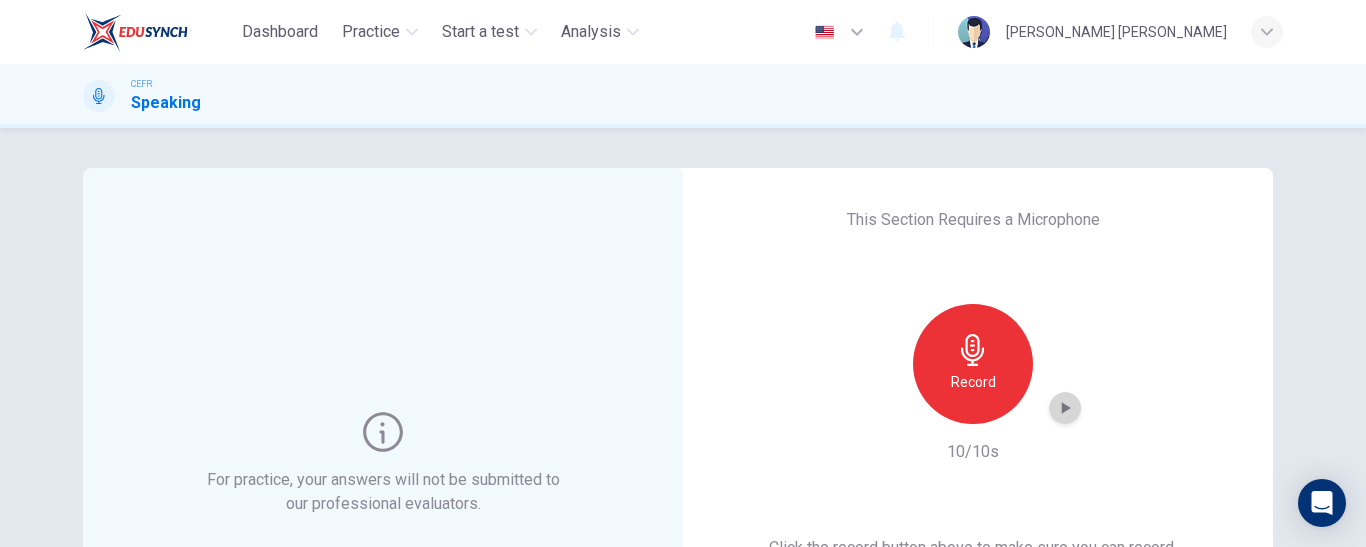 click 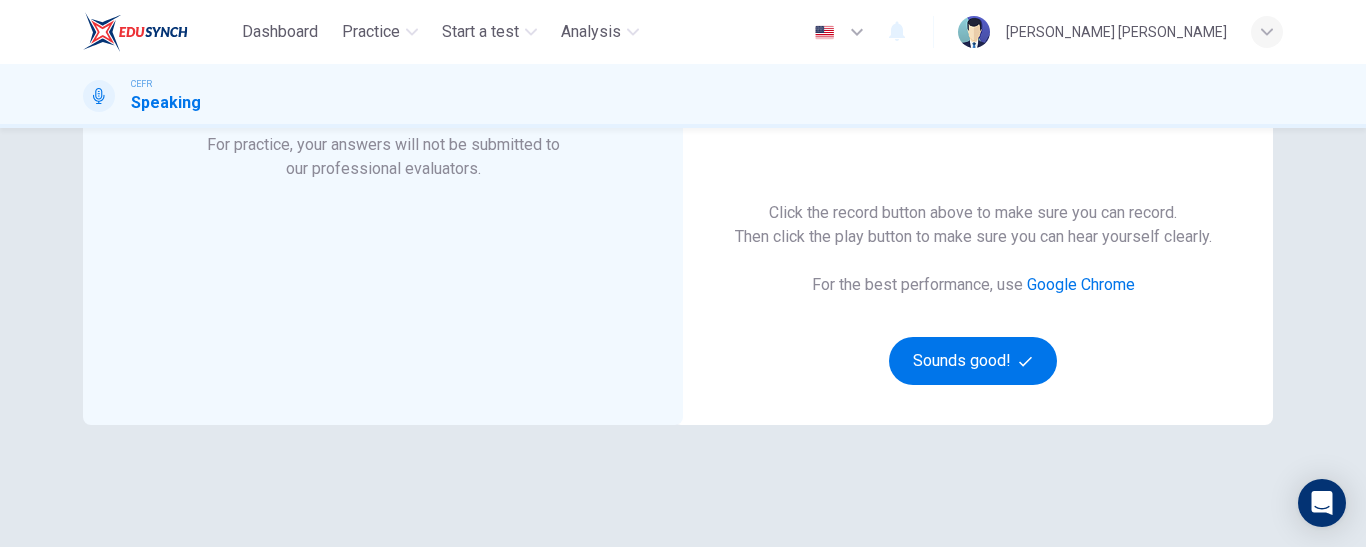 scroll, scrollTop: 337, scrollLeft: 0, axis: vertical 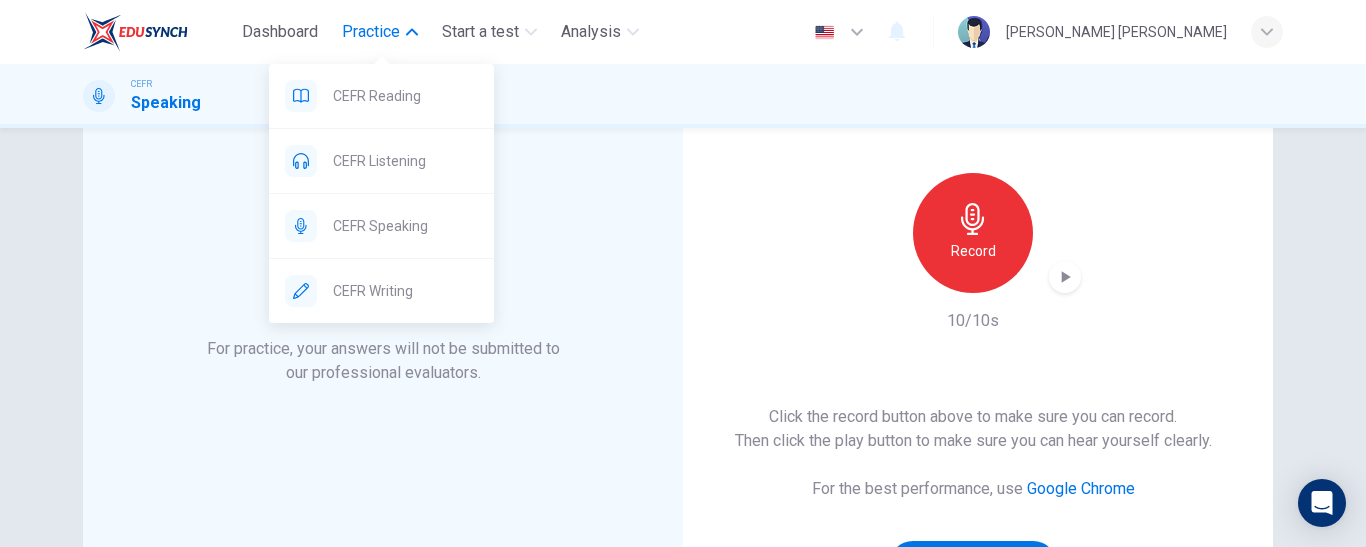 click on "Practice" at bounding box center (371, 32) 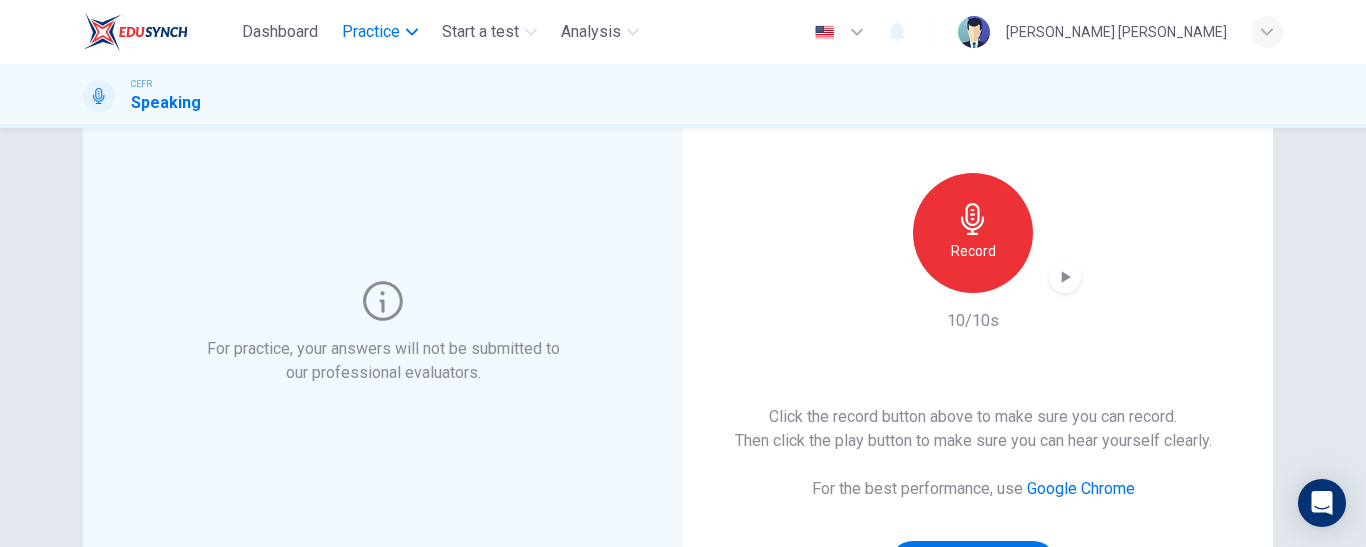 click on "Practice" at bounding box center [371, 32] 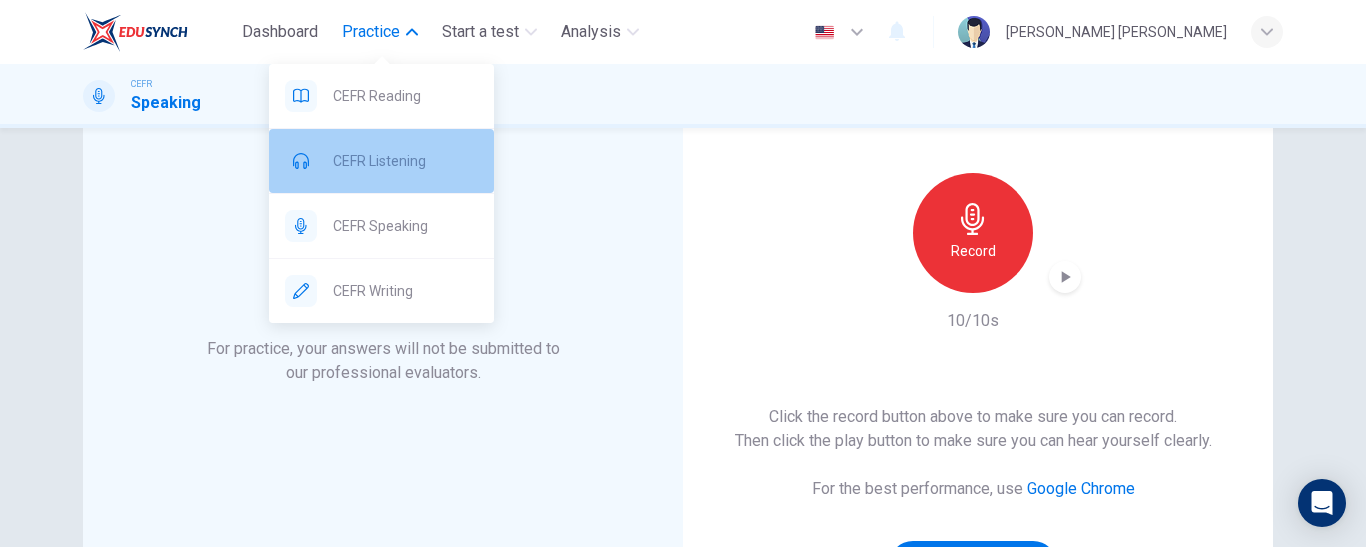 click on "CEFR Listening" at bounding box center [405, 161] 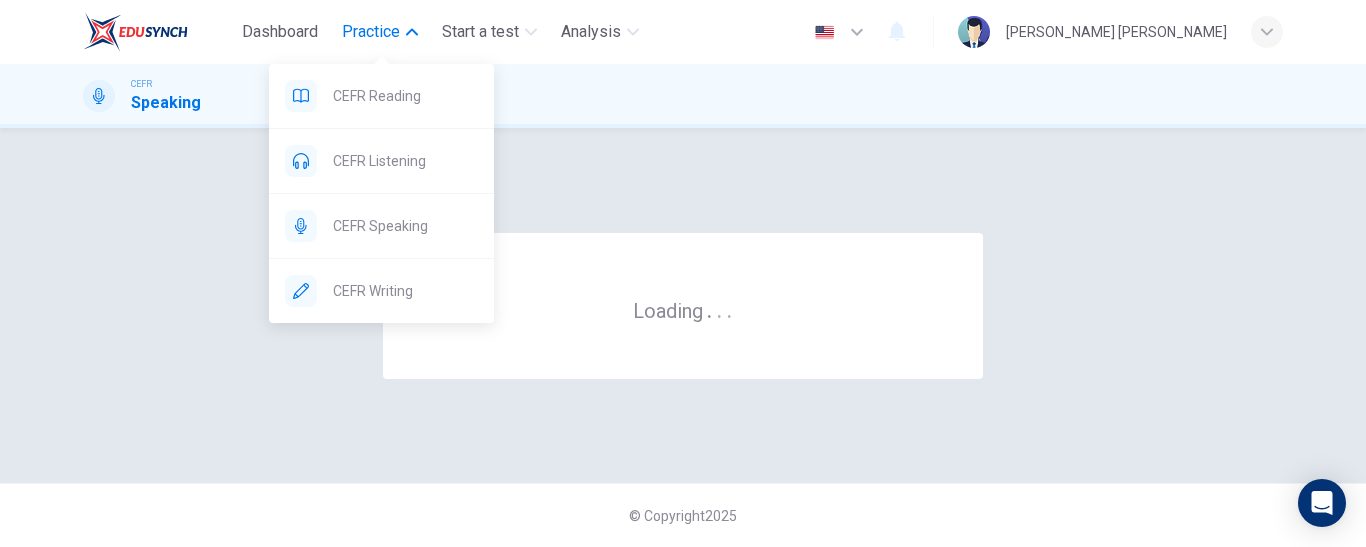 scroll, scrollTop: 0, scrollLeft: 0, axis: both 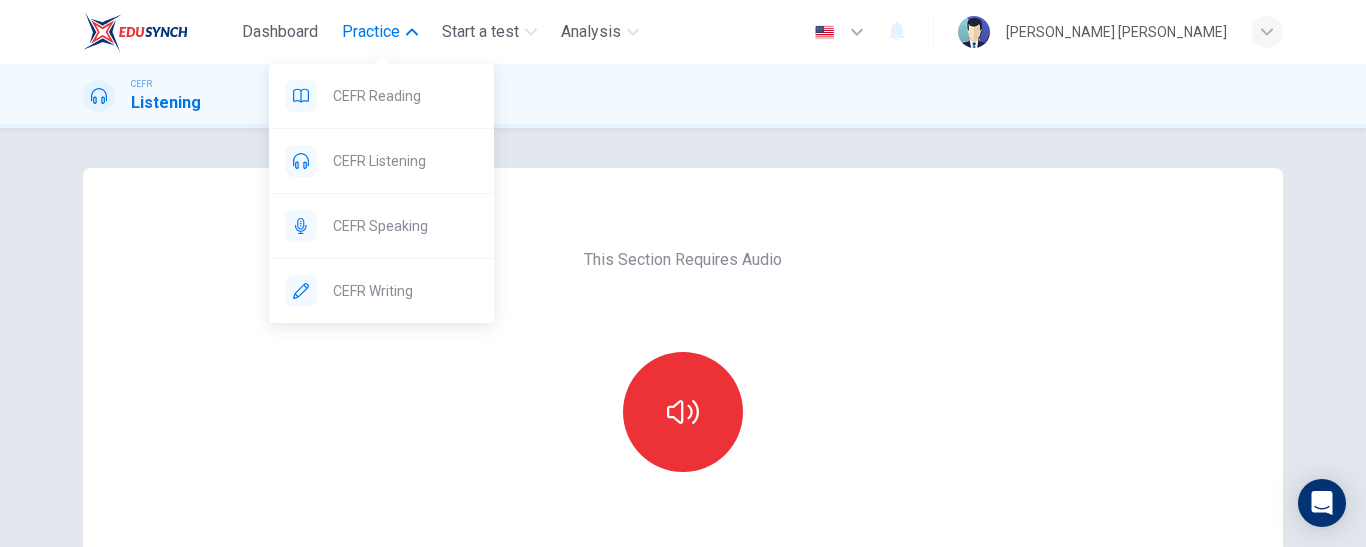 click 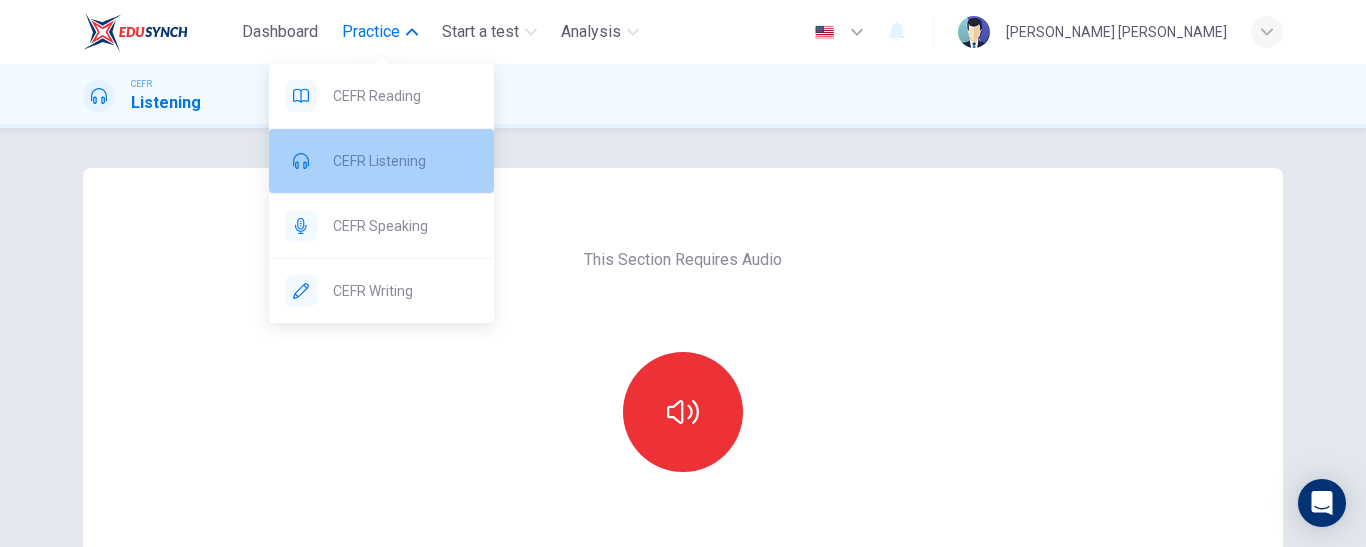 click on "CEFR Listening" at bounding box center (405, 161) 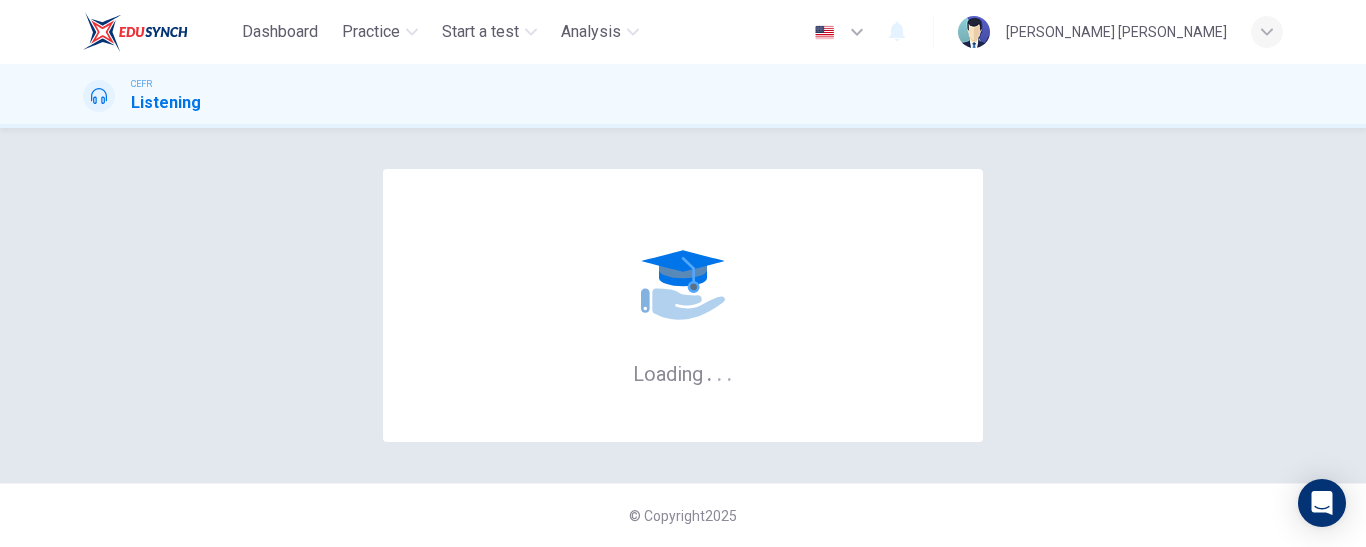 scroll, scrollTop: 0, scrollLeft: 0, axis: both 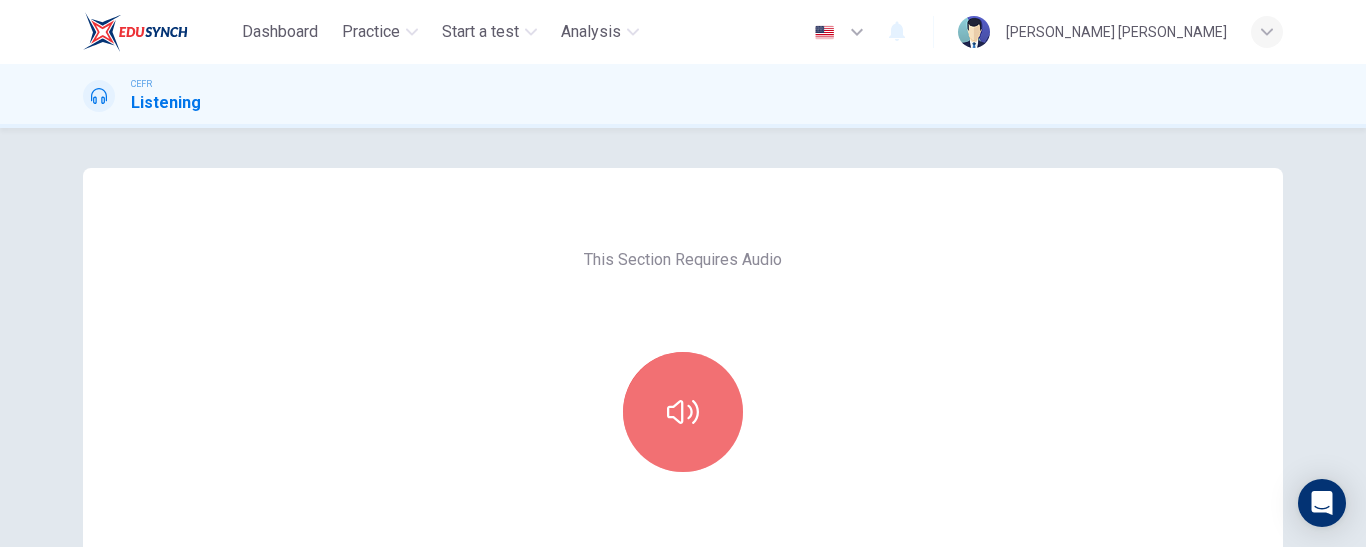 click at bounding box center [683, 412] 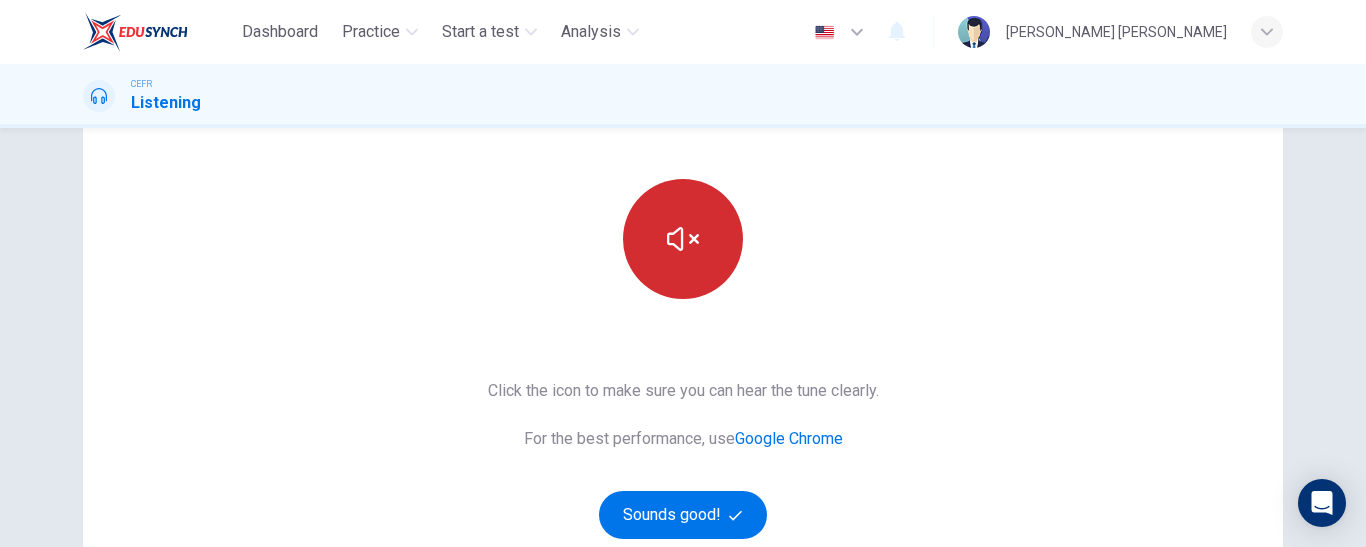 scroll, scrollTop: 174, scrollLeft: 0, axis: vertical 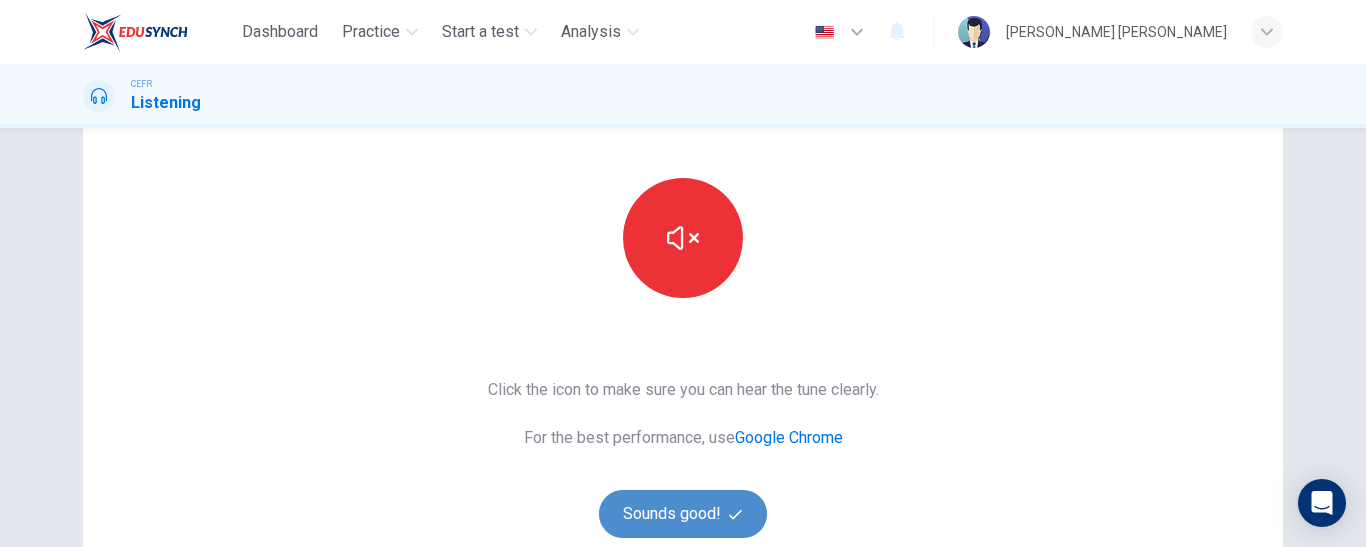 click on "Sounds good!" at bounding box center [683, 514] 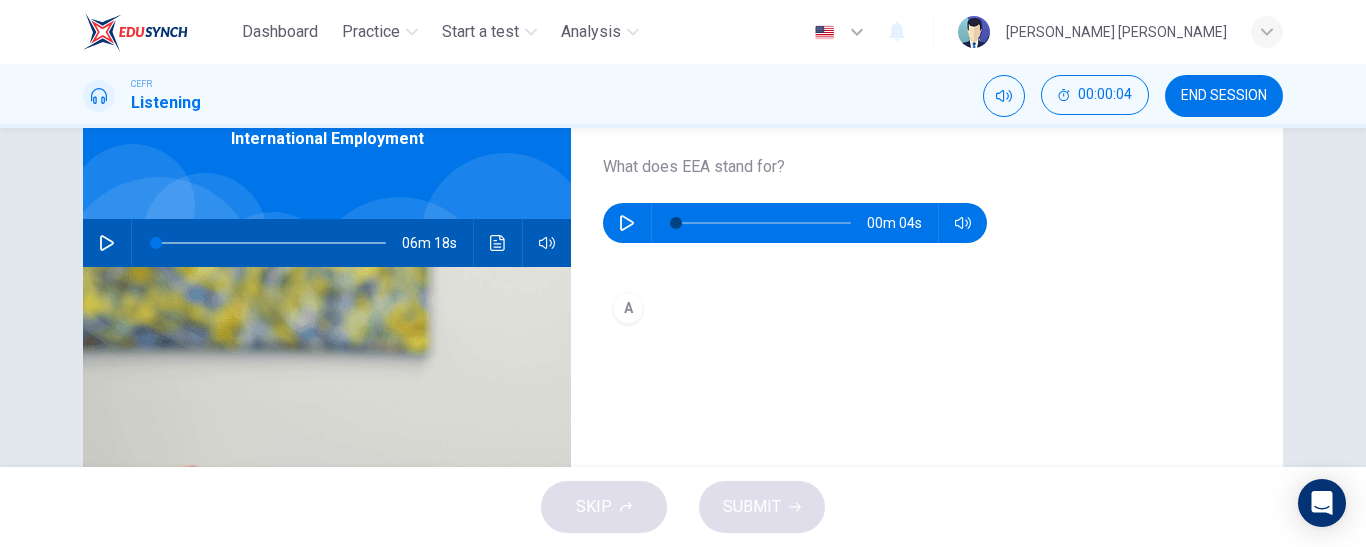 scroll, scrollTop: 110, scrollLeft: 0, axis: vertical 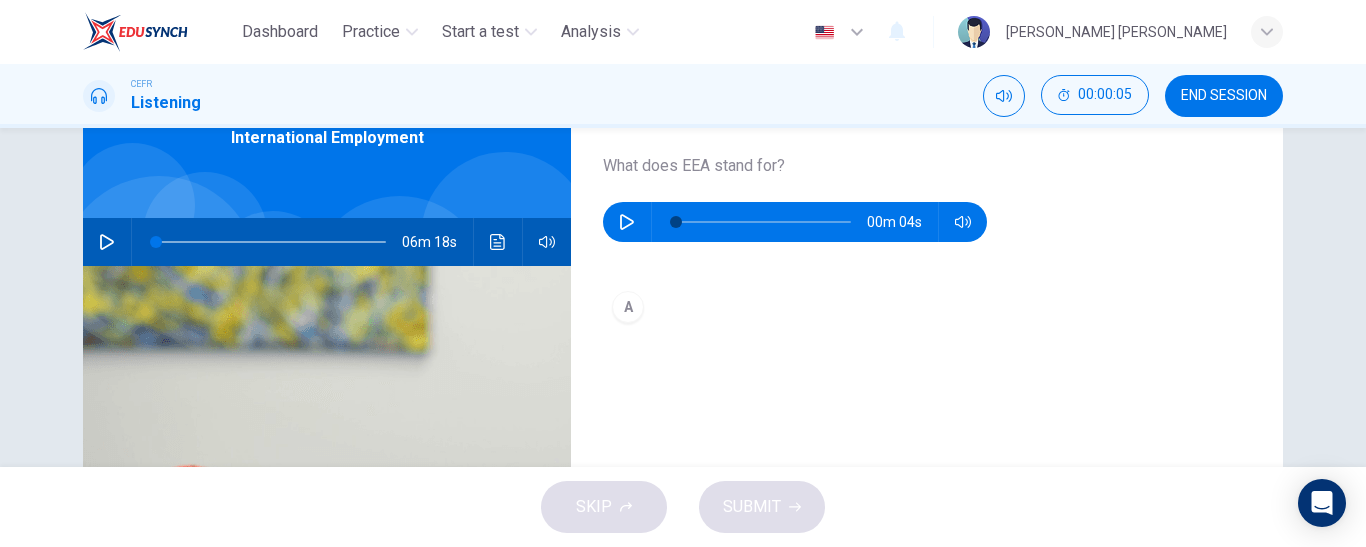 click 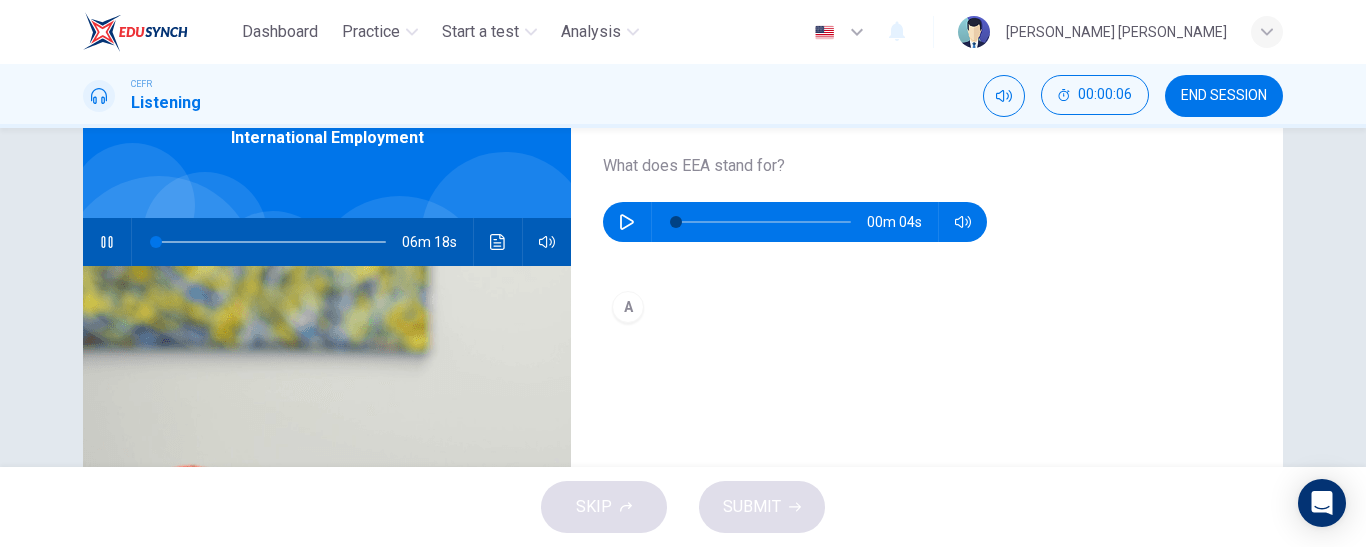 scroll, scrollTop: 0, scrollLeft: 0, axis: both 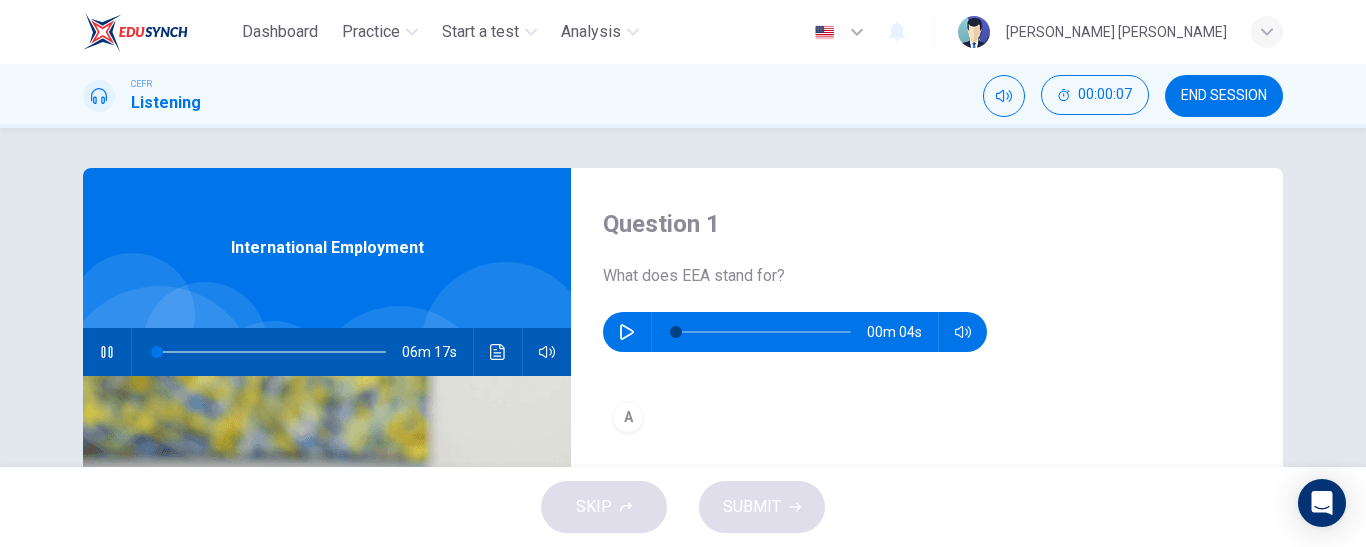 type on "1" 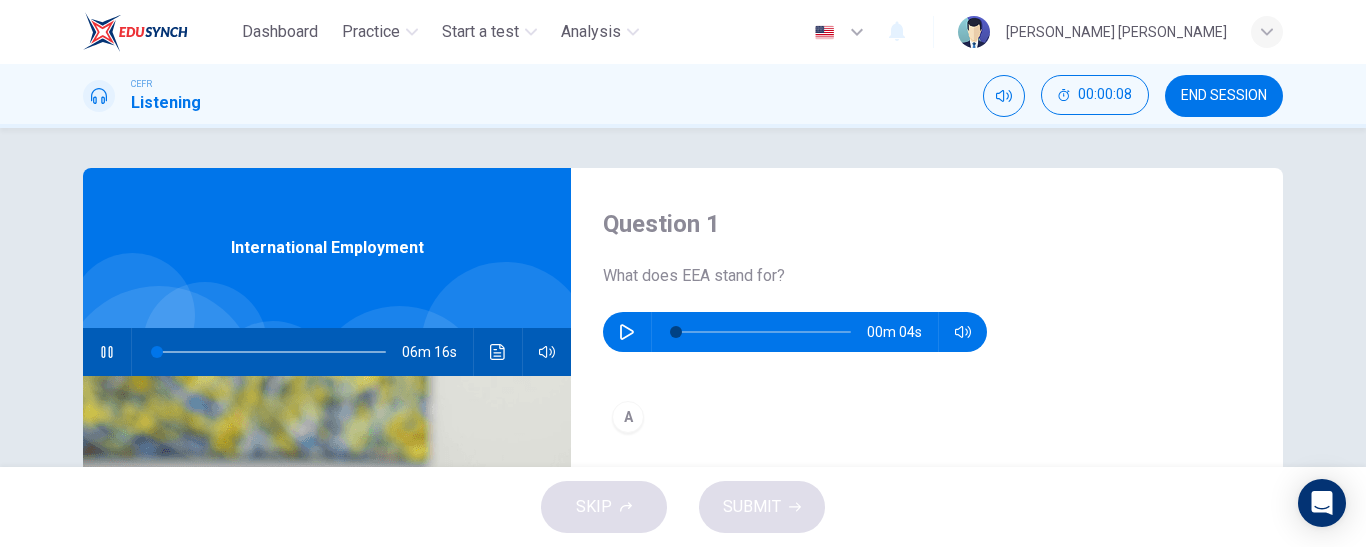 type 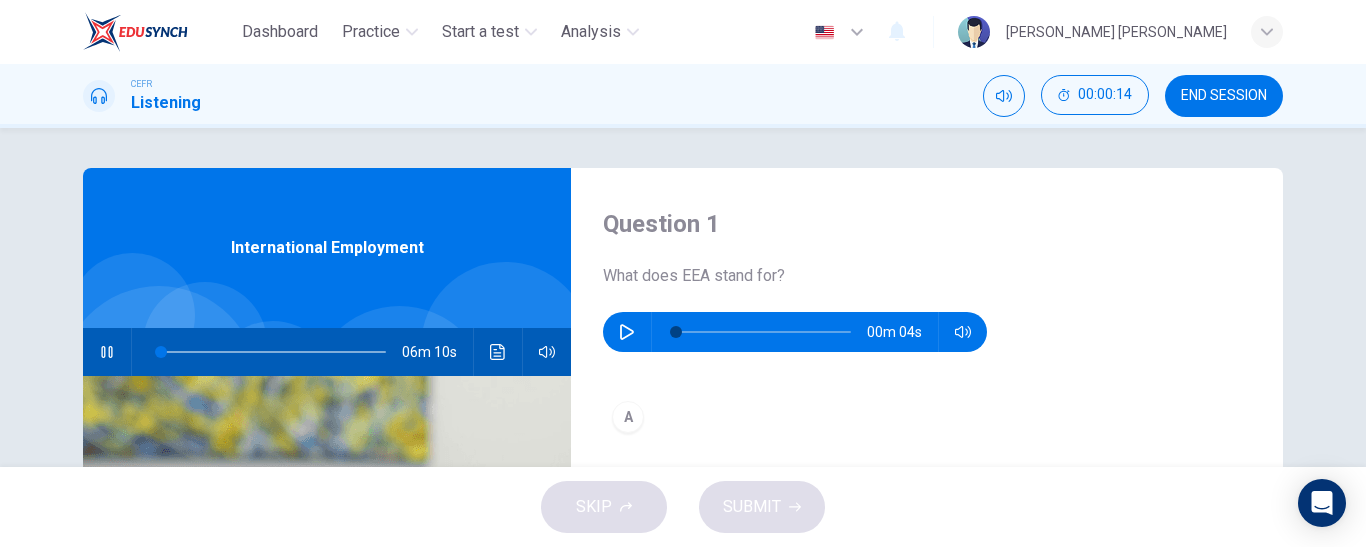 scroll, scrollTop: 52, scrollLeft: 0, axis: vertical 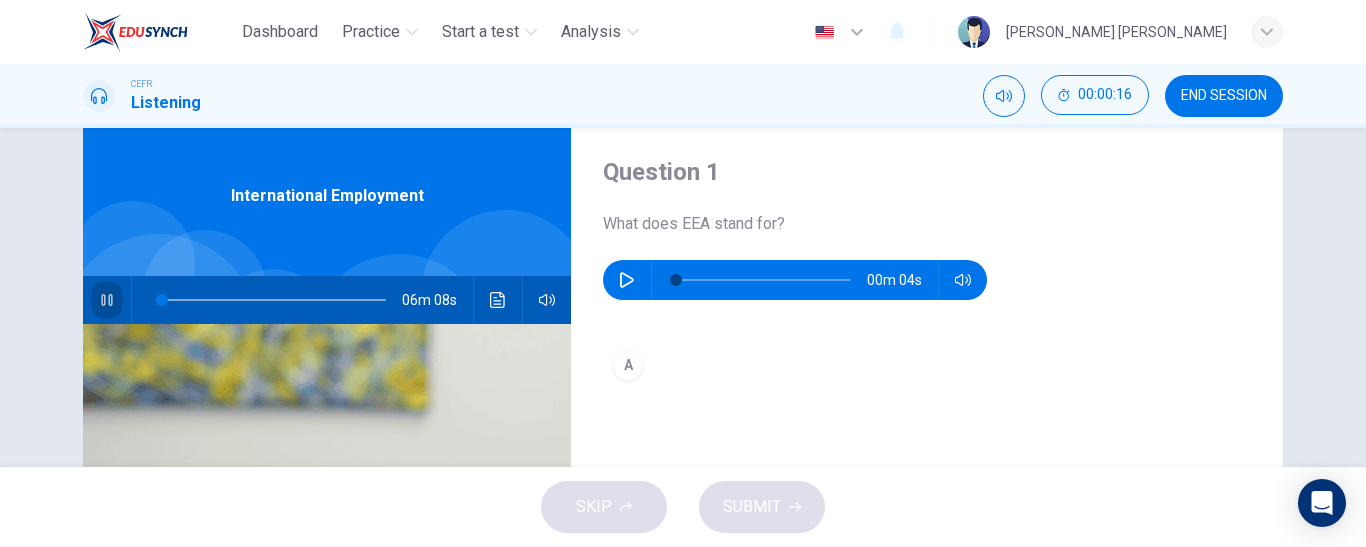 click 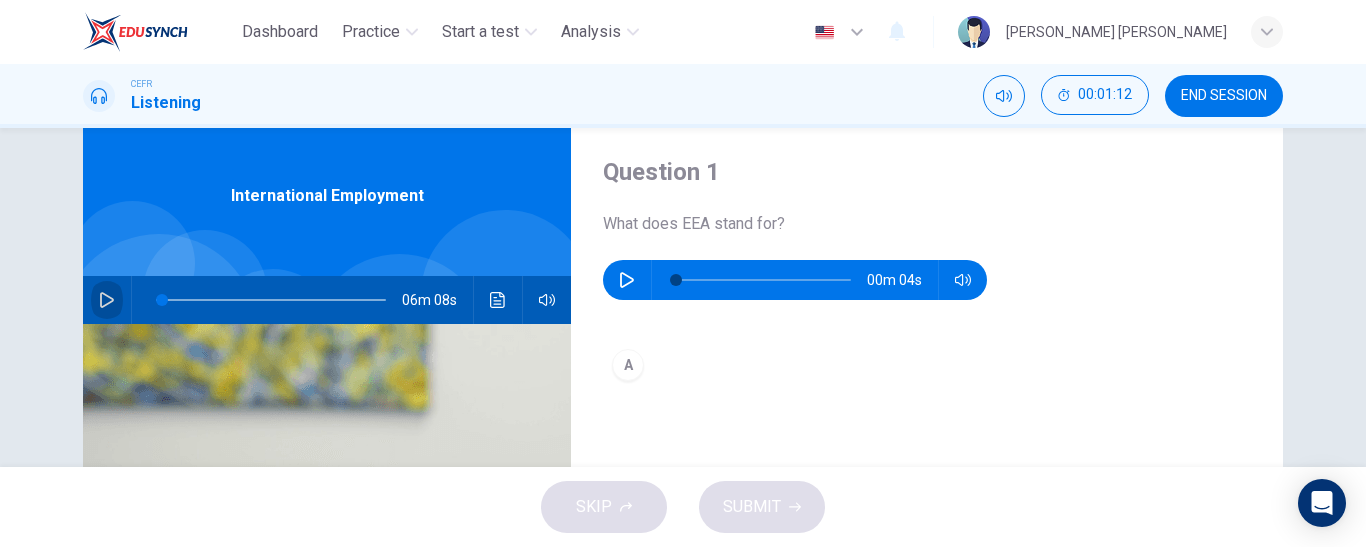 click 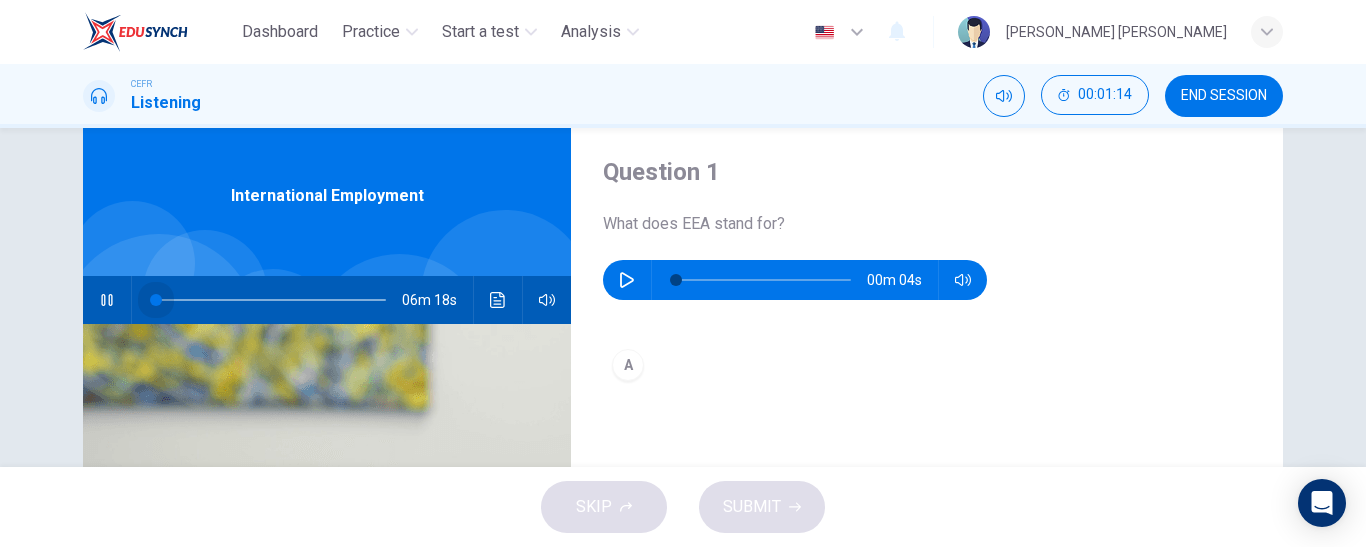 drag, startPoint x: 152, startPoint y: 303, endPoint x: 84, endPoint y: 318, distance: 69.63476 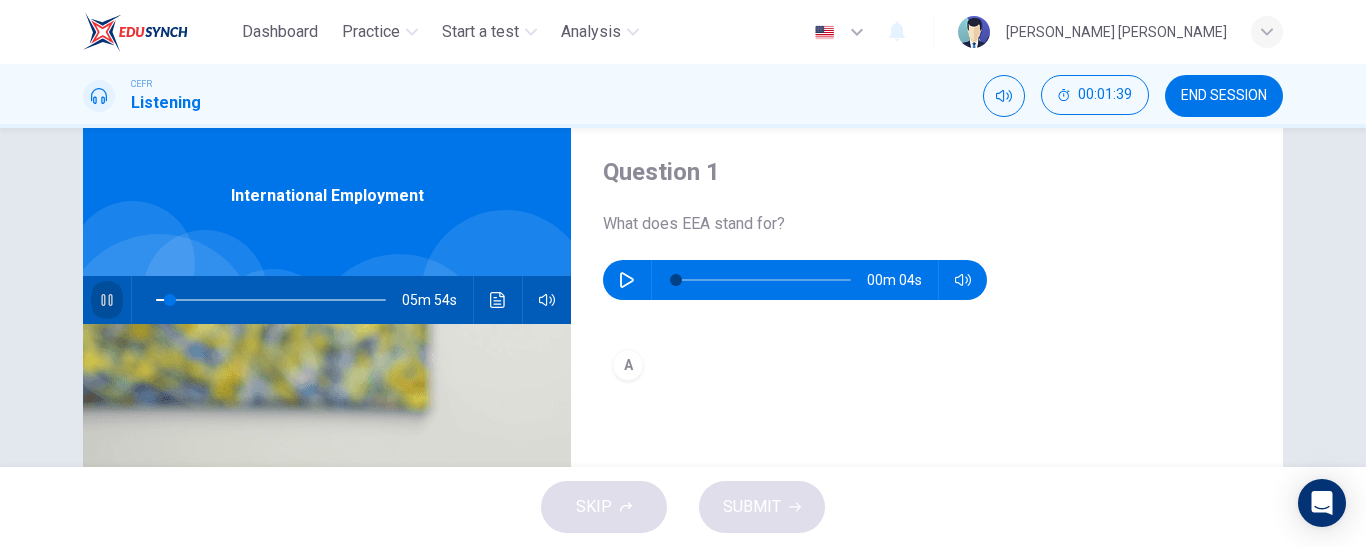 click 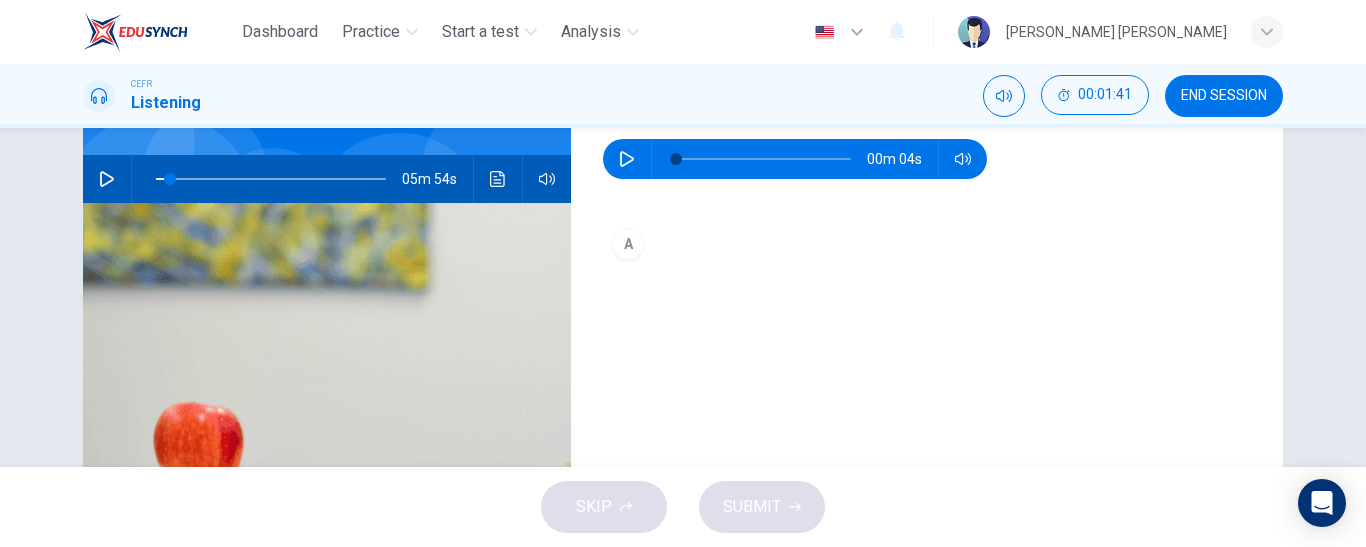 scroll, scrollTop: 172, scrollLeft: 0, axis: vertical 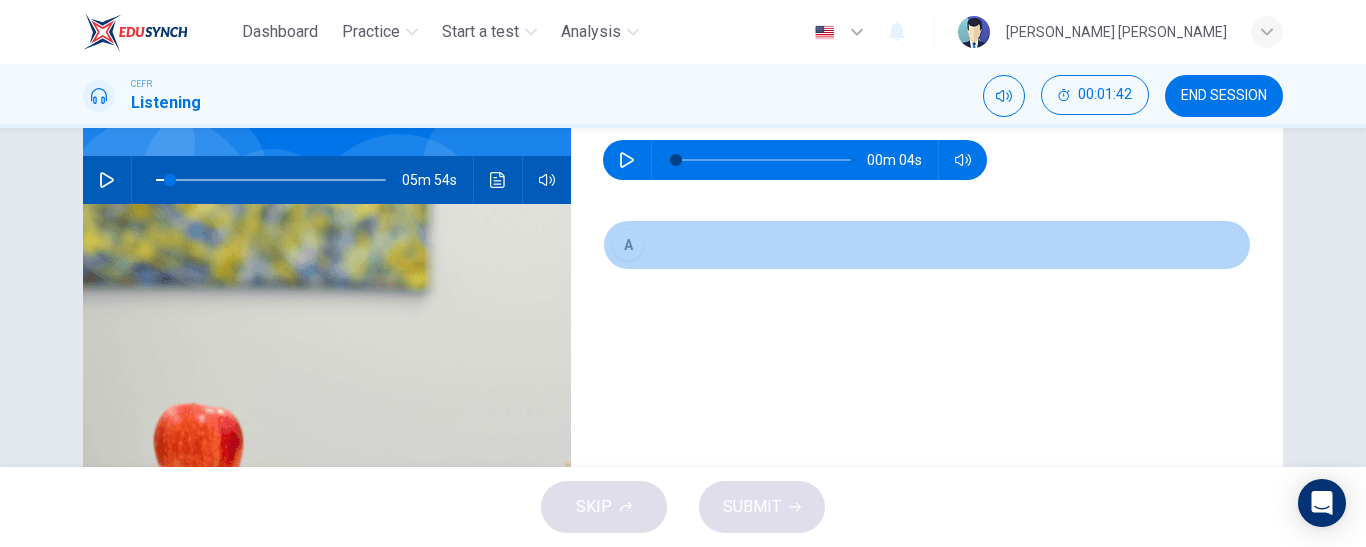 click on "A" at bounding box center (628, 245) 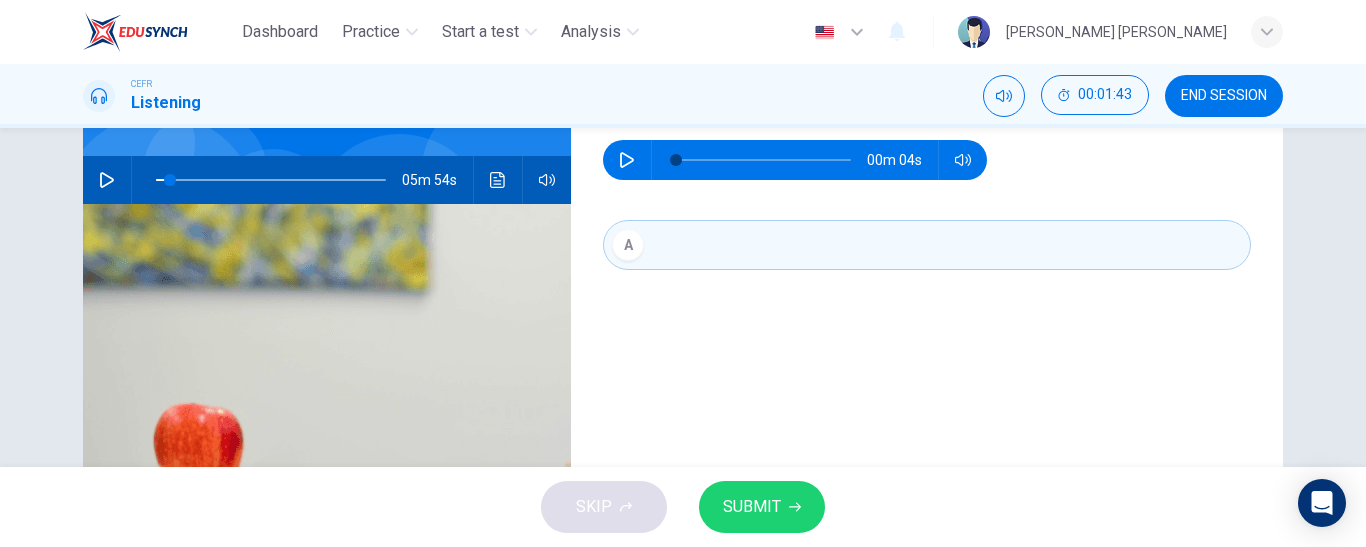 click on "A" at bounding box center (927, 265) 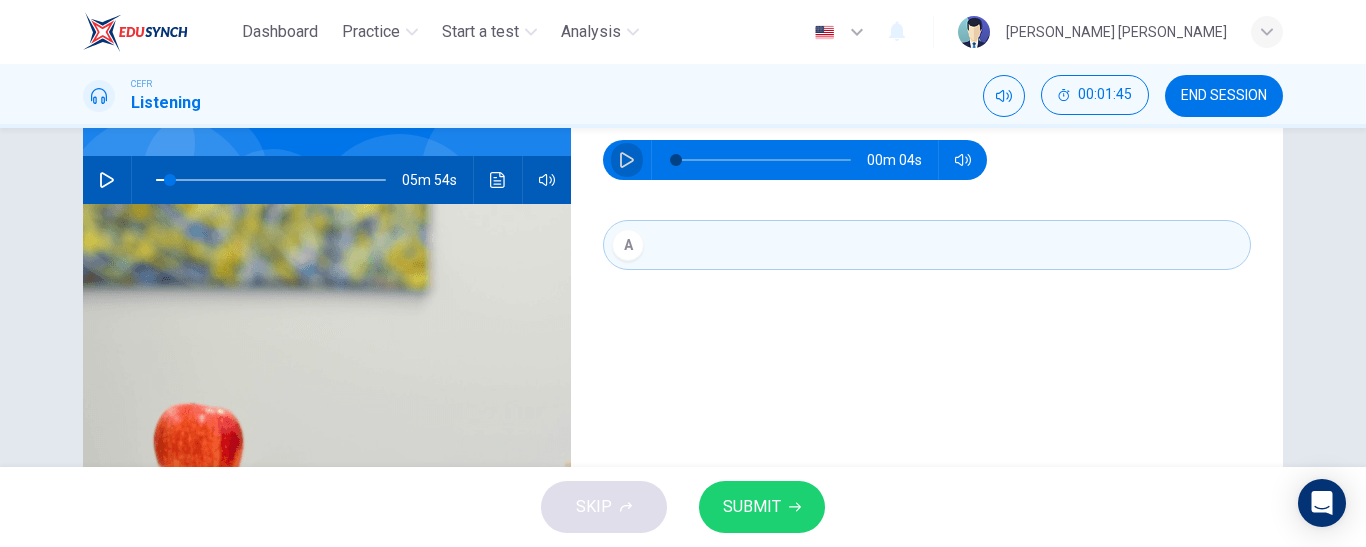 click 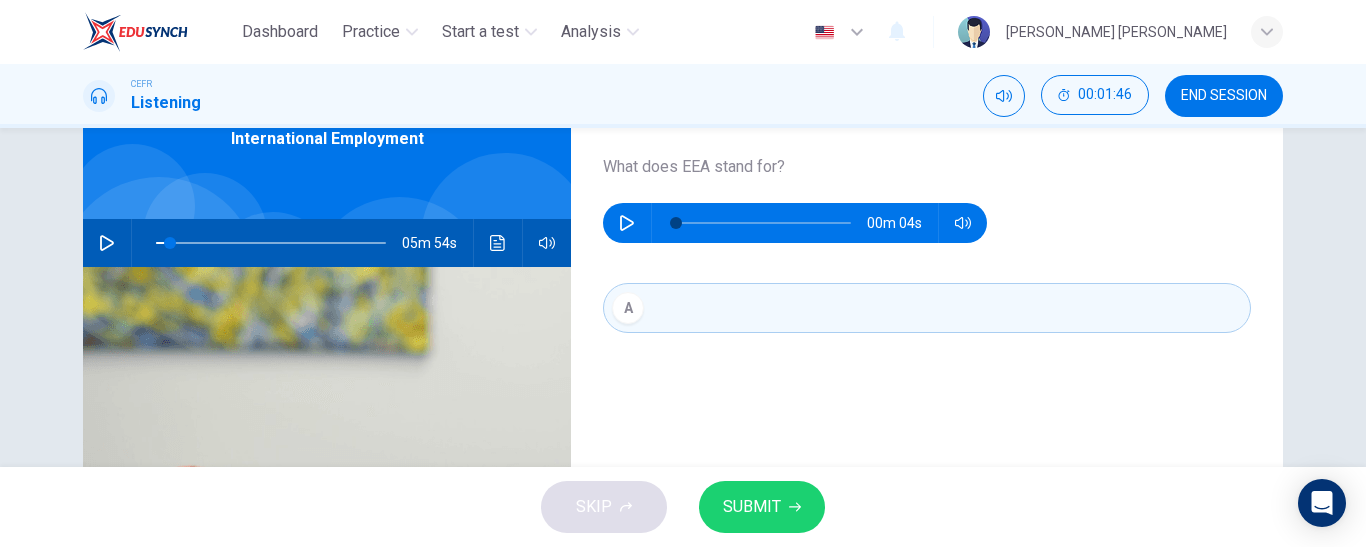 scroll, scrollTop: 108, scrollLeft: 0, axis: vertical 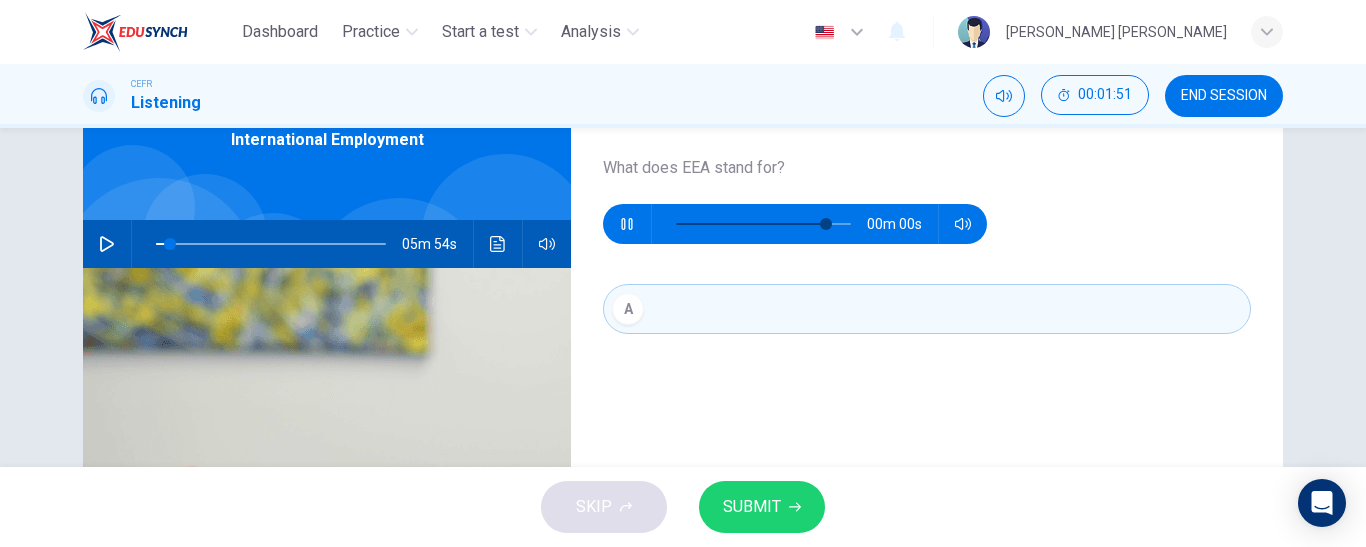 type on "0" 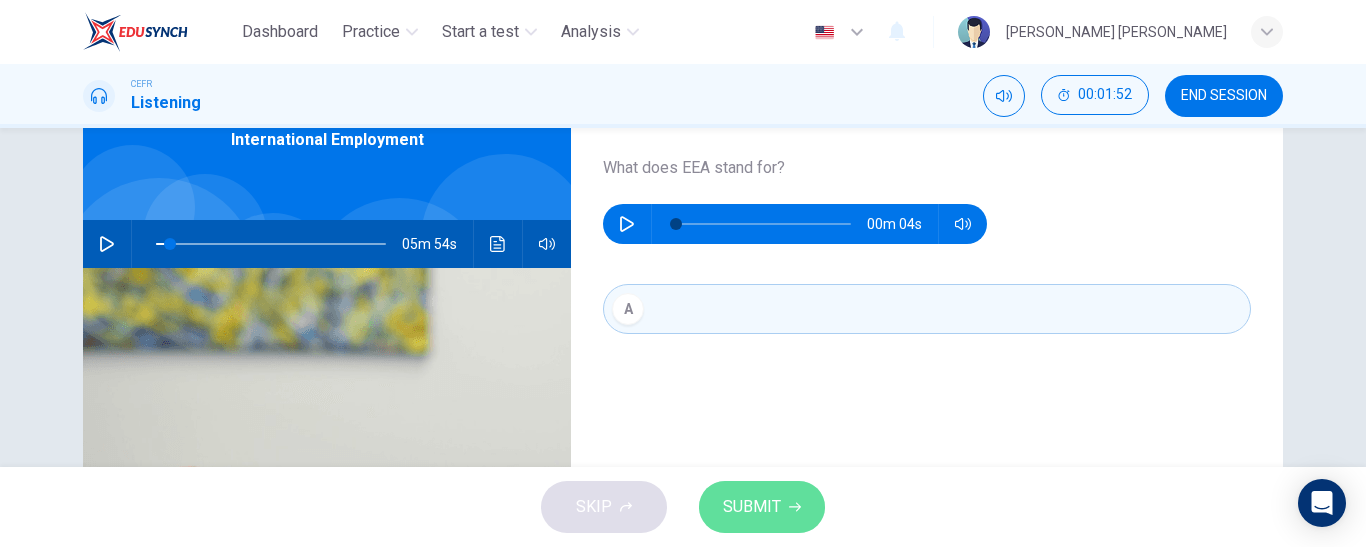 click on "SUBMIT" at bounding box center (752, 507) 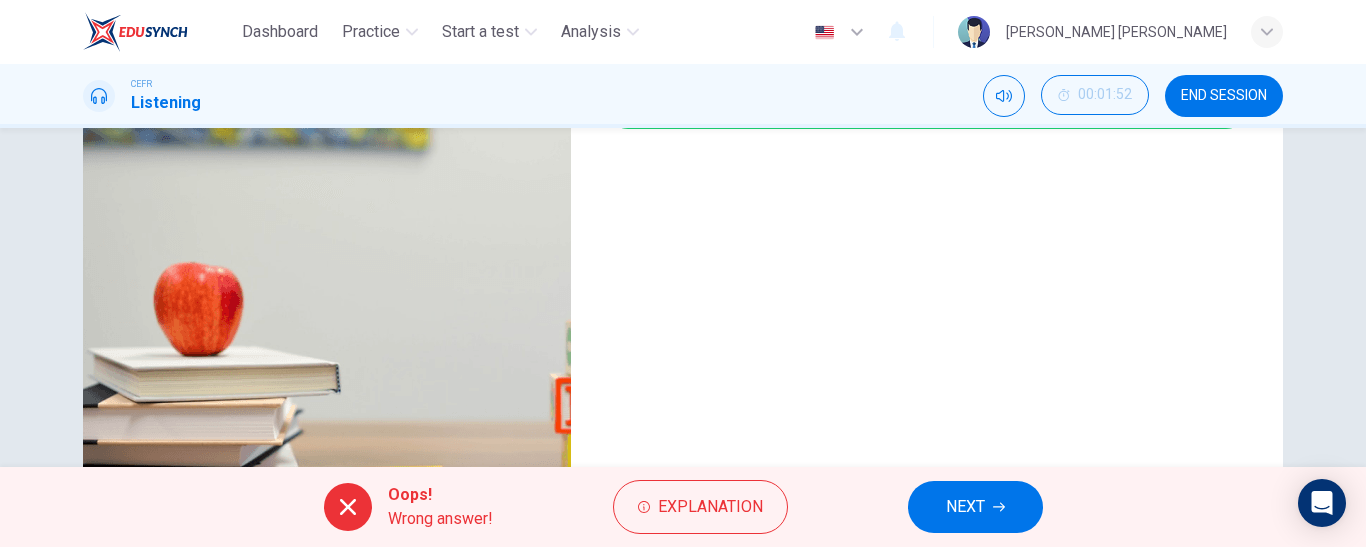 scroll, scrollTop: 317, scrollLeft: 0, axis: vertical 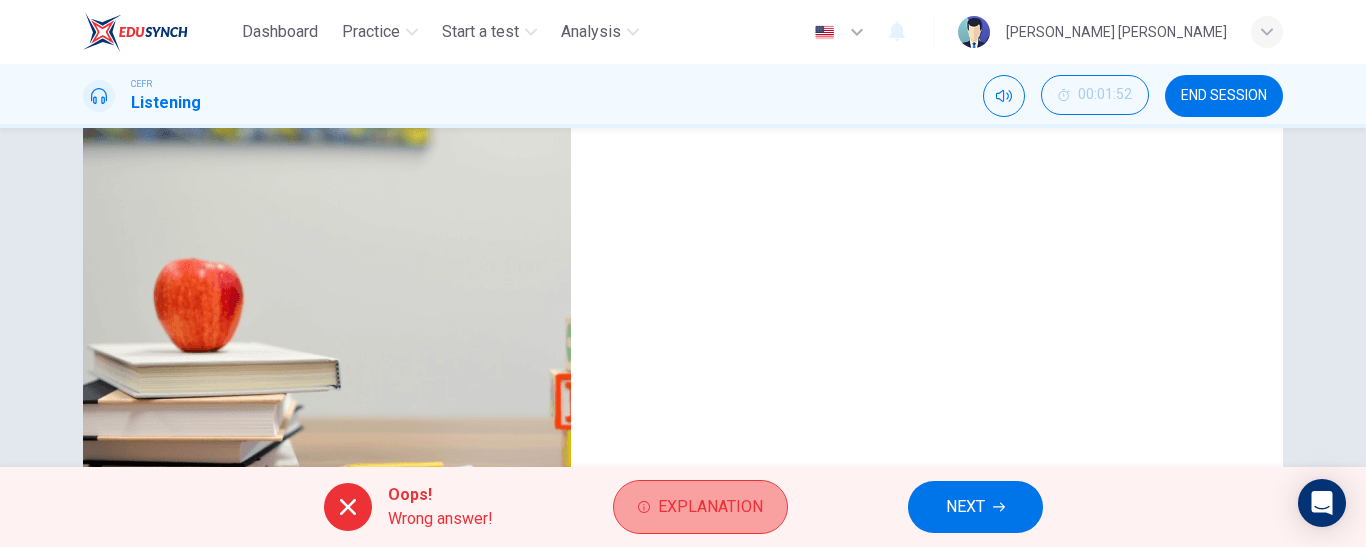 click on "Explanation" at bounding box center [700, 507] 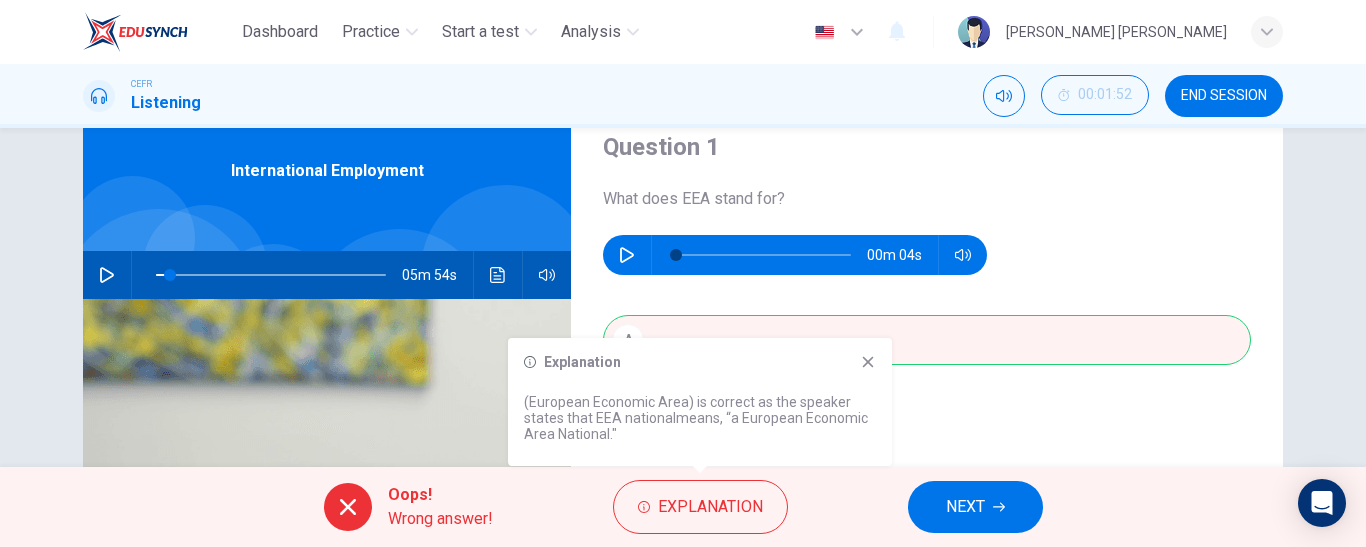 scroll, scrollTop: 75, scrollLeft: 0, axis: vertical 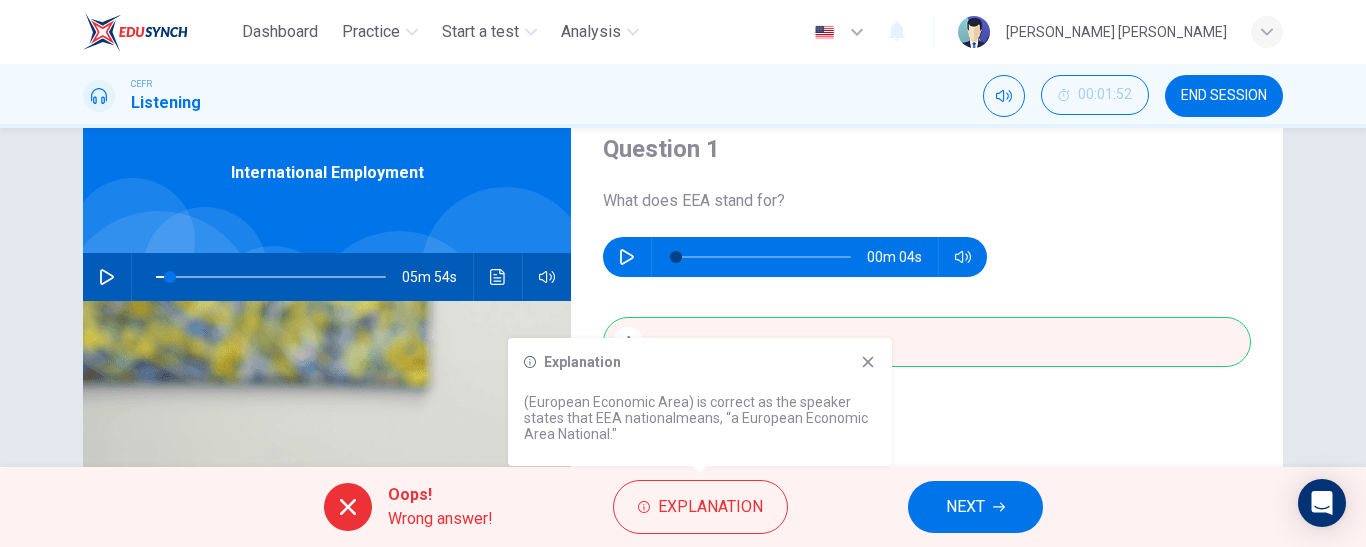 click on "A" at bounding box center [927, 362] 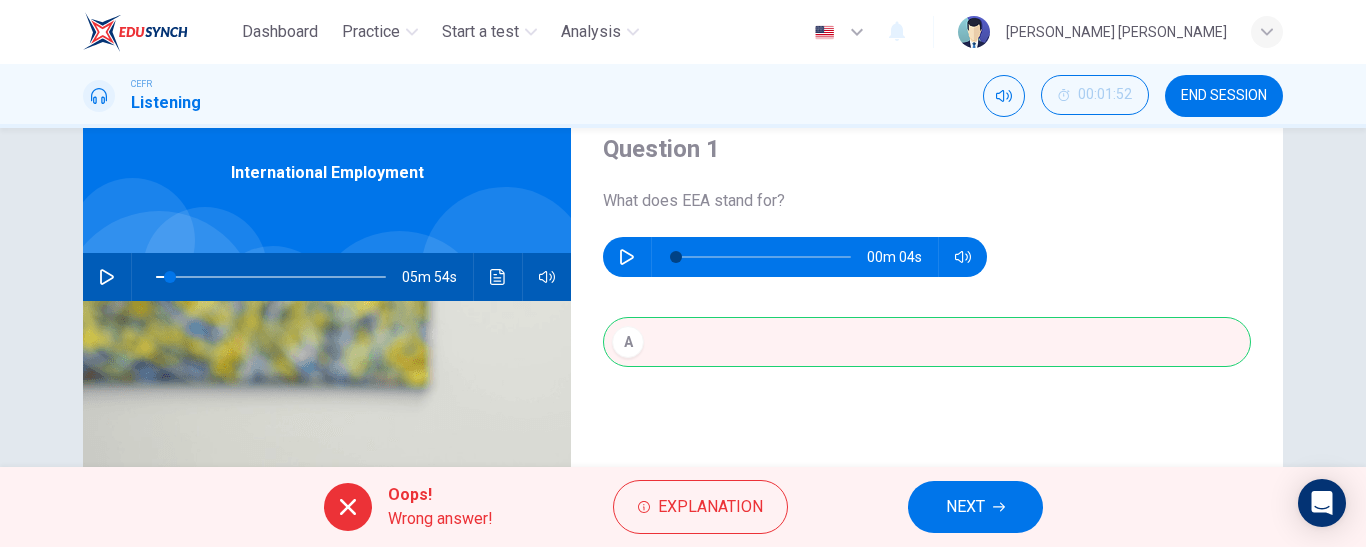 click on "A" at bounding box center (927, 362) 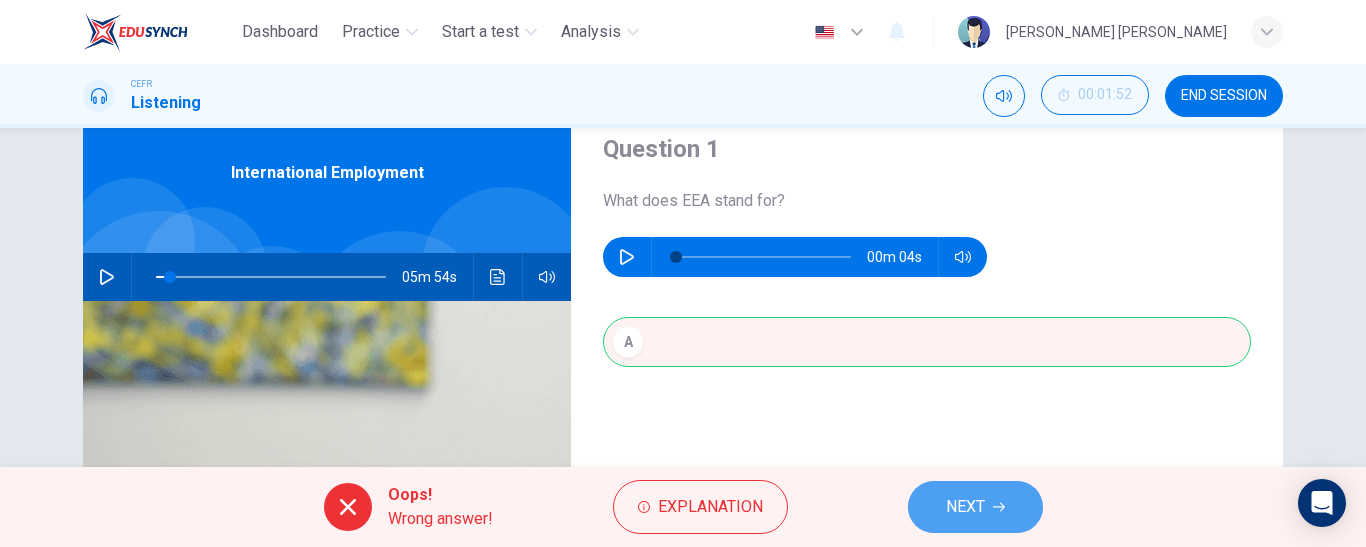 click on "NEXT" at bounding box center [965, 507] 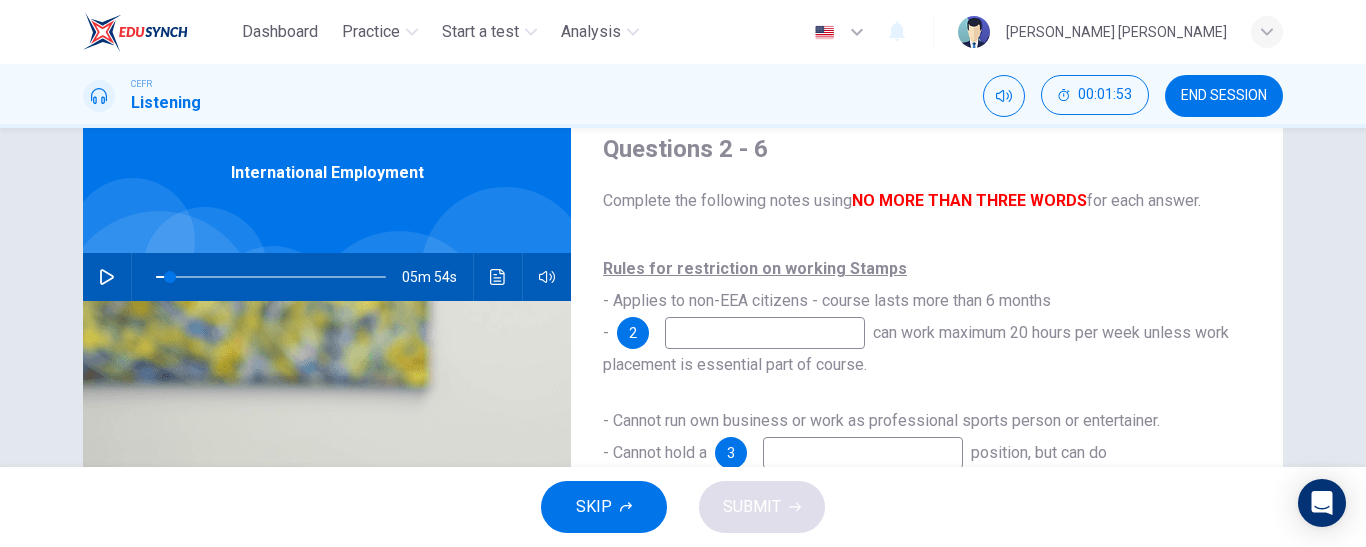scroll, scrollTop: 40, scrollLeft: 0, axis: vertical 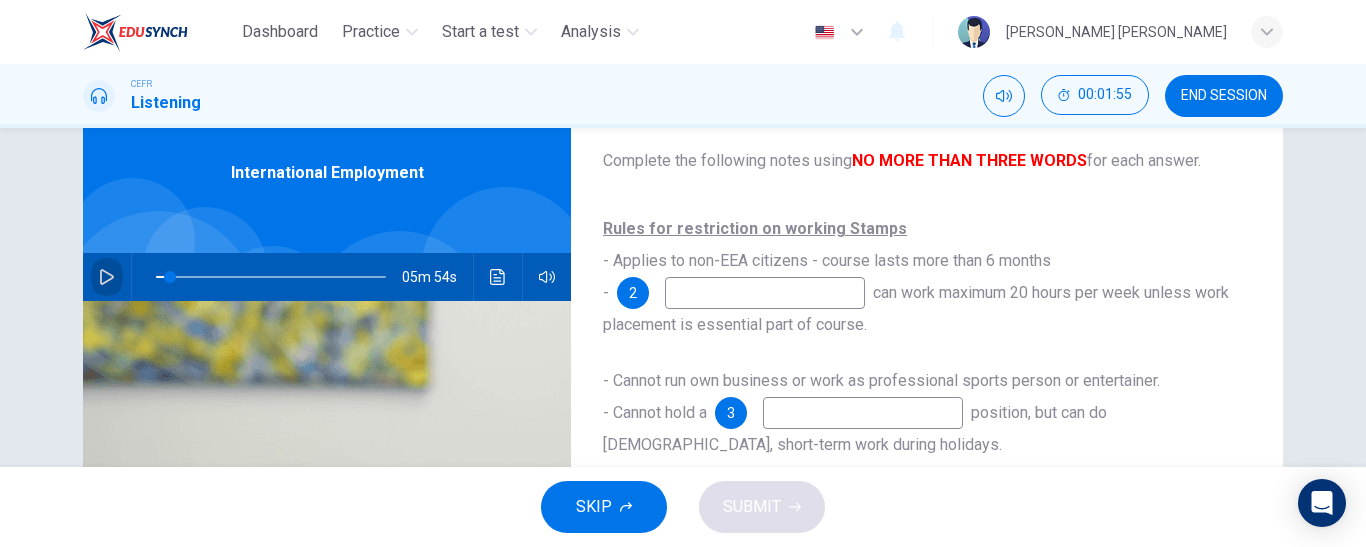 click 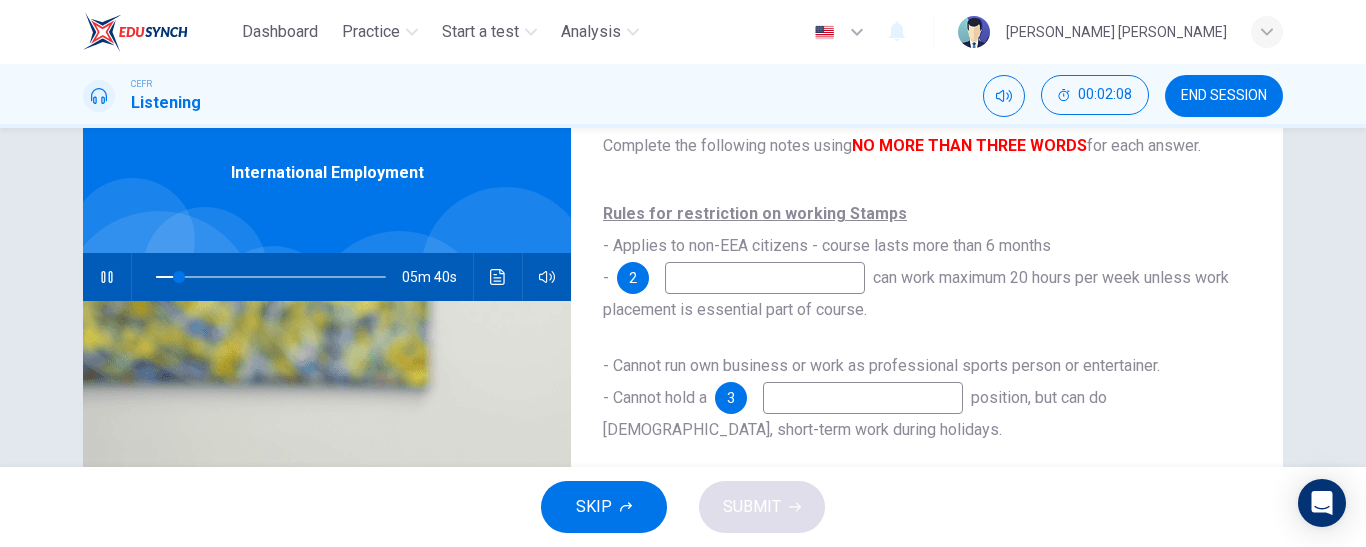 scroll, scrollTop: 57, scrollLeft: 0, axis: vertical 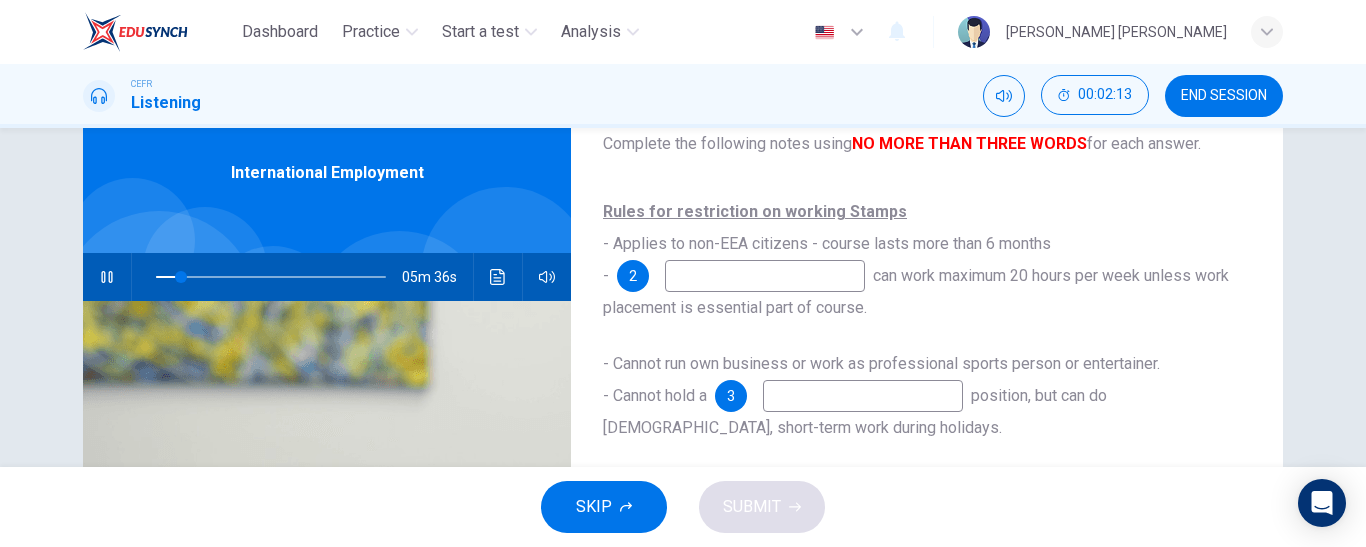 click at bounding box center (765, 276) 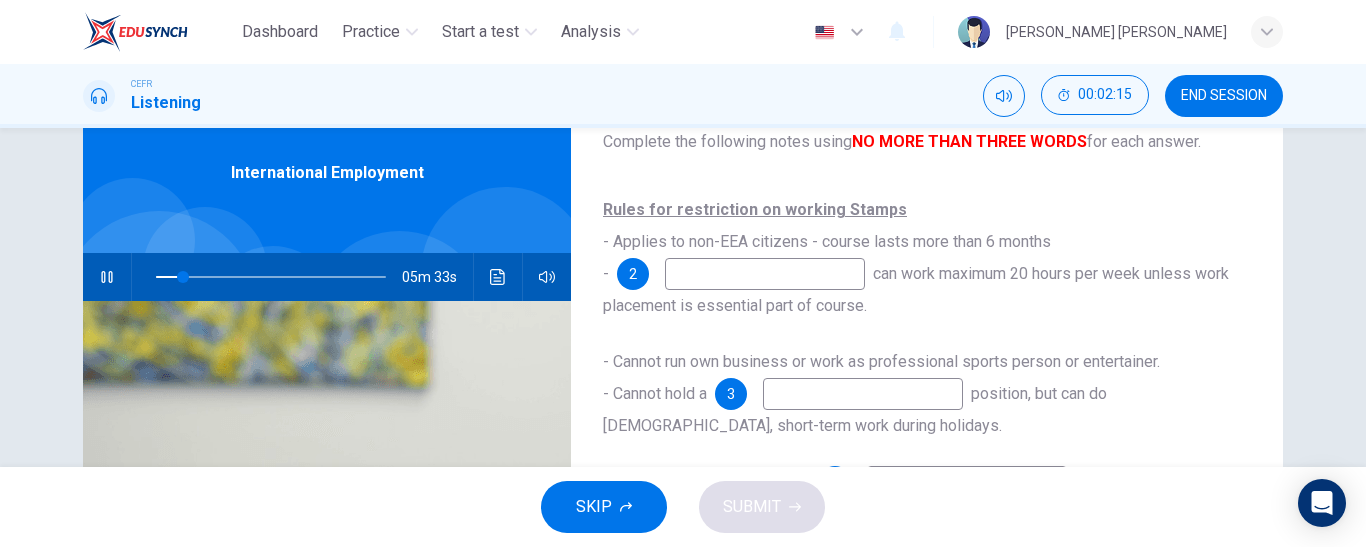 scroll, scrollTop: 60, scrollLeft: 0, axis: vertical 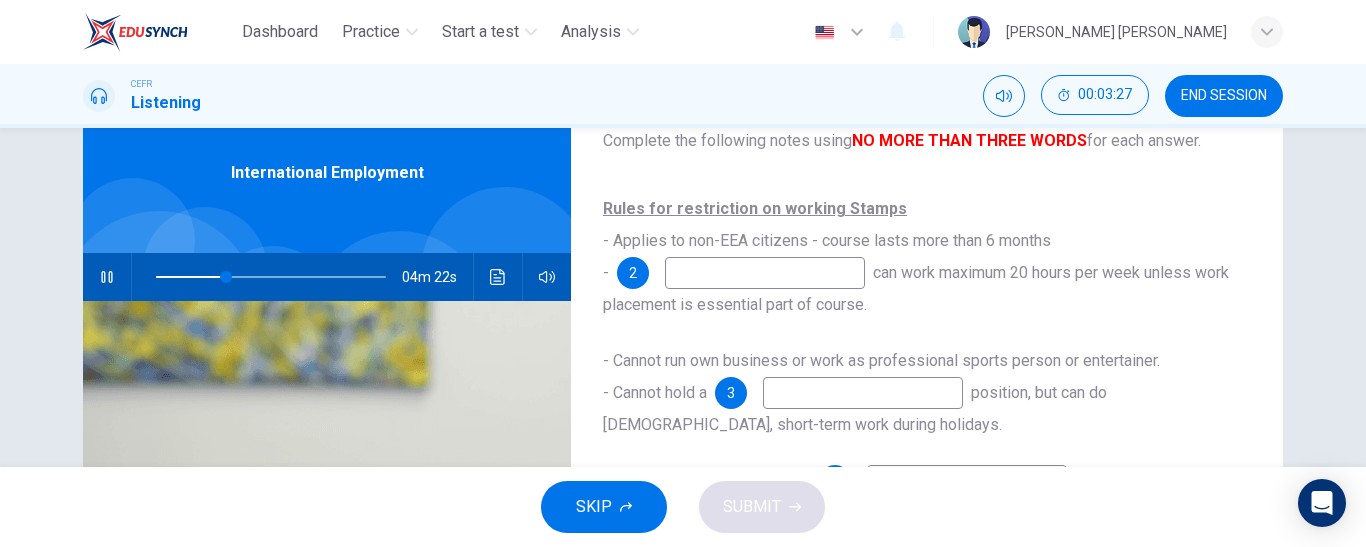 type on "31" 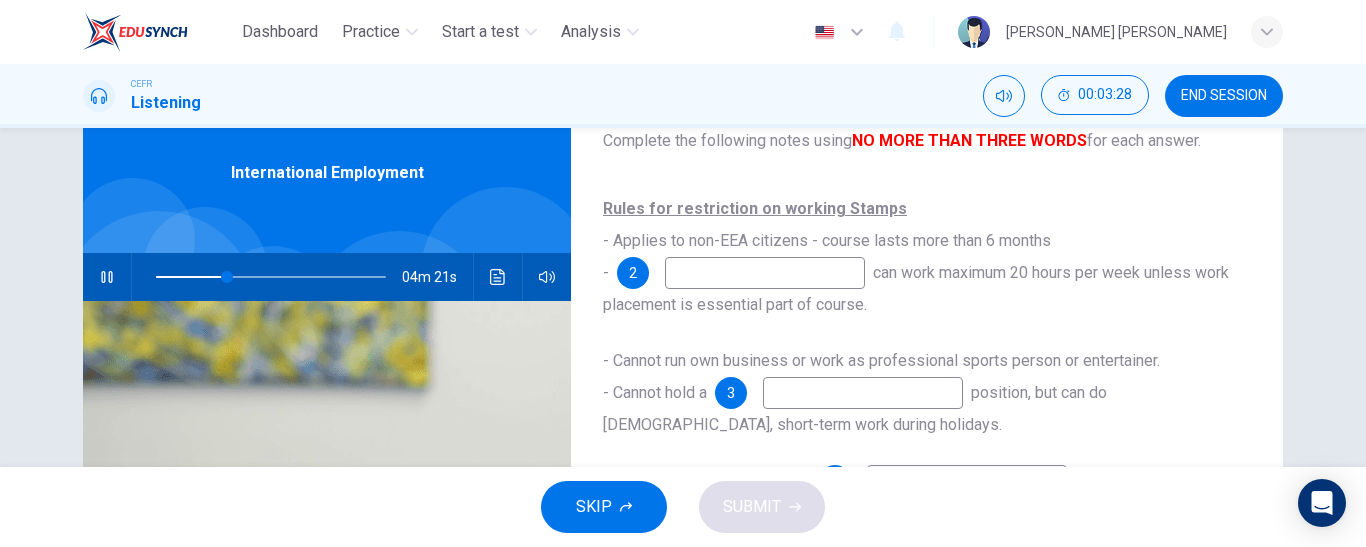 type on "n" 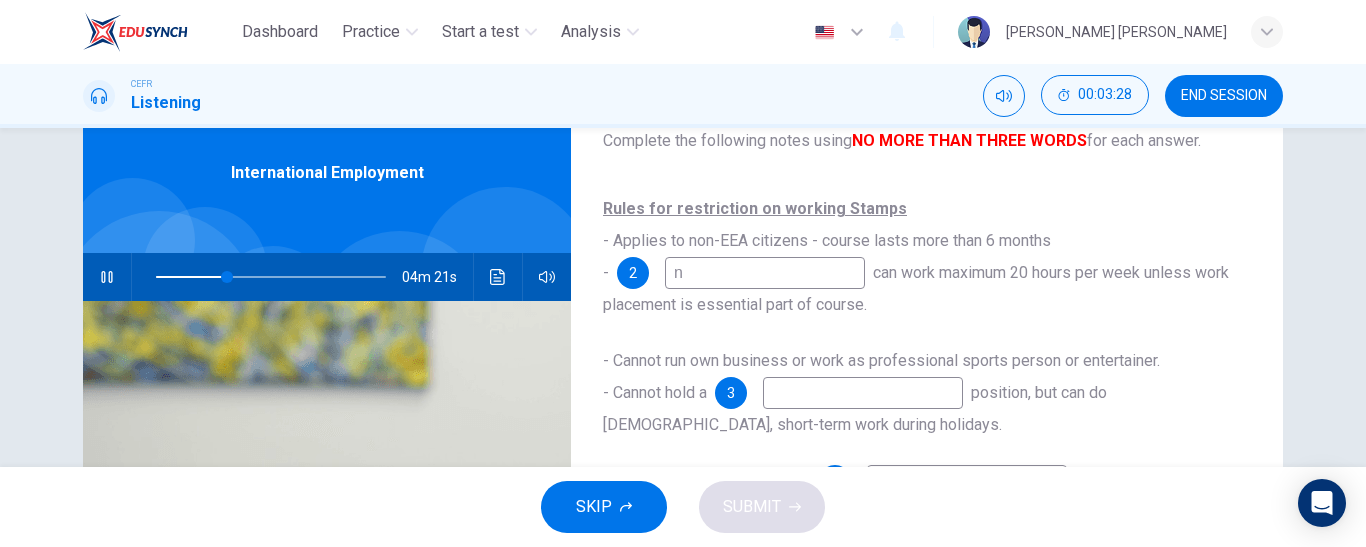type on "31" 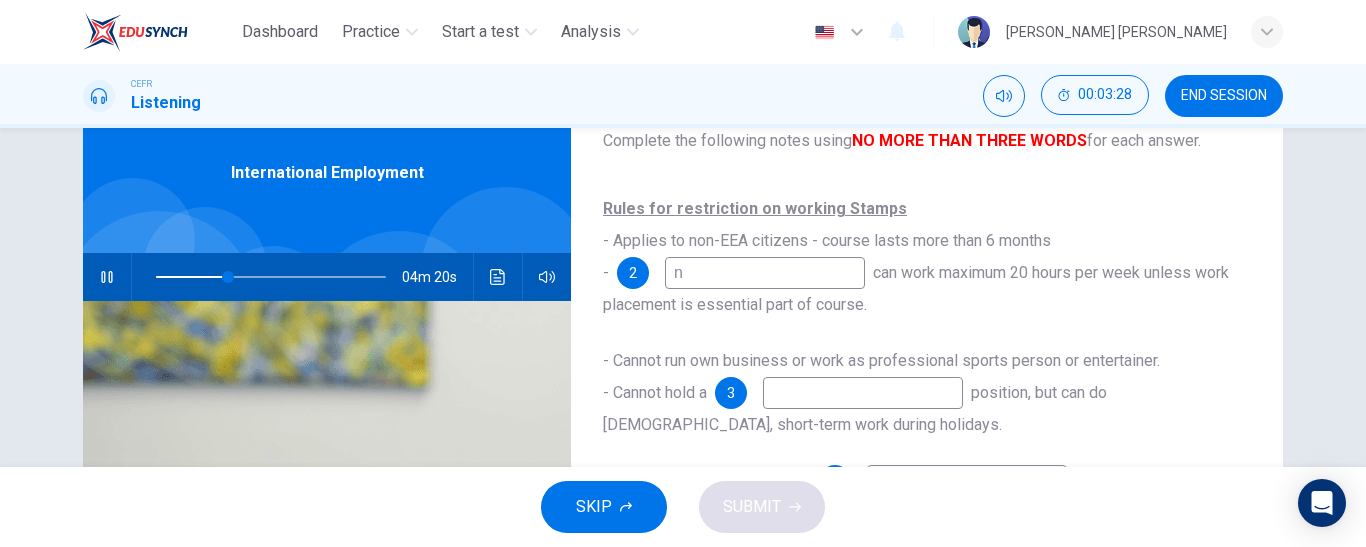 type 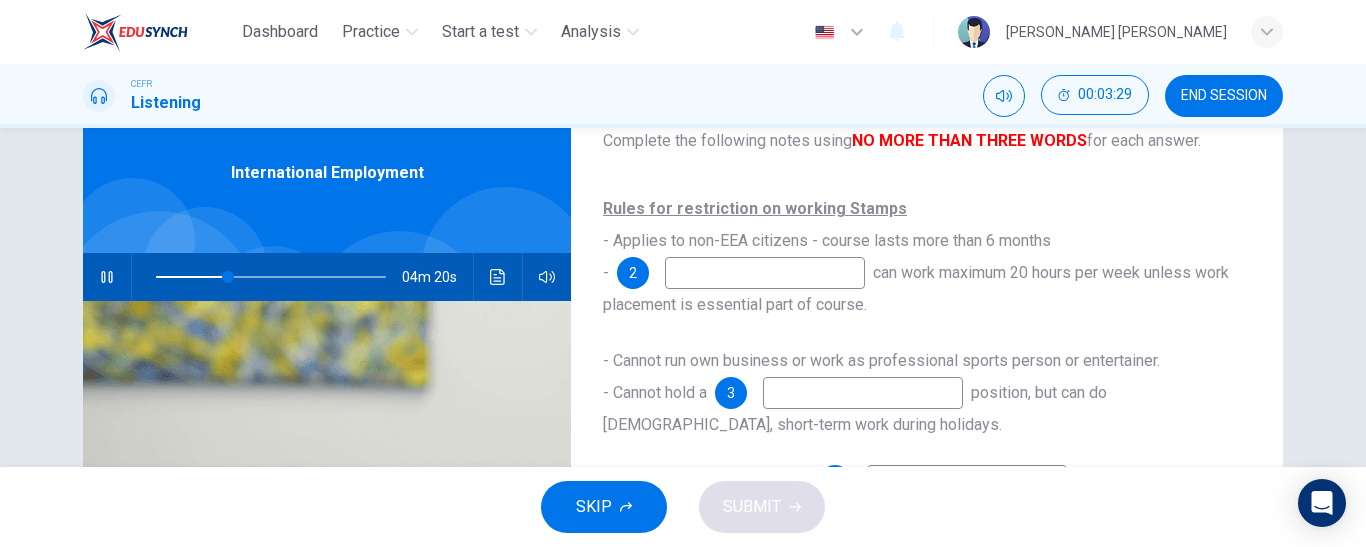 type on "31" 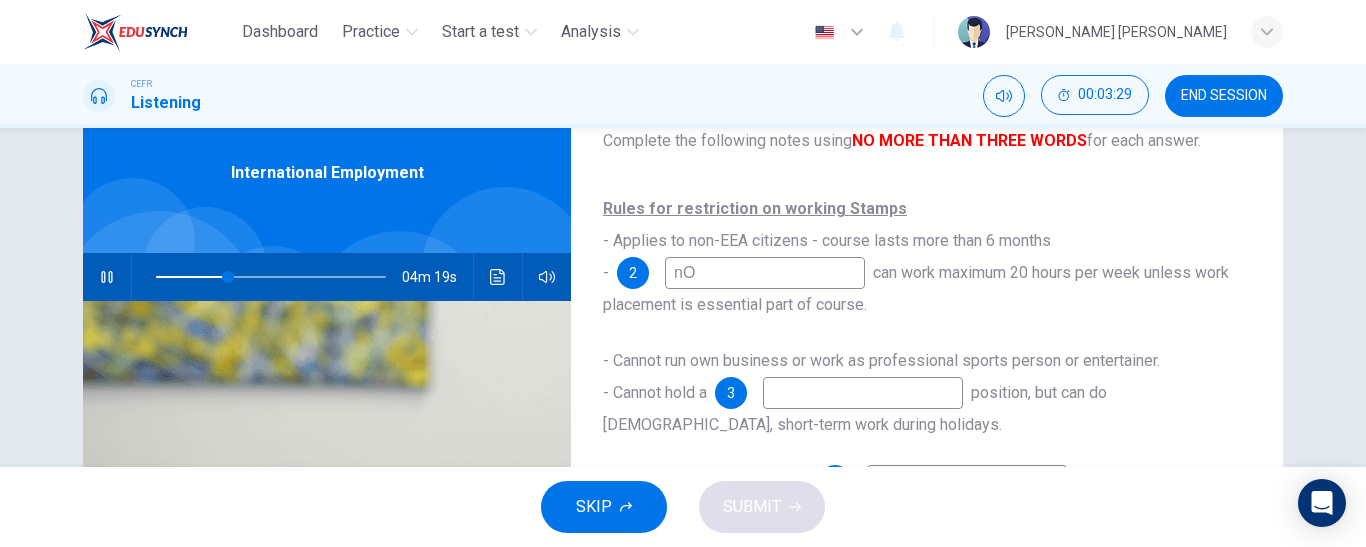 type on "nON" 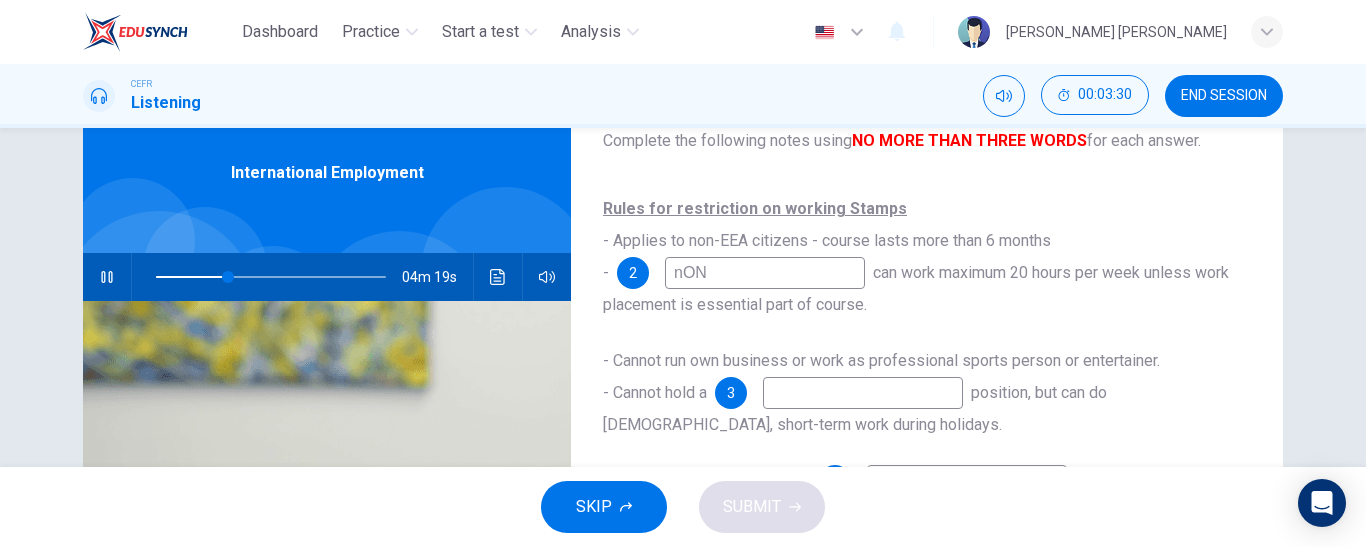 type on "32" 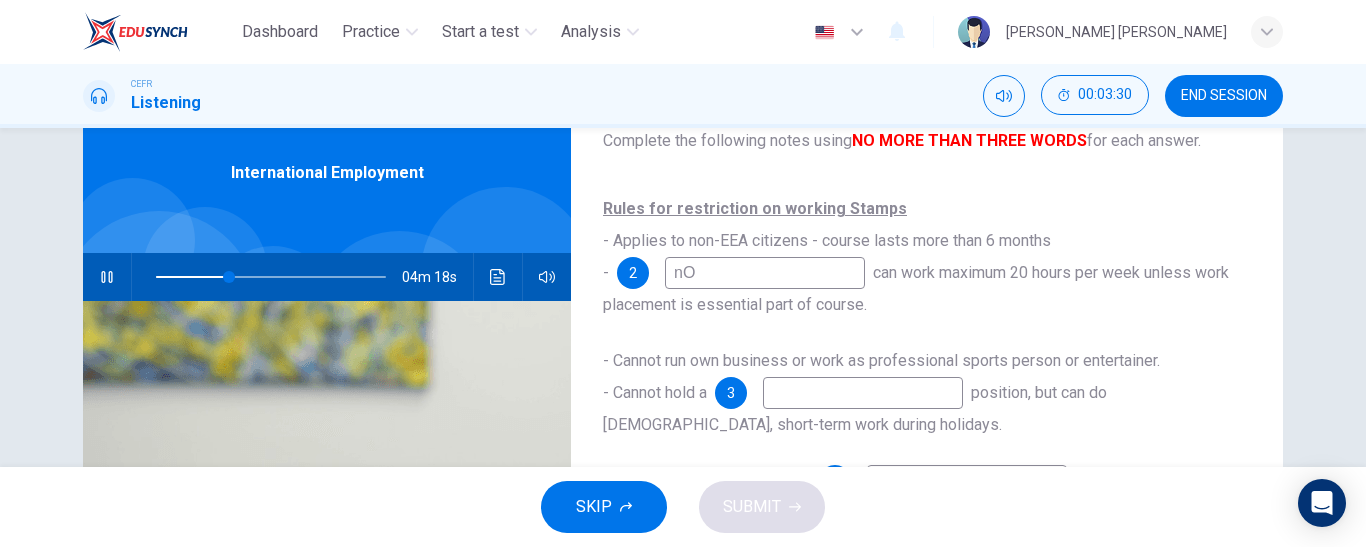 type on "n" 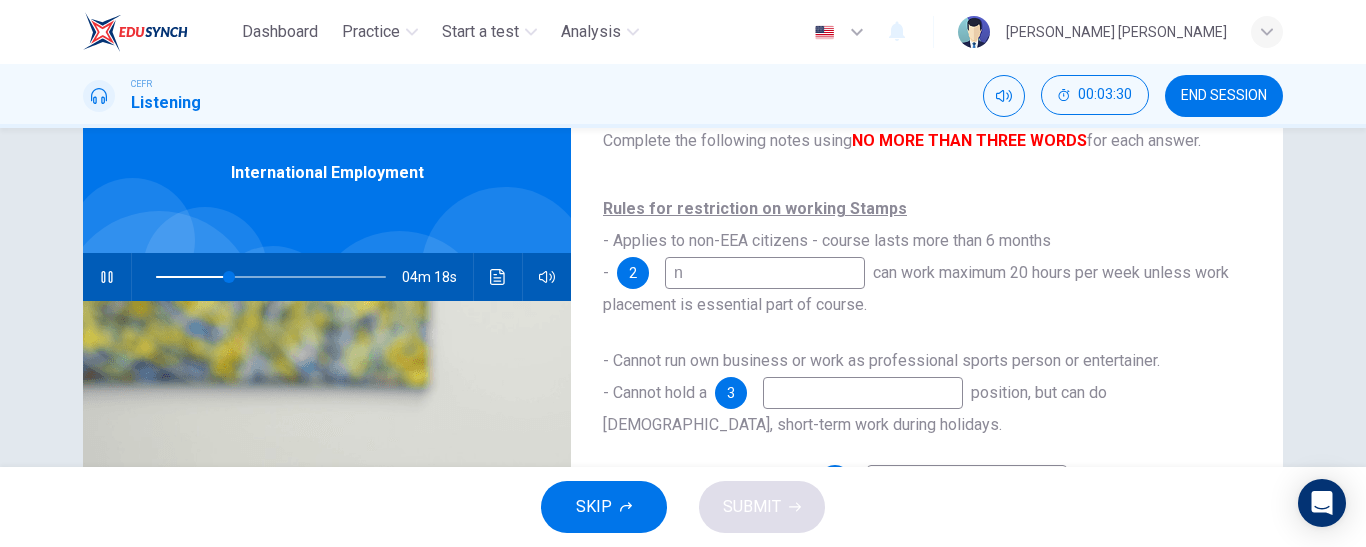 type 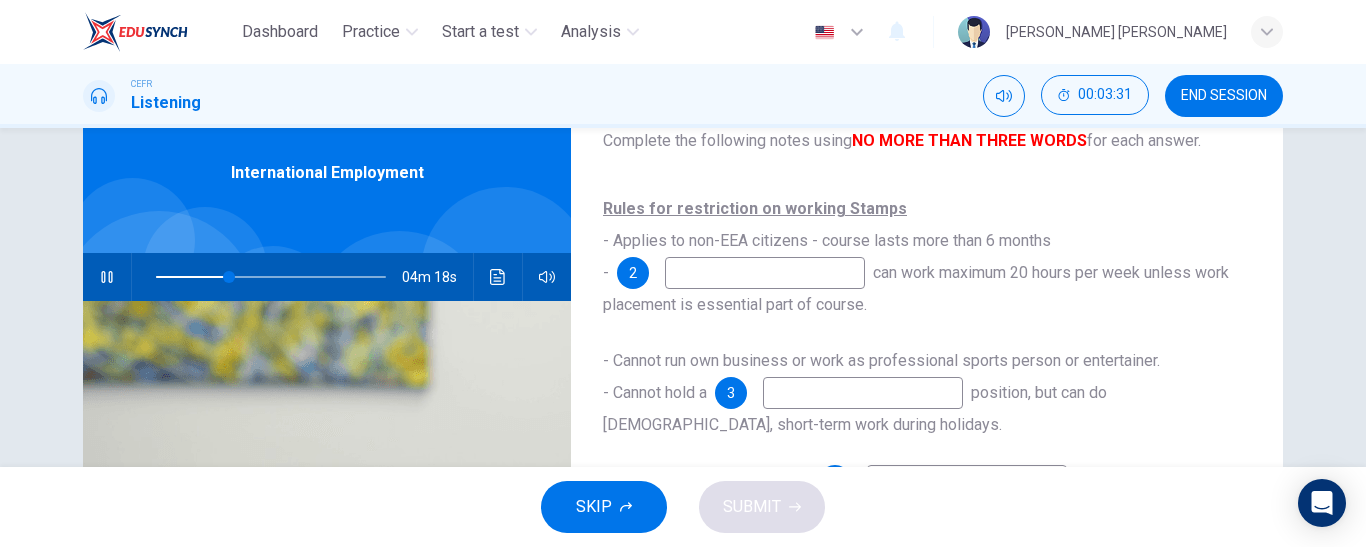 type on "32" 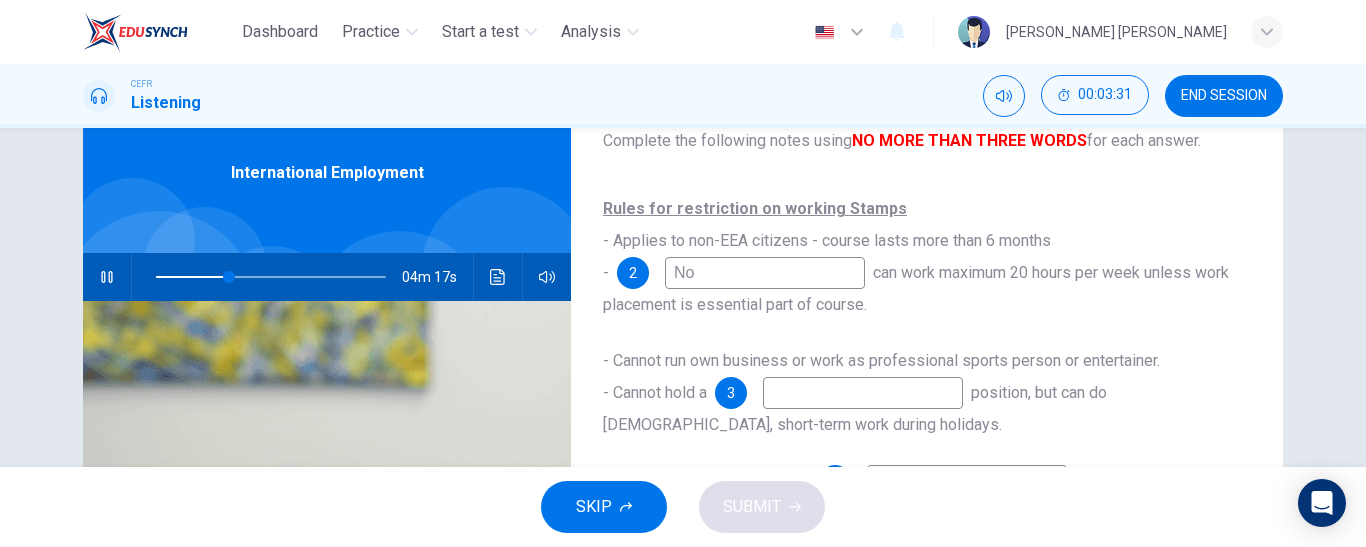 type on "Non" 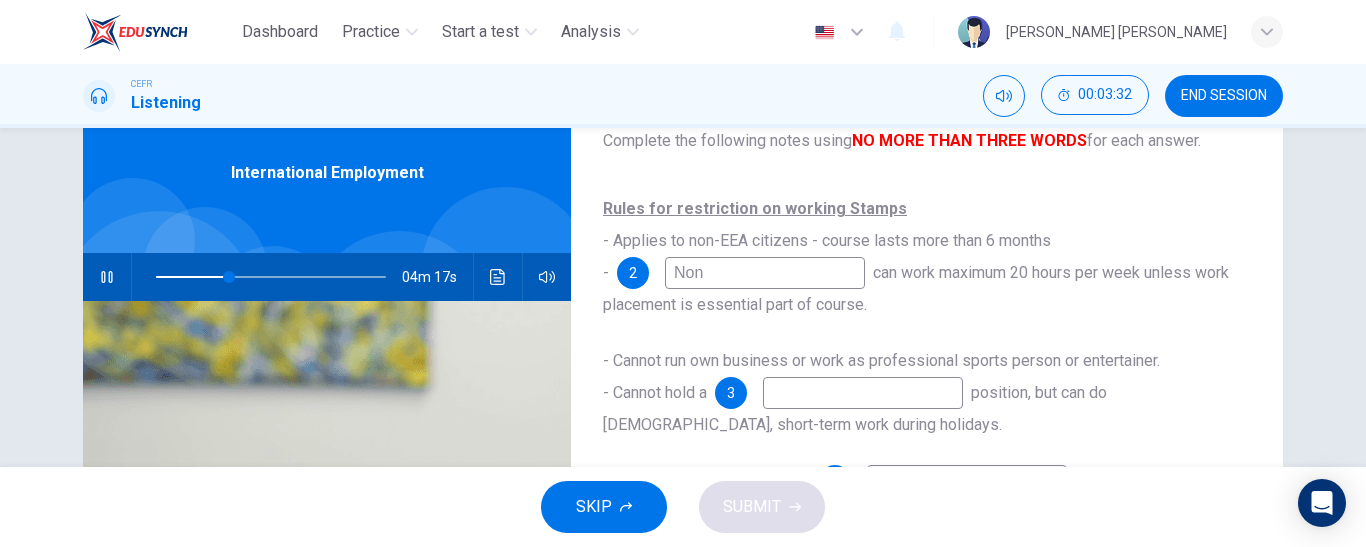 type on "32" 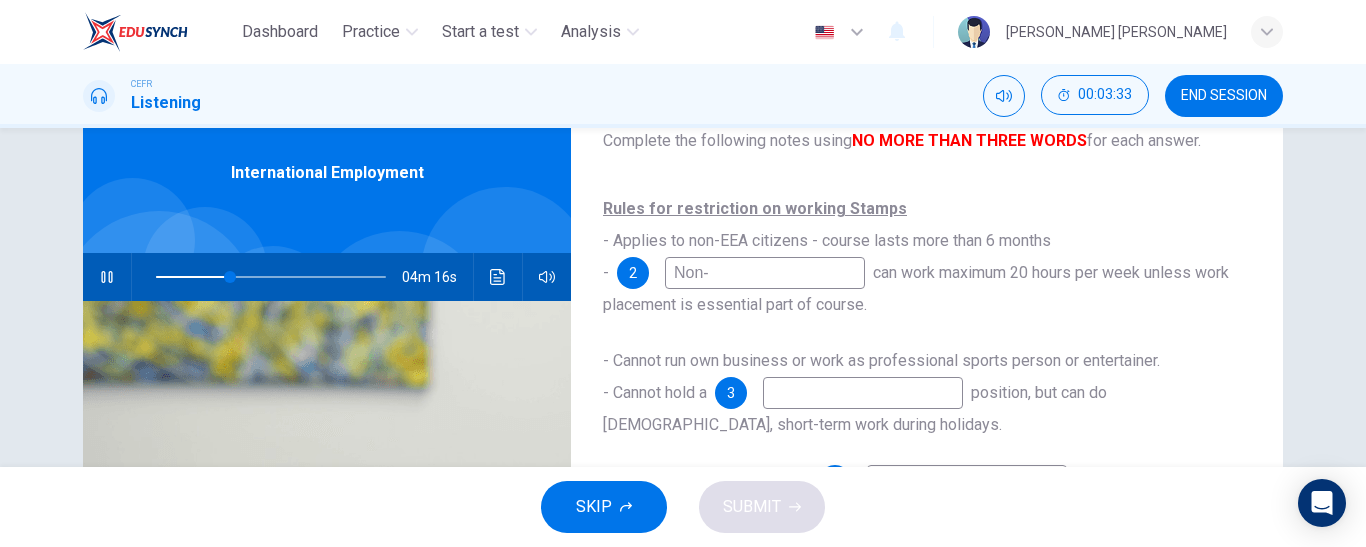 type on "Non-E" 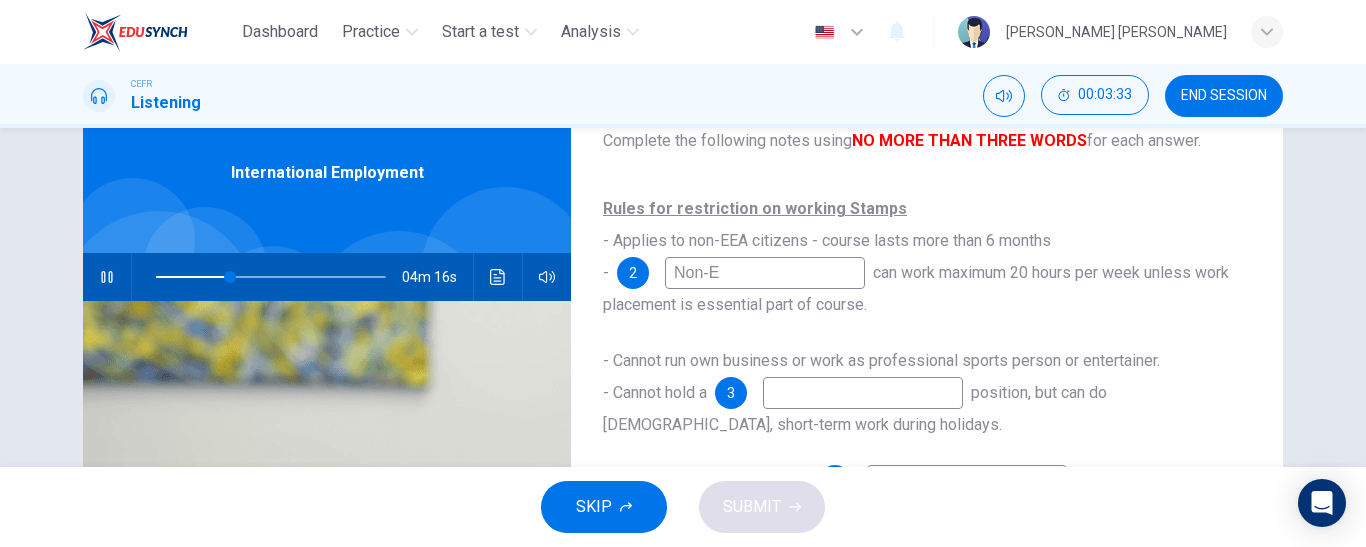 type on "32" 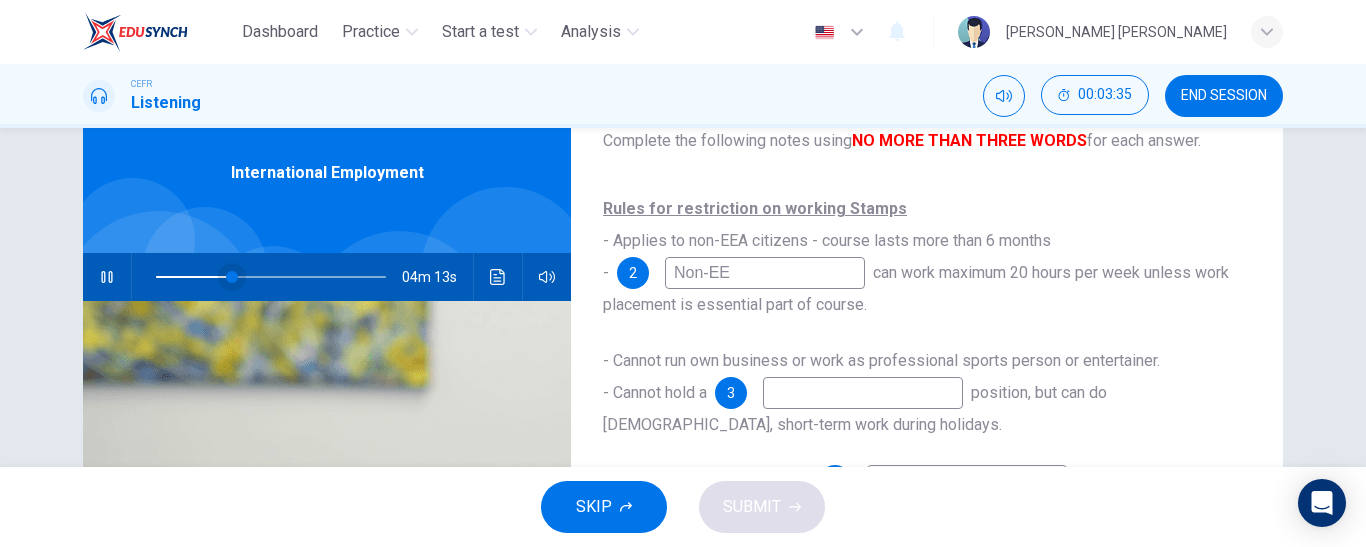 type on "33" 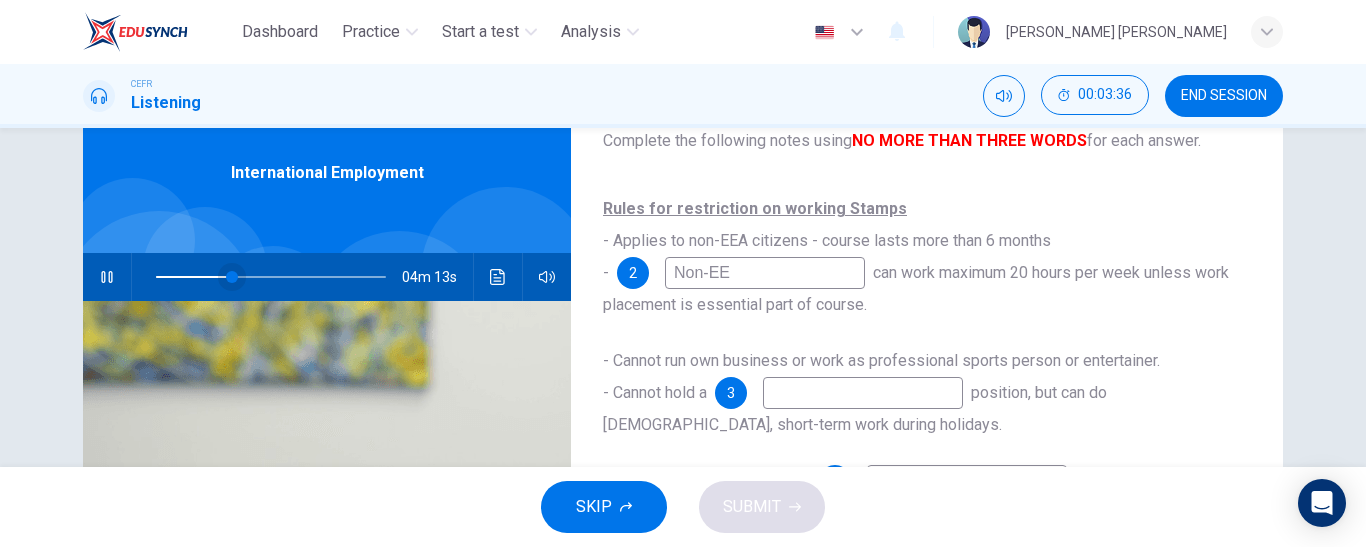 type on "Non-EE" 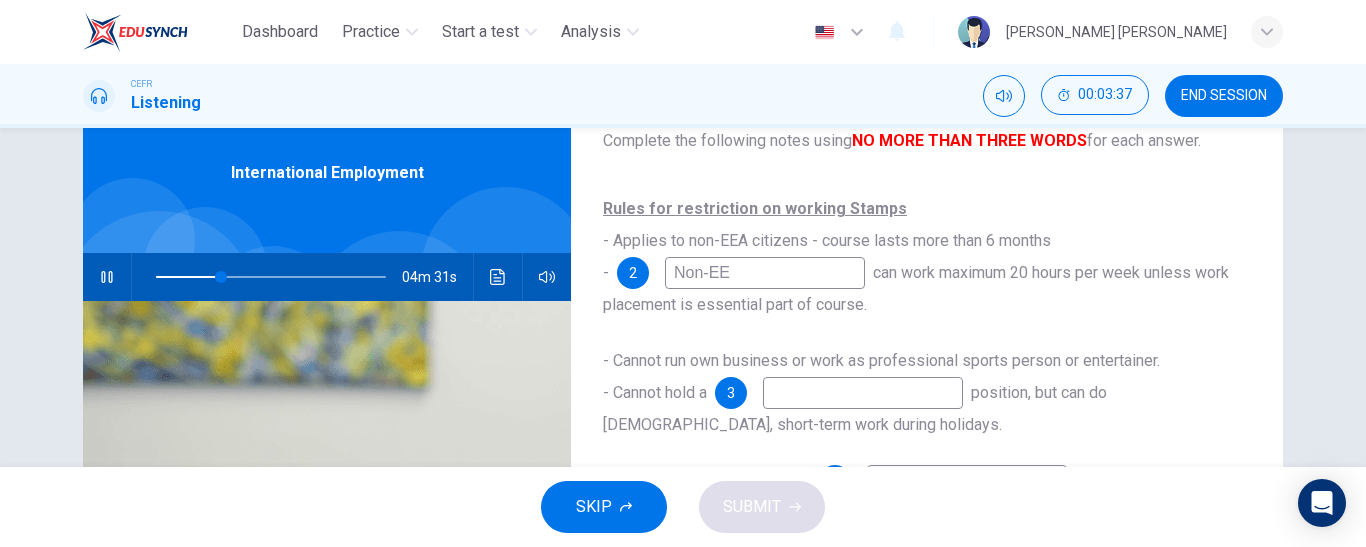 click at bounding box center [863, 393] 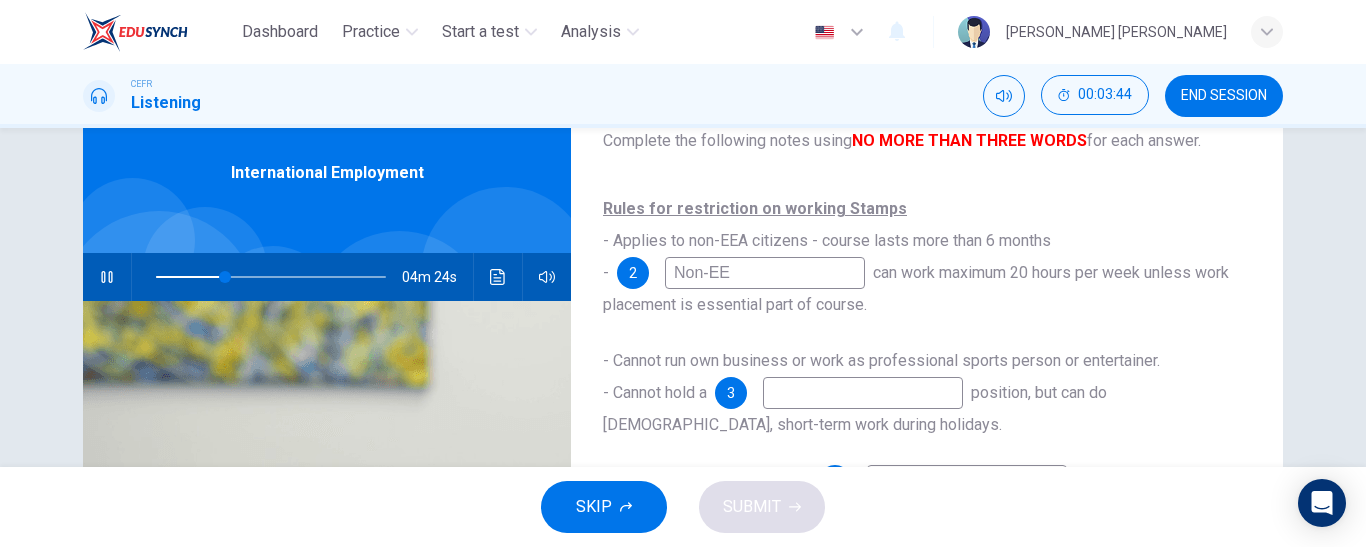 click on "Rules for restriction on working Stamps
- Applies to non-EEA citizens - course lasts more than 6 months  -  2 Non-EE  can work maximum 20 hours per week unless work placement is essential part of course." at bounding box center [927, 257] 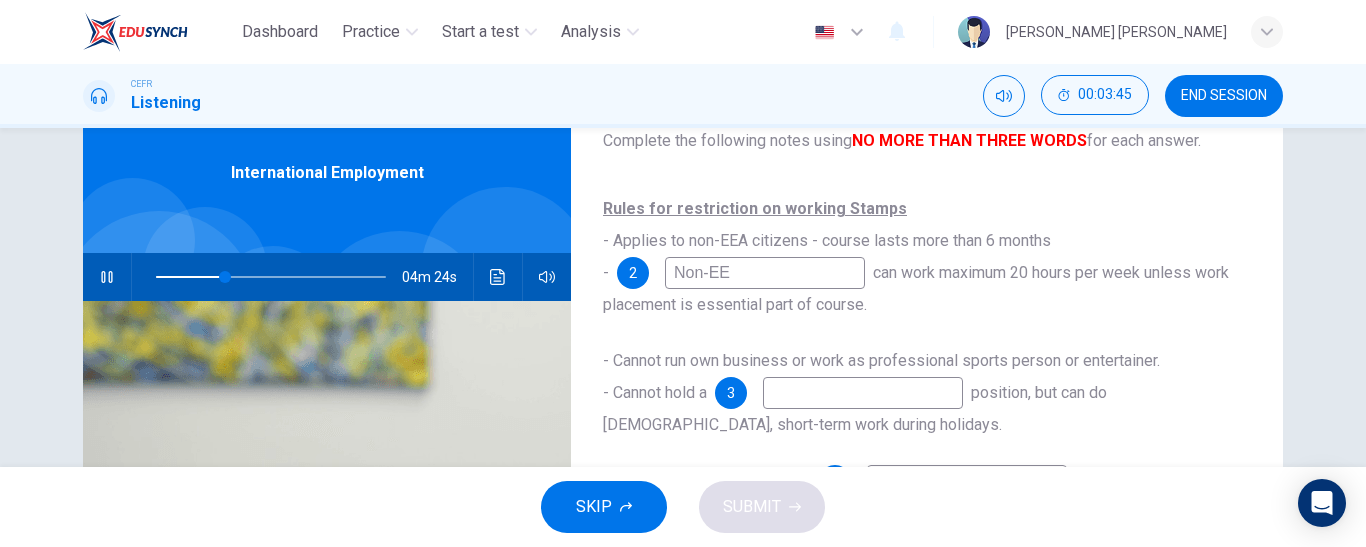 type on "30" 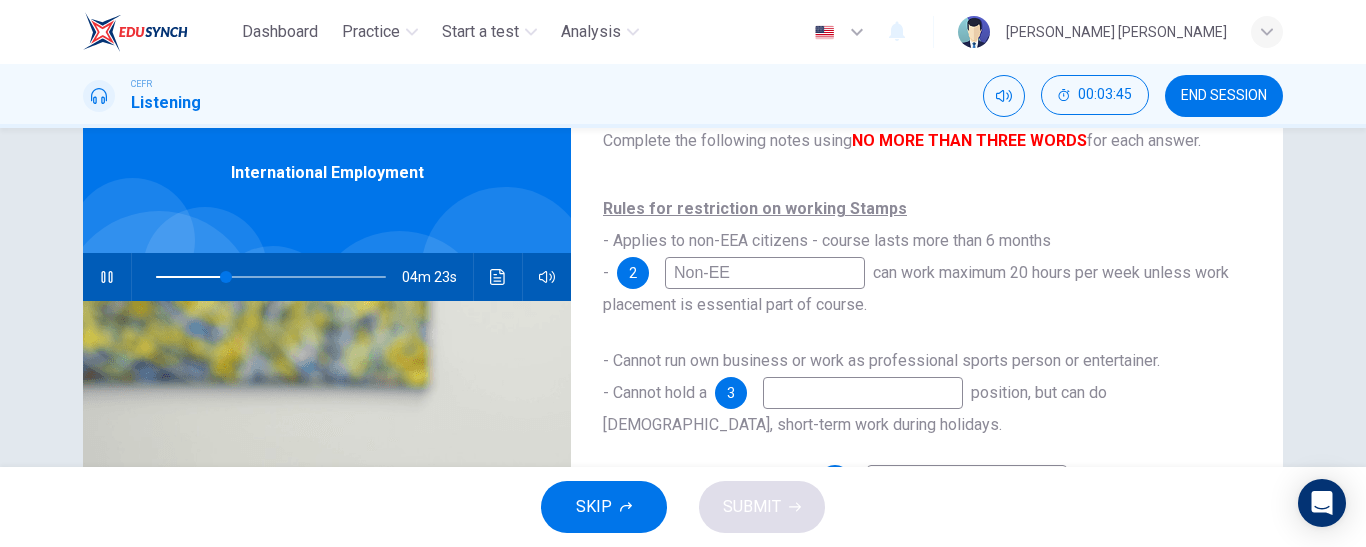 click on "Non-EE" at bounding box center (765, 273) 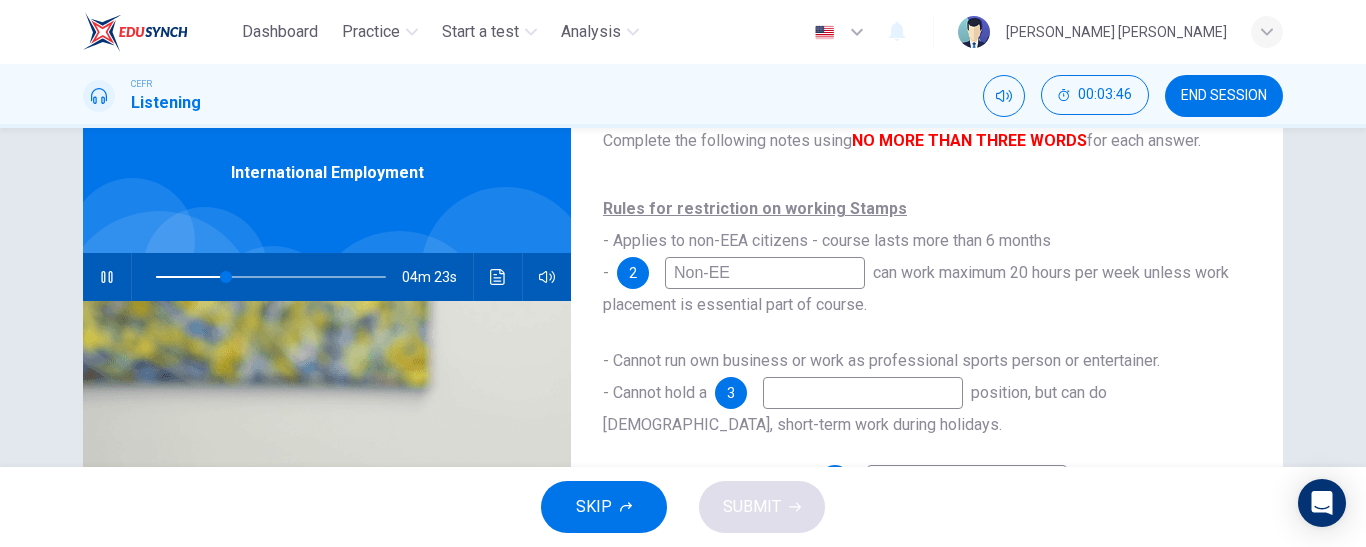 type on "Non-EEA" 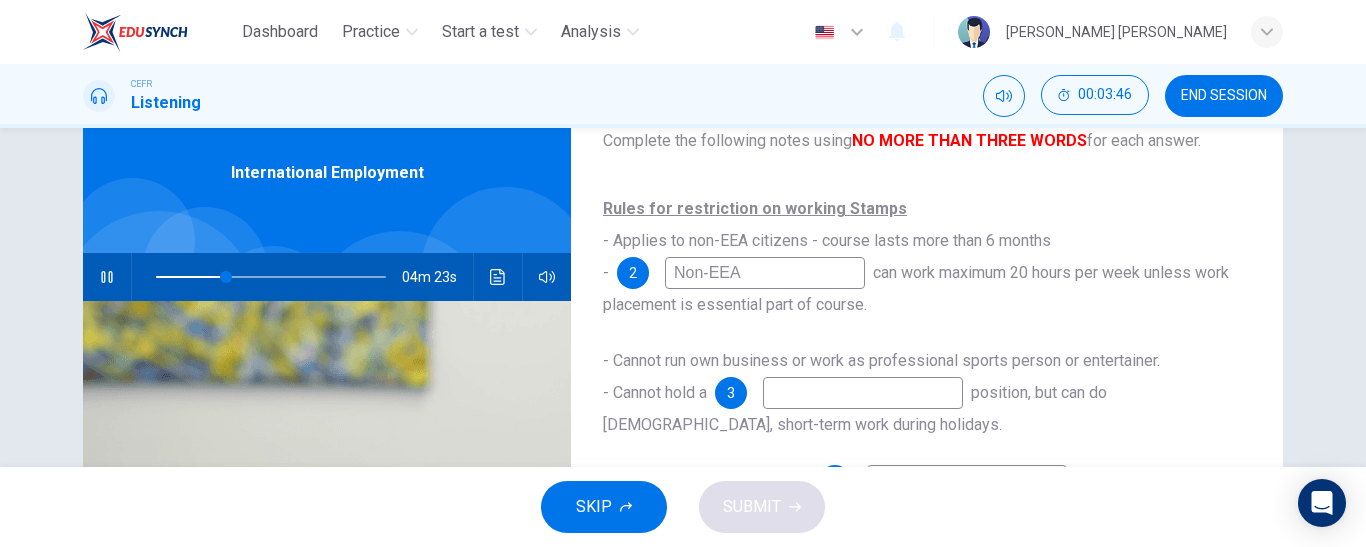 type on "31" 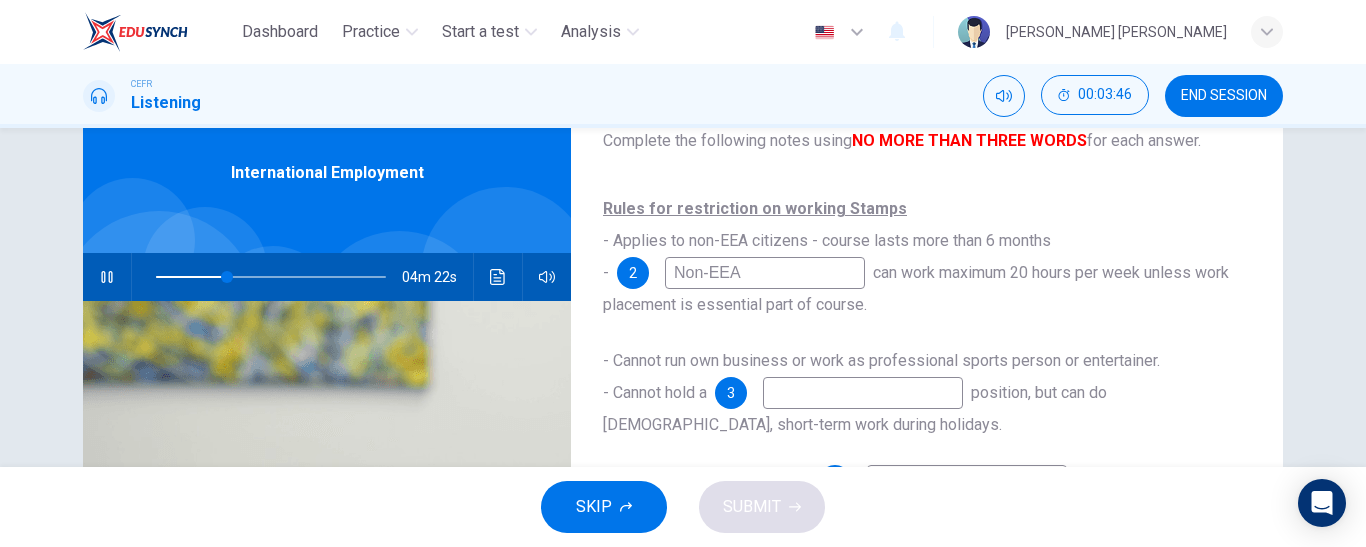 type on "Non-EEA" 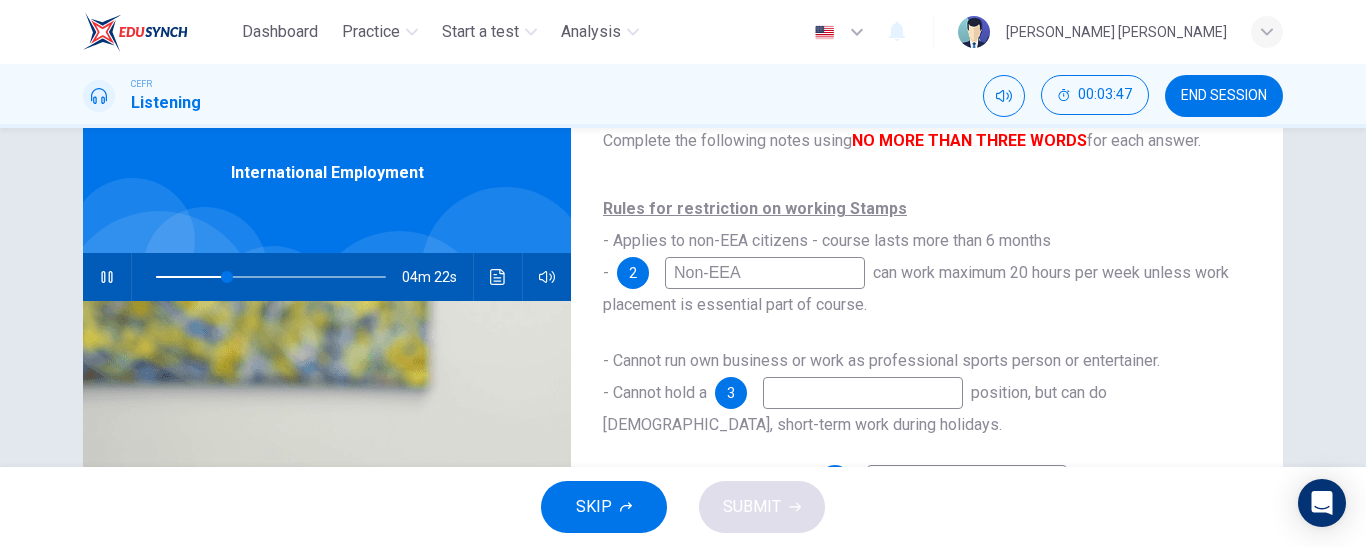 type on "31" 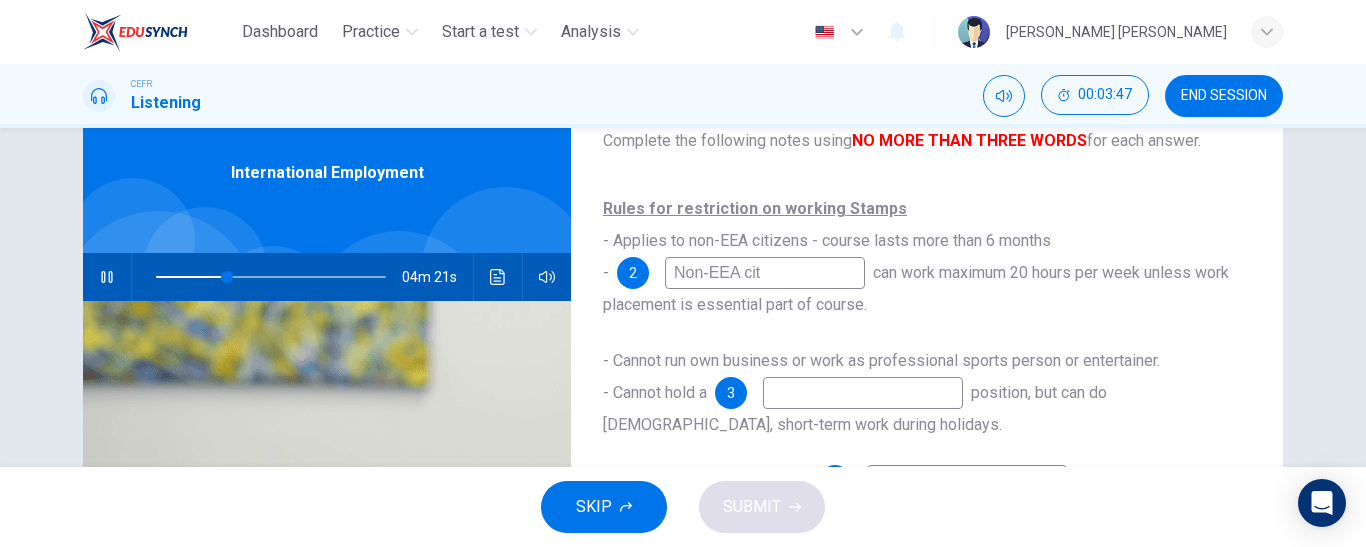 type on "Non-EEA citi" 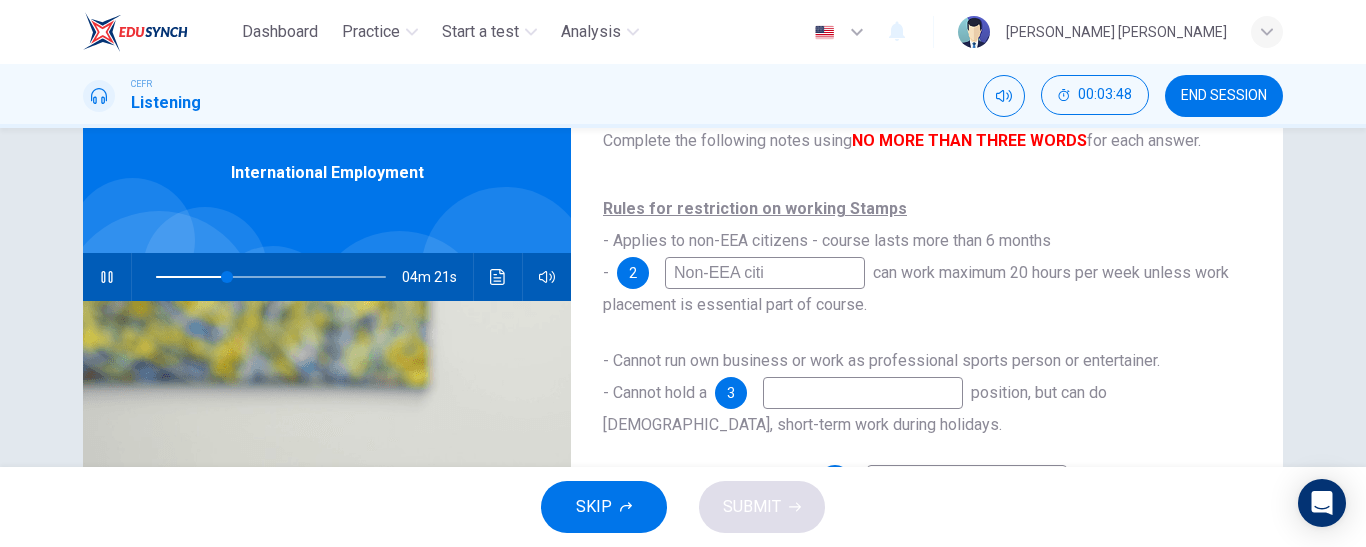 type on "31" 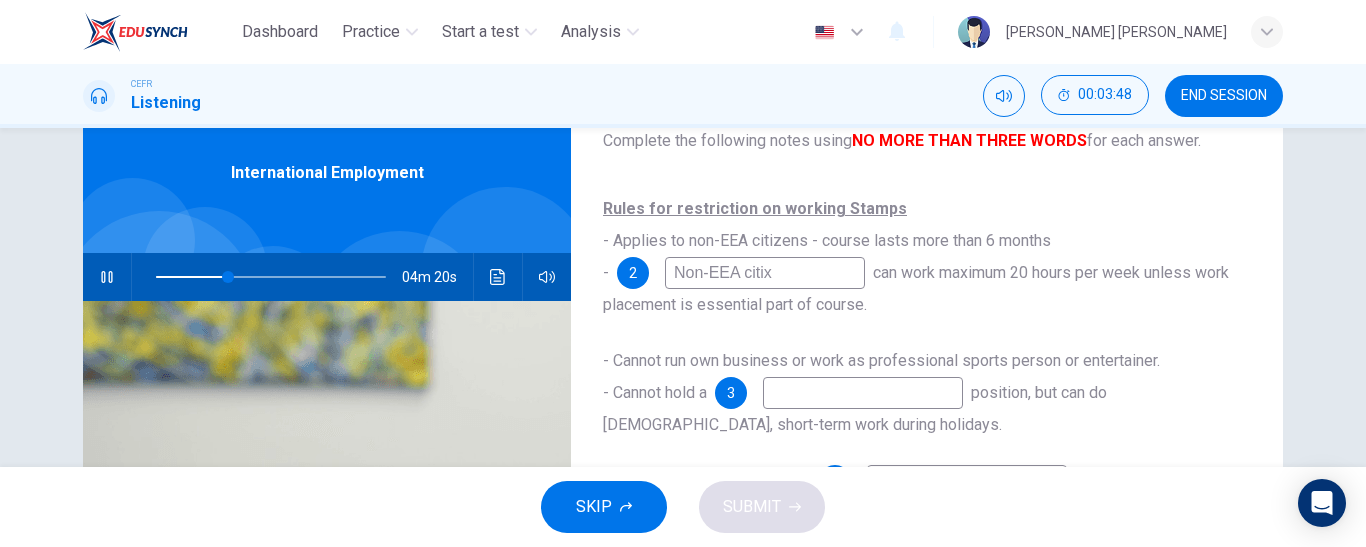 type on "Non-EEA citixe" 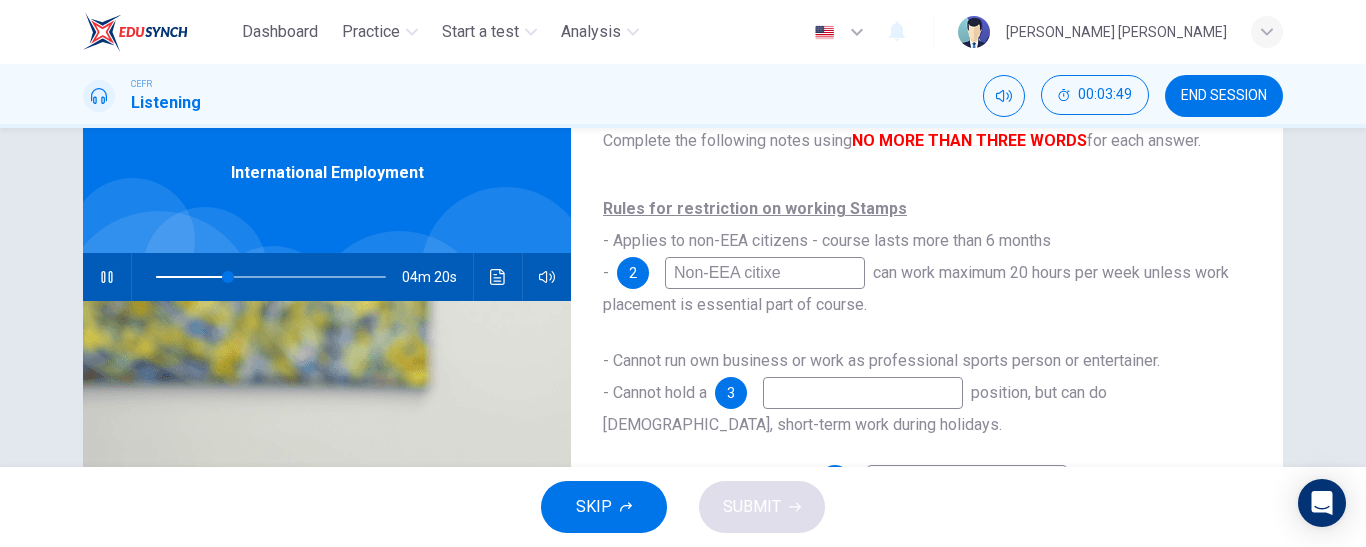 type on "31" 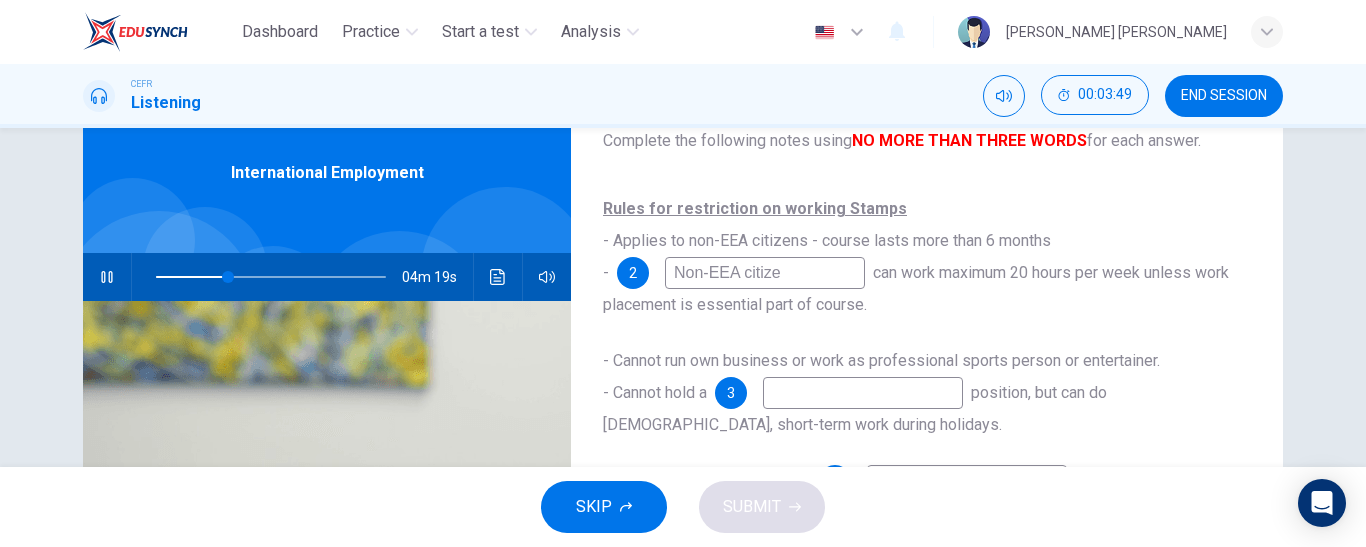 type on "Non-EEA citizen" 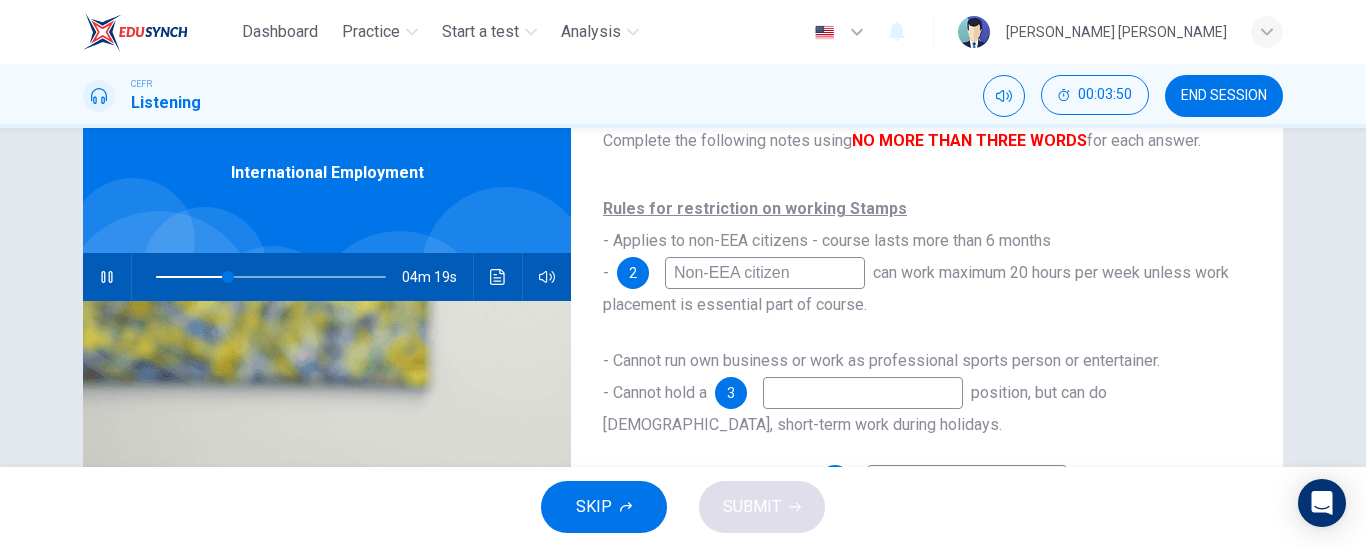 type on "32" 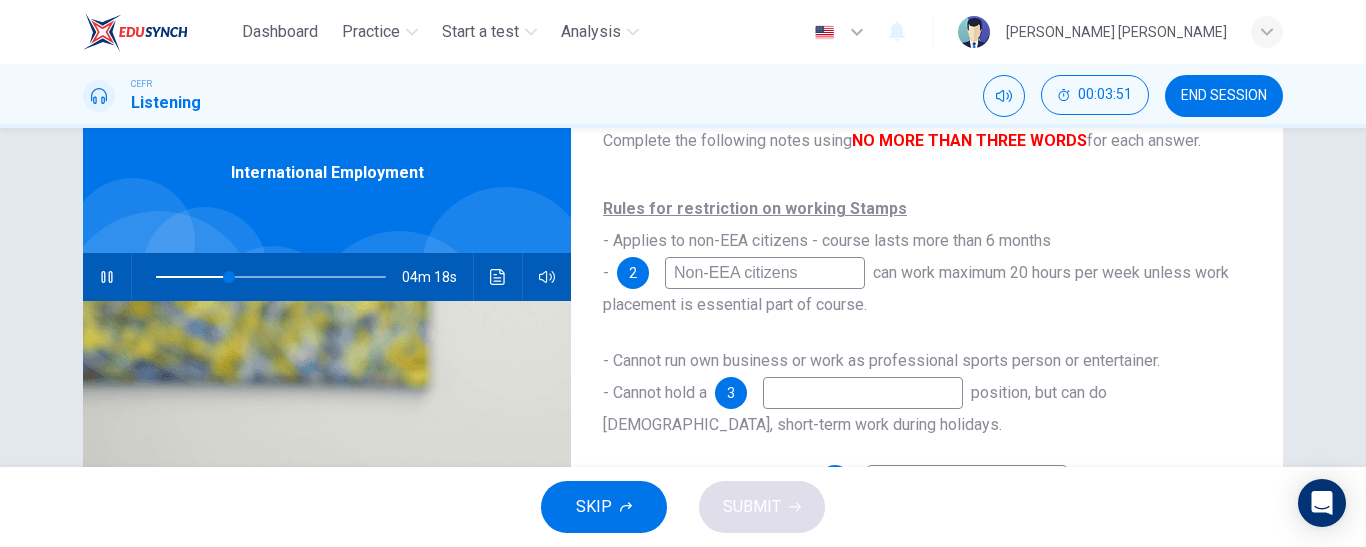 type on "32" 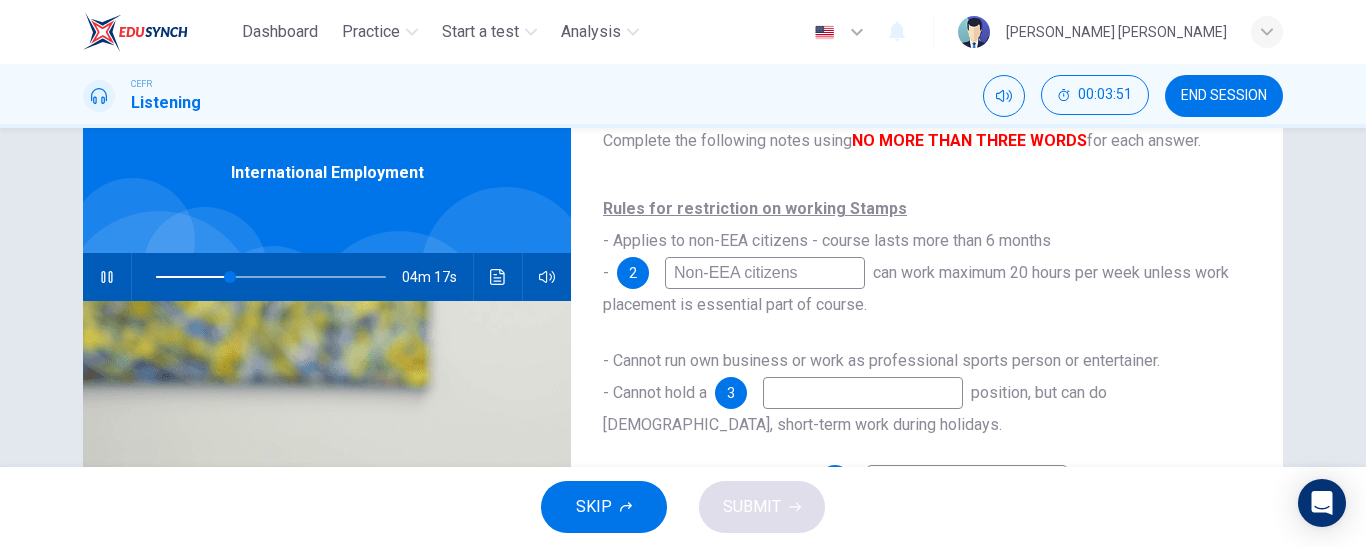 type on "Non-EEA citizens" 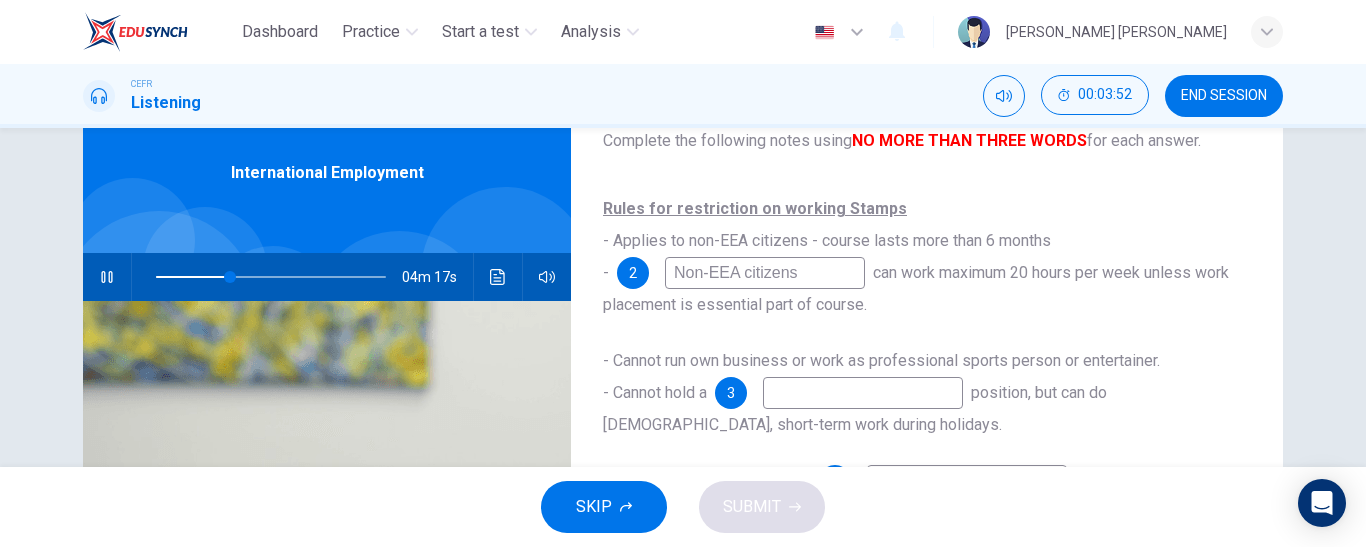 type on "32" 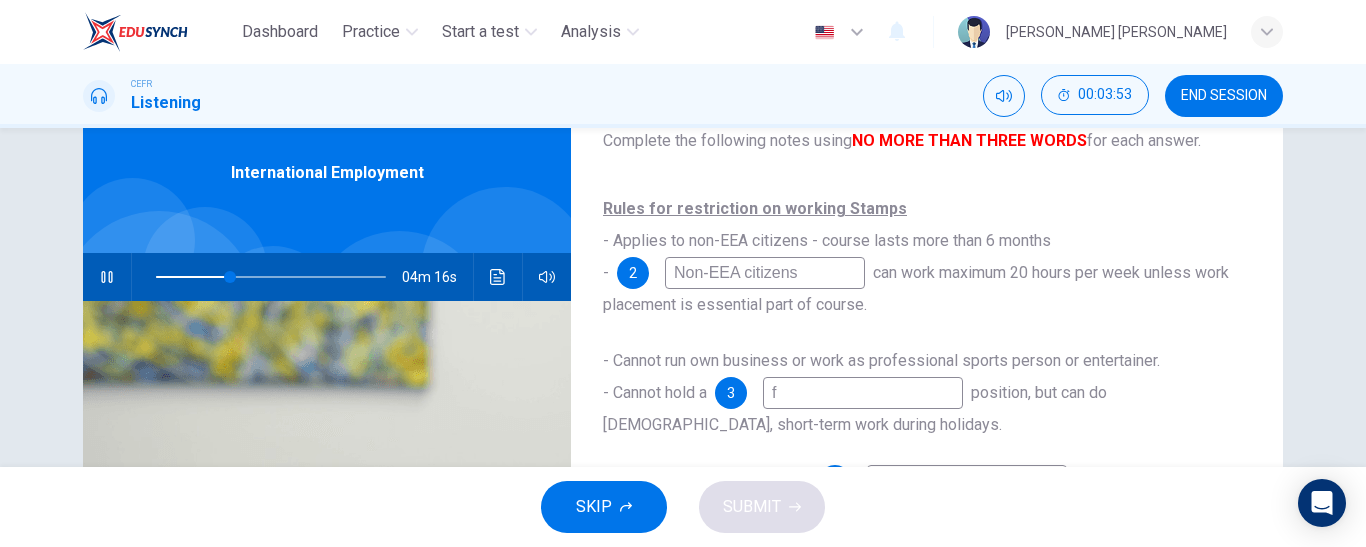 type on "fu" 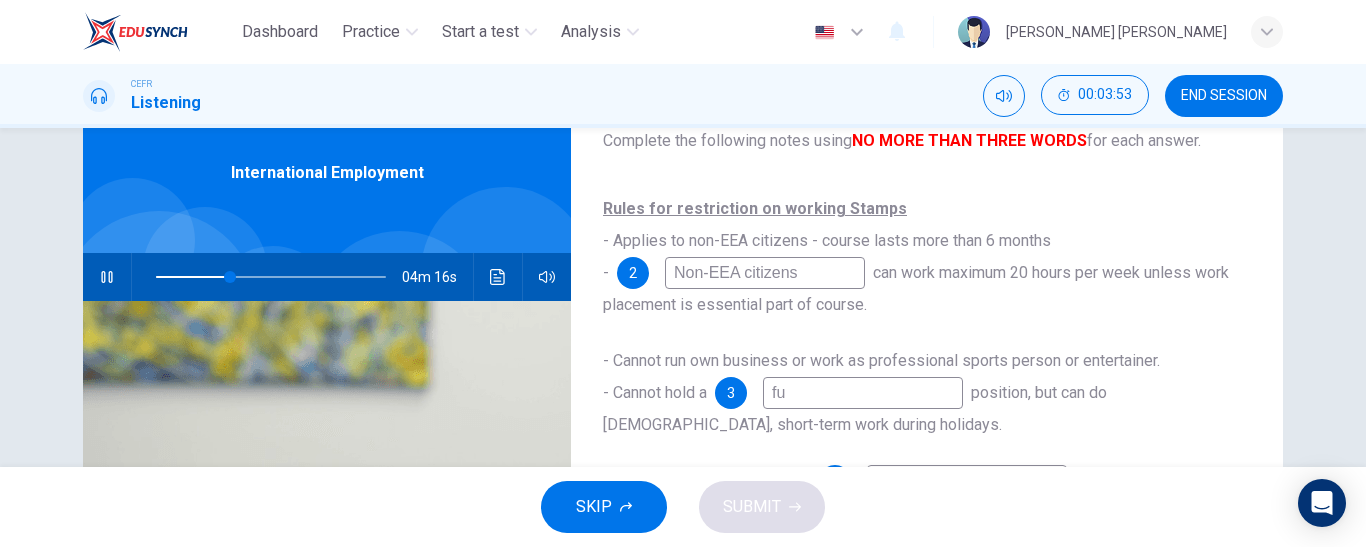 type on "33" 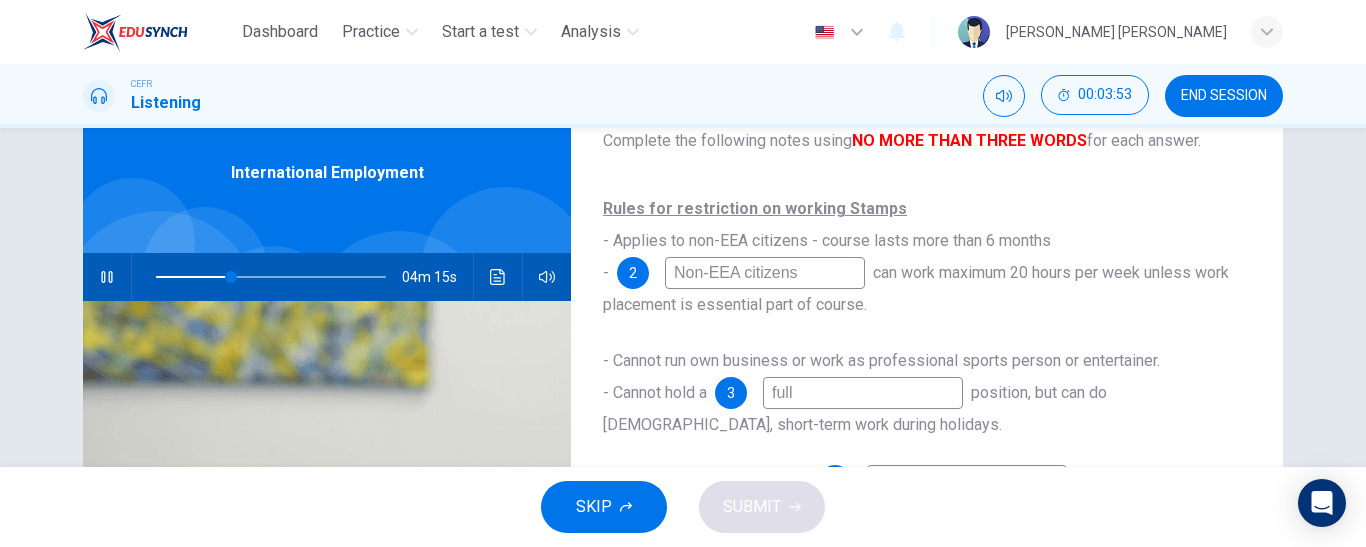 type on "full-" 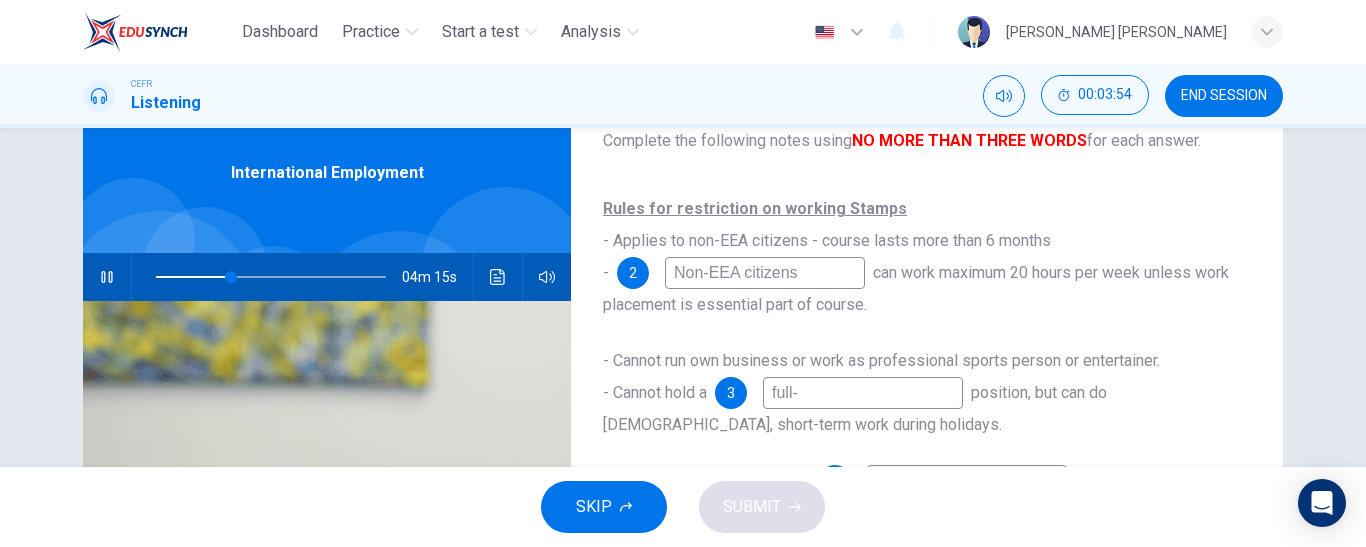 type on "33" 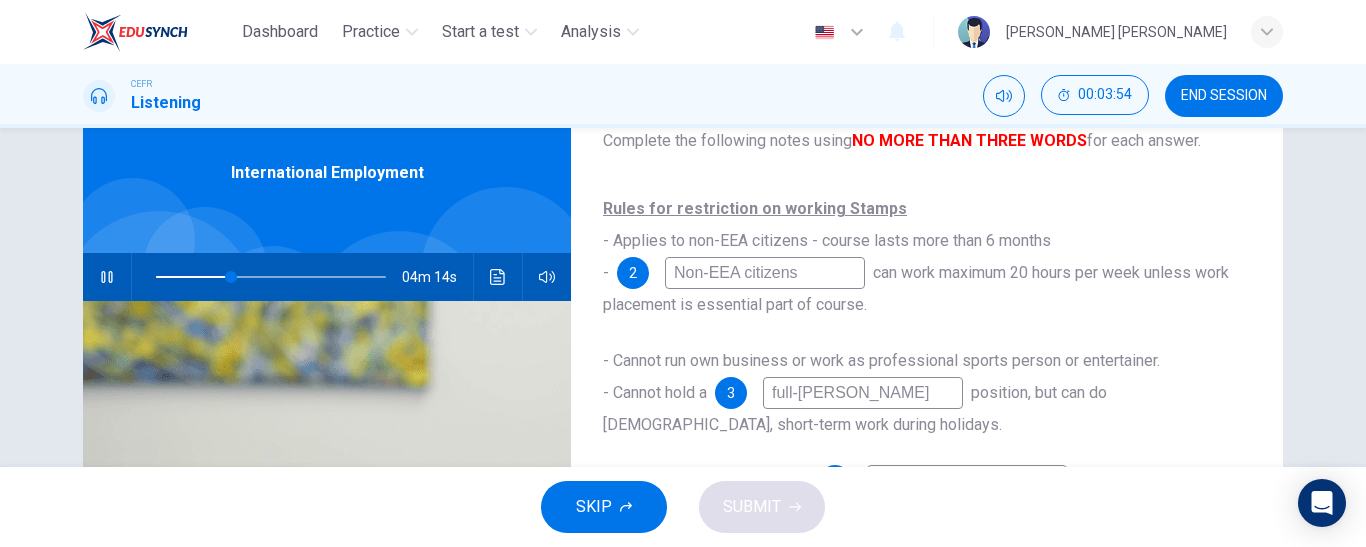 type on "full-time" 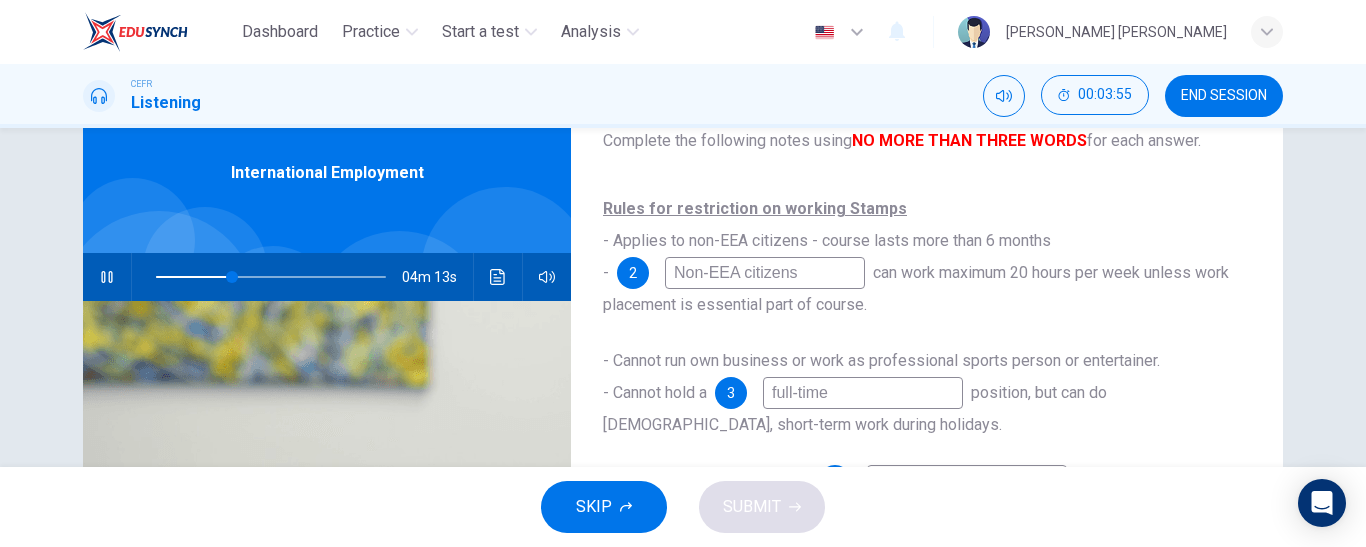 scroll, scrollTop: 118, scrollLeft: 0, axis: vertical 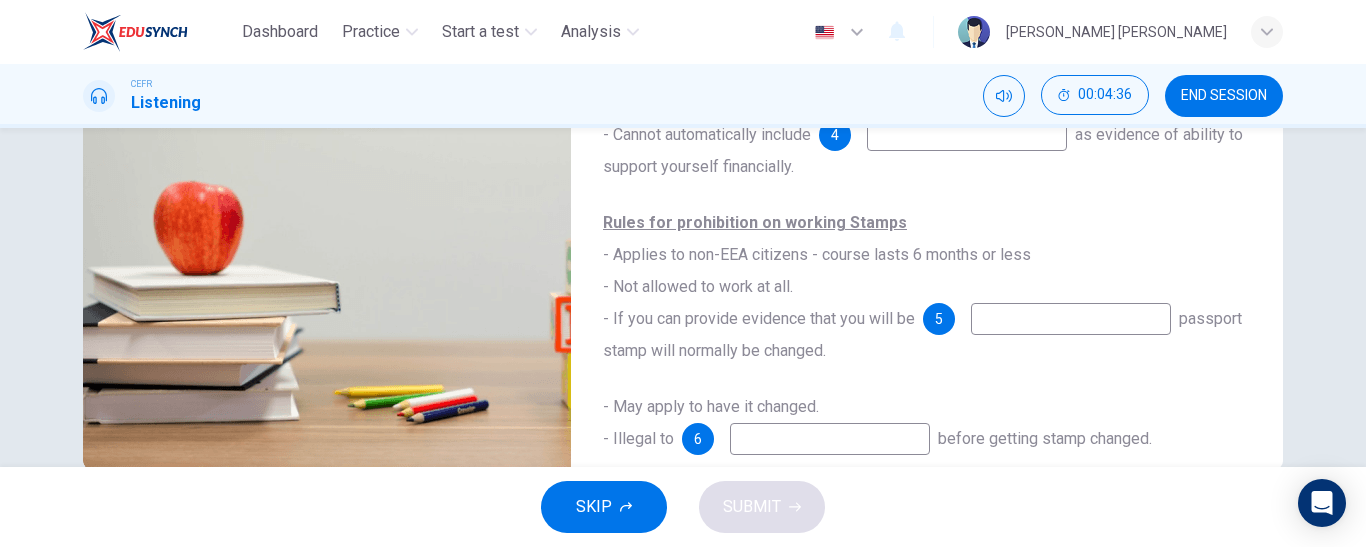 type on "44" 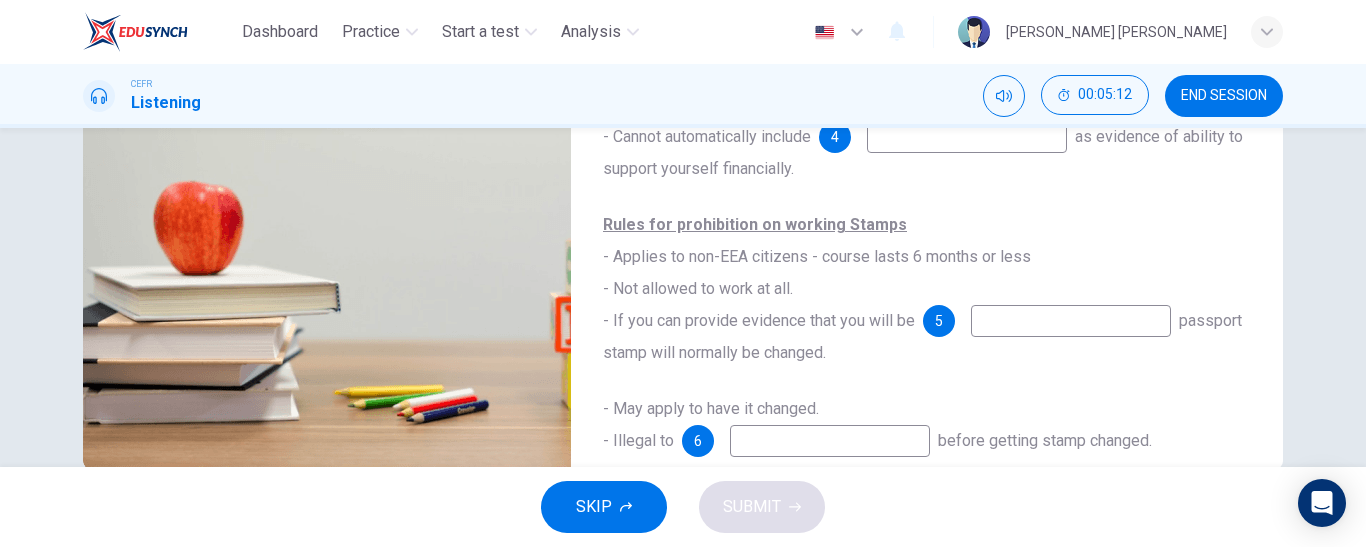scroll, scrollTop: 0, scrollLeft: 0, axis: both 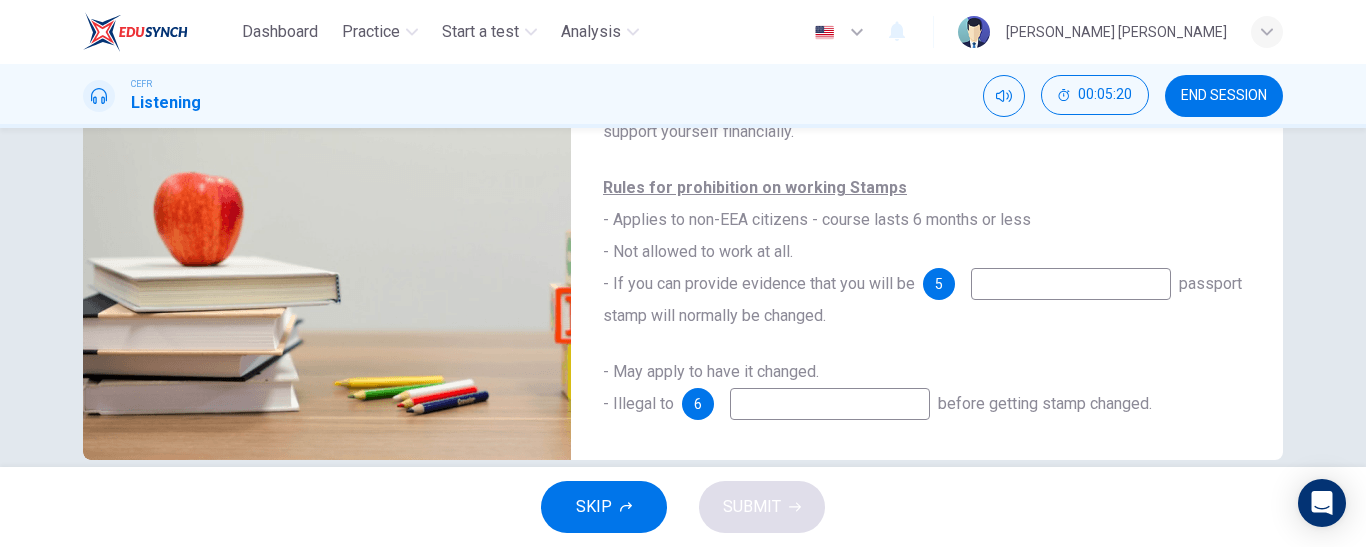 click at bounding box center [830, 404] 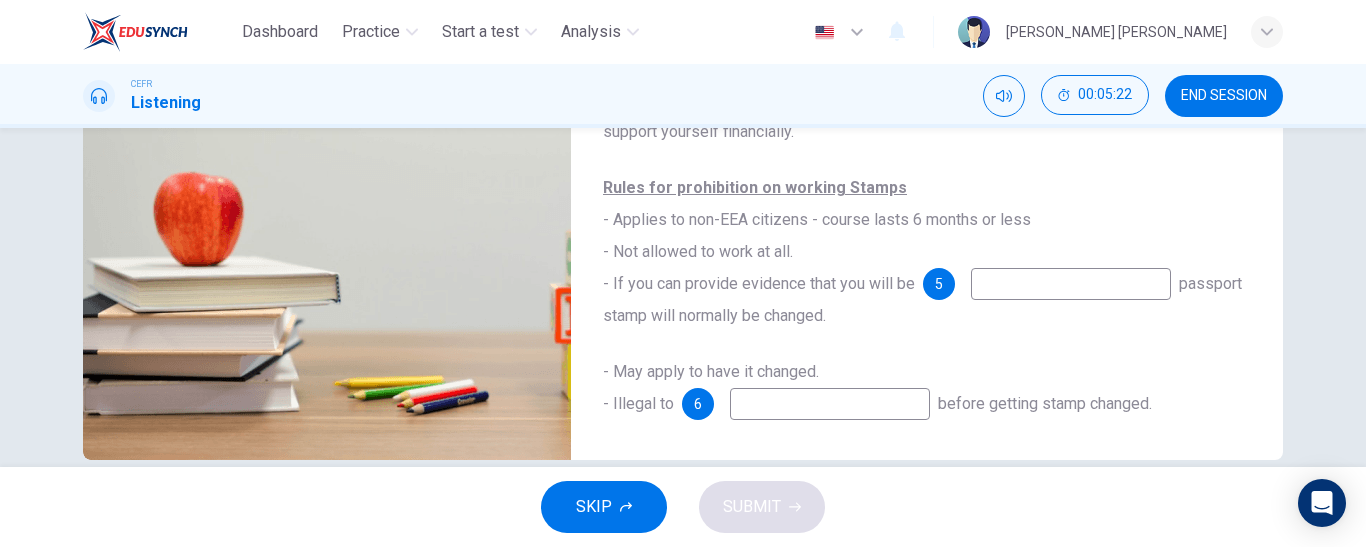 scroll, scrollTop: 0, scrollLeft: 0, axis: both 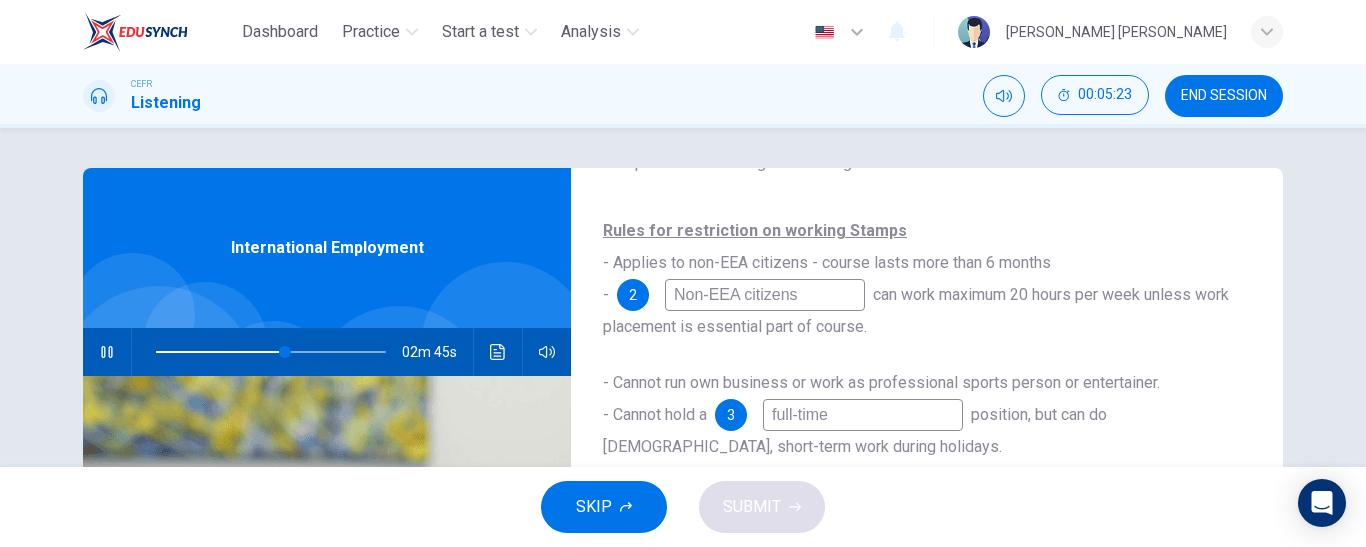click at bounding box center [107, 352] 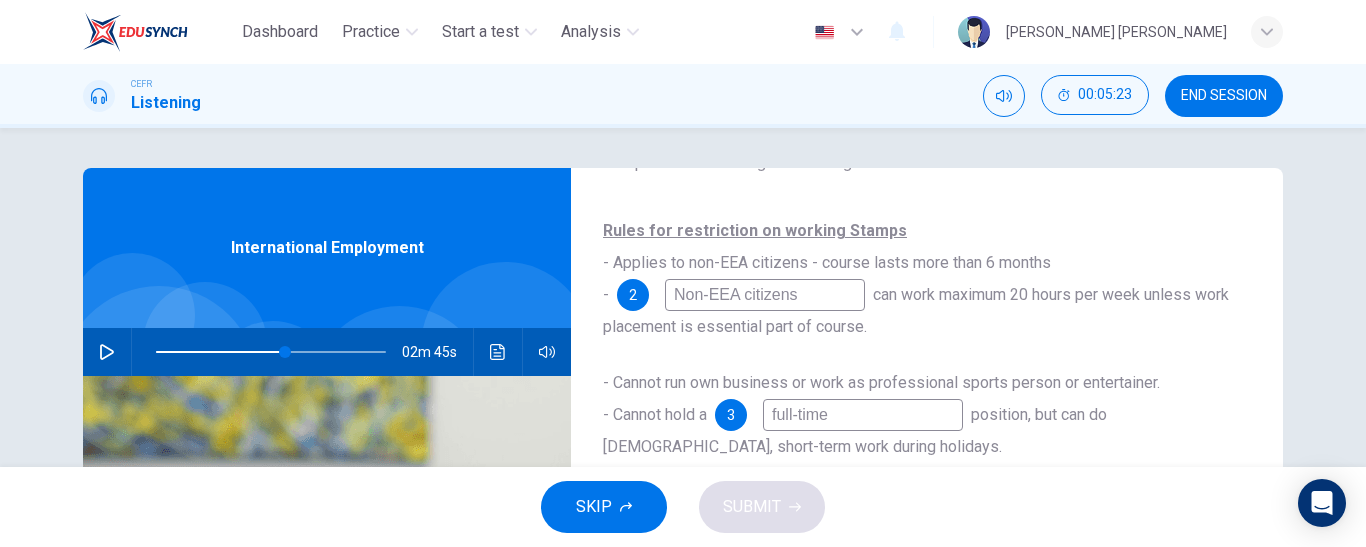 type on "56" 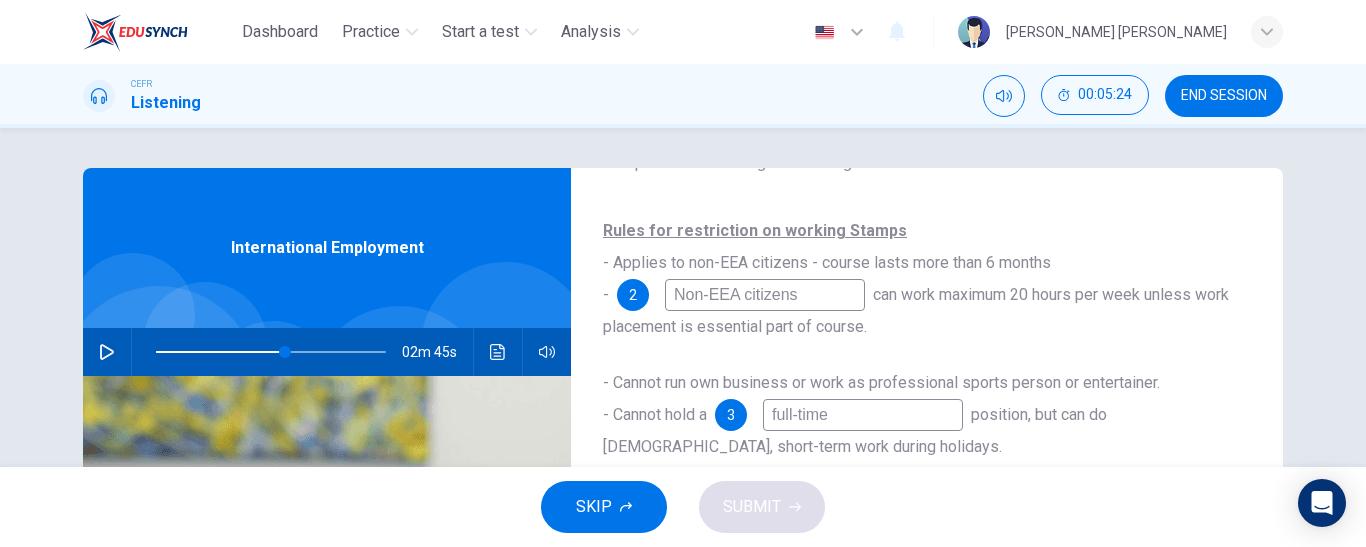 scroll, scrollTop: 436, scrollLeft: 0, axis: vertical 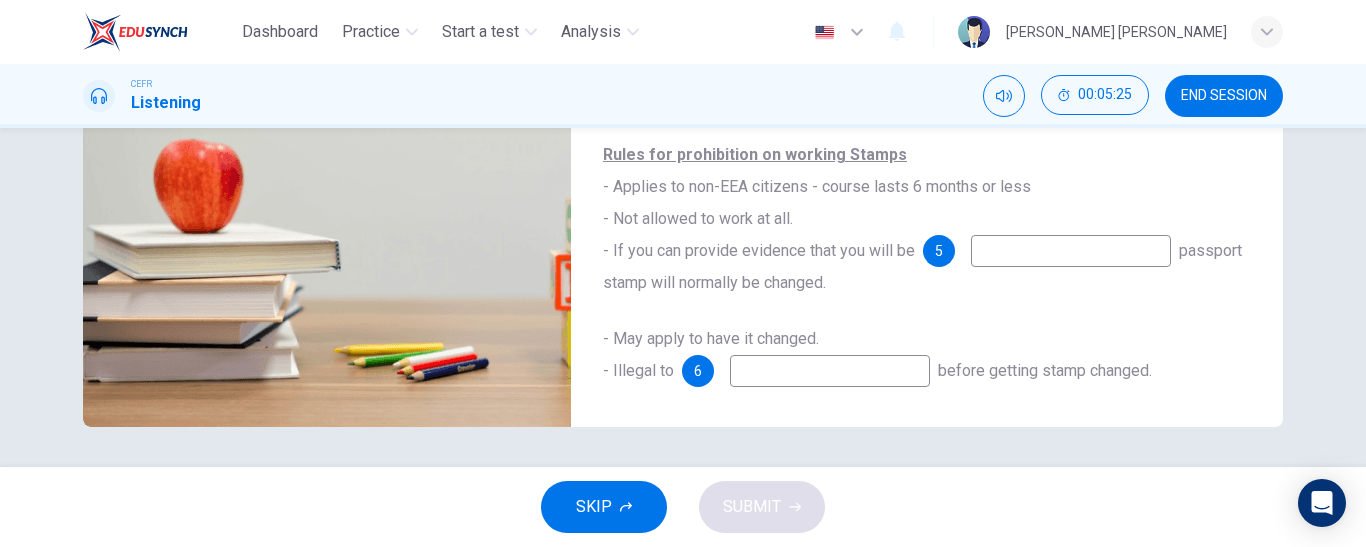 click at bounding box center (830, 371) 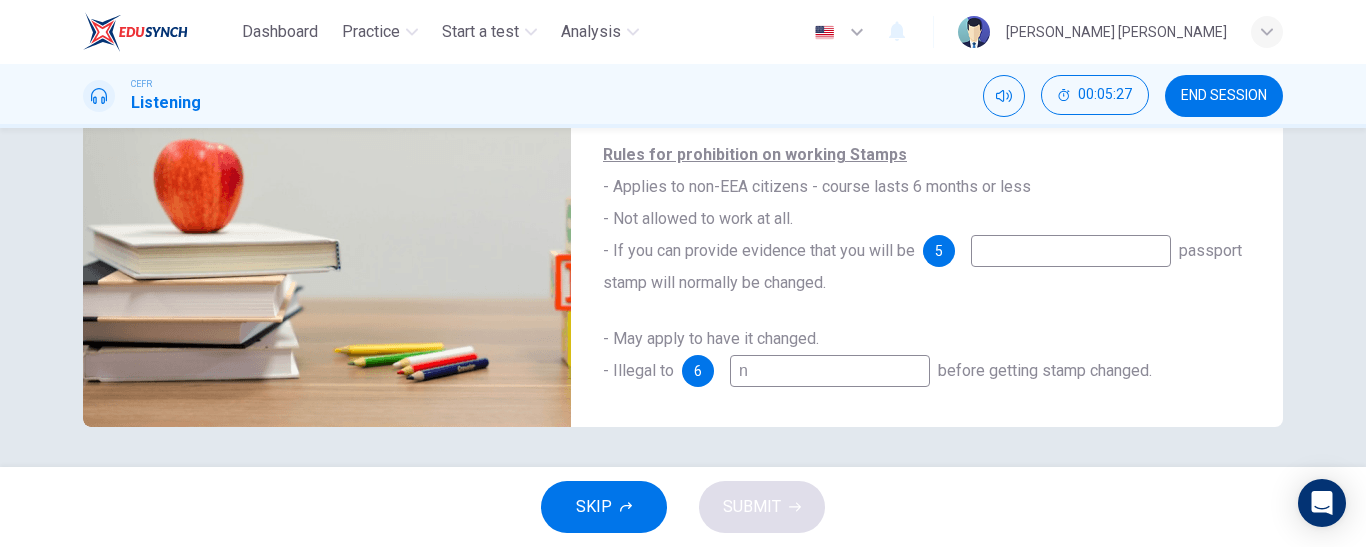 type on "n" 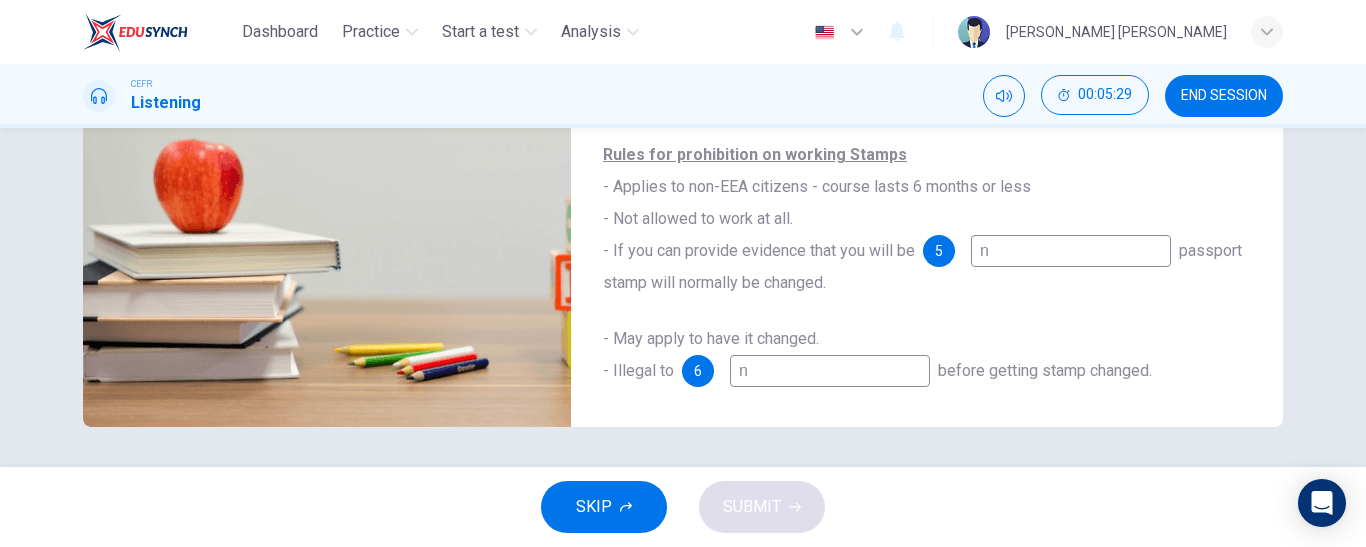 scroll, scrollTop: 0, scrollLeft: 0, axis: both 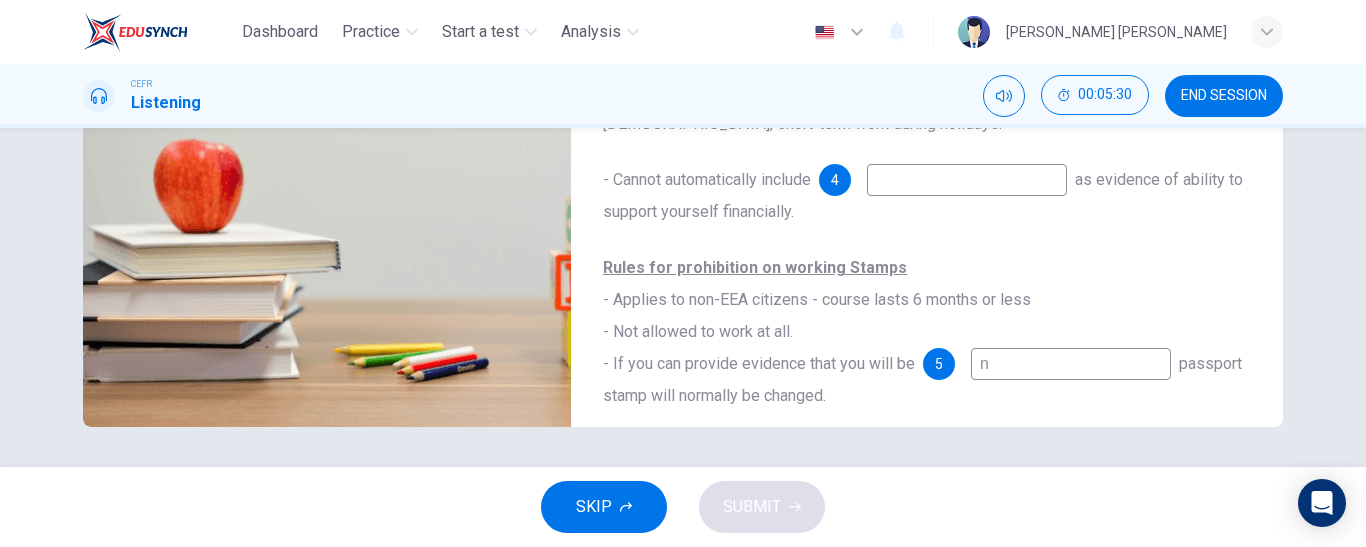 type on "n" 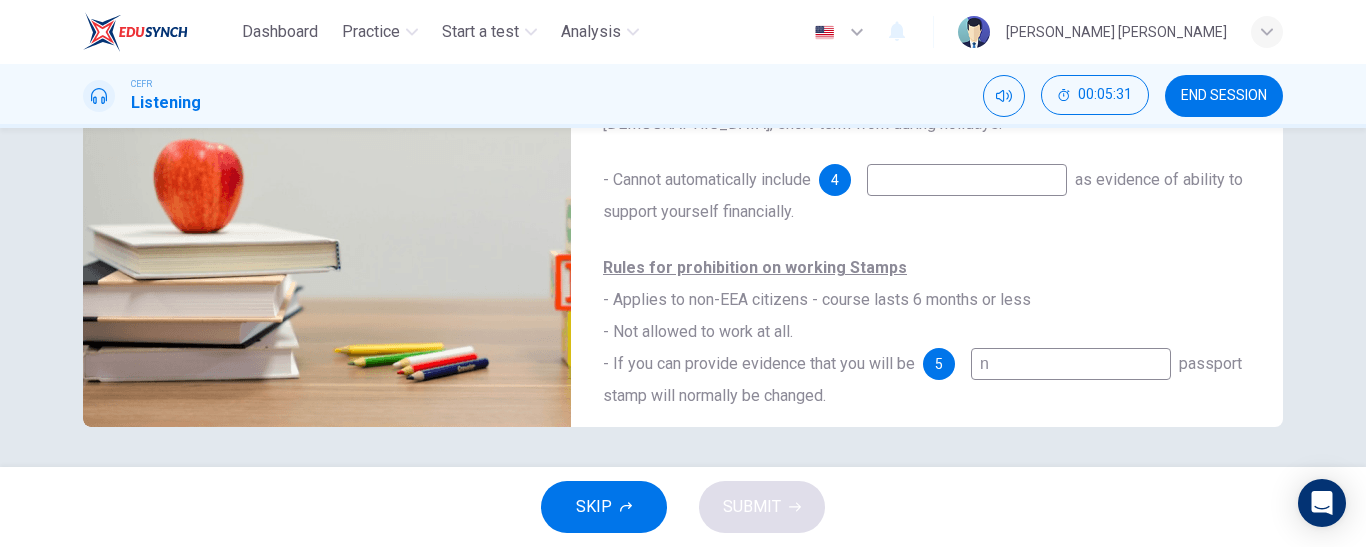 click at bounding box center (967, 180) 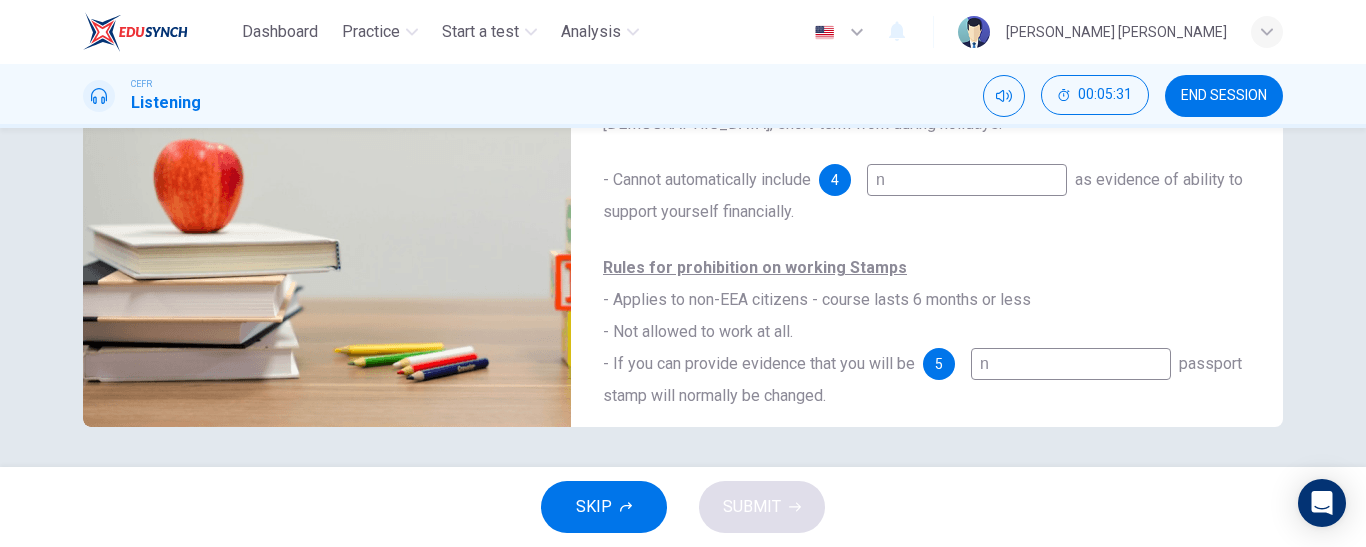 type on "56" 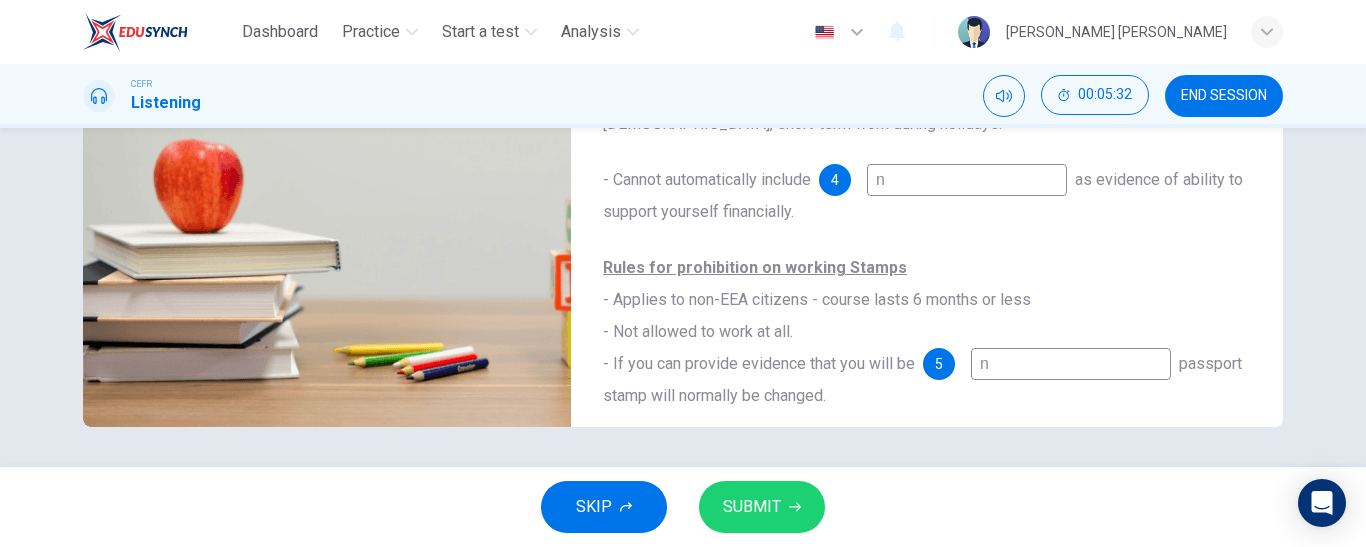 type on "n" 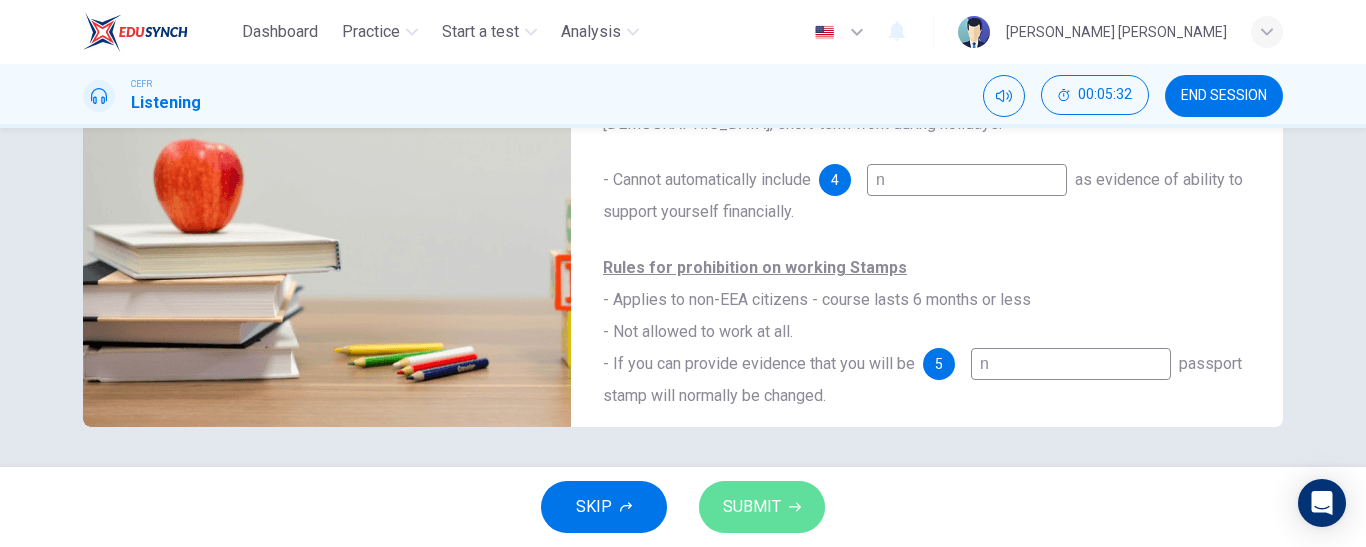 click on "SUBMIT" at bounding box center [752, 507] 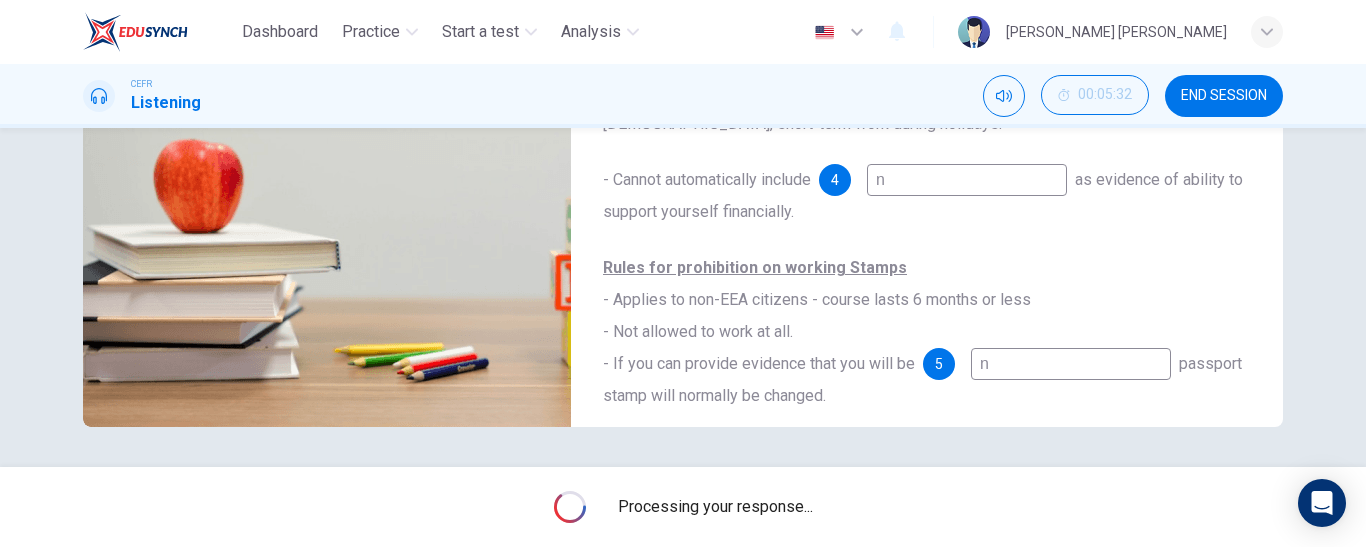 type on "56" 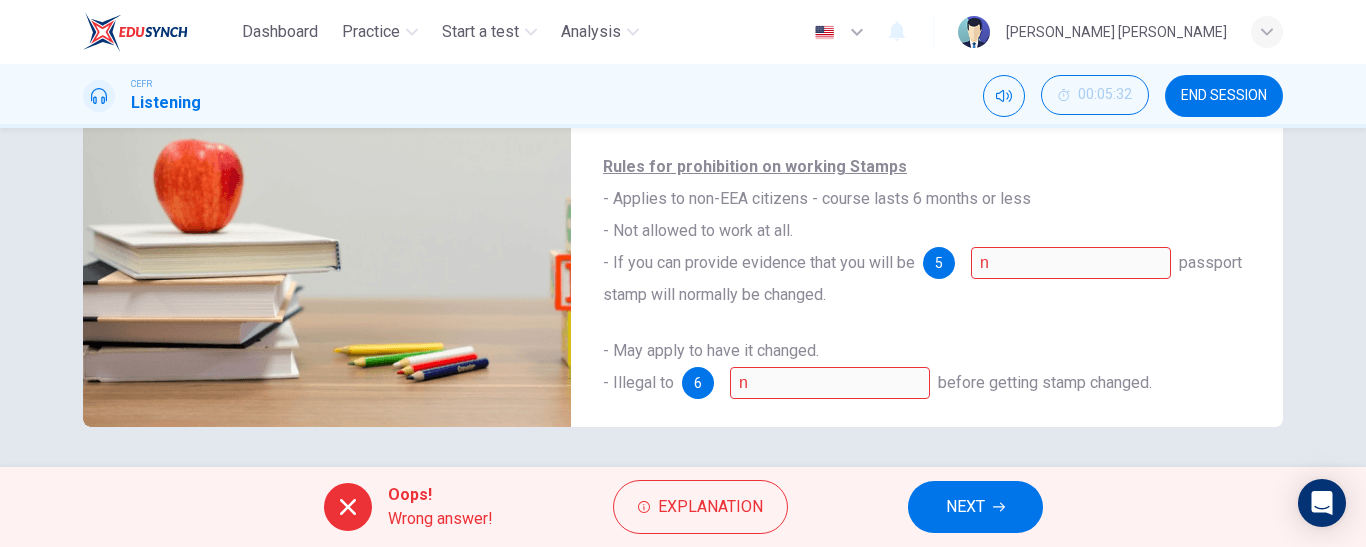 scroll, scrollTop: 118, scrollLeft: 0, axis: vertical 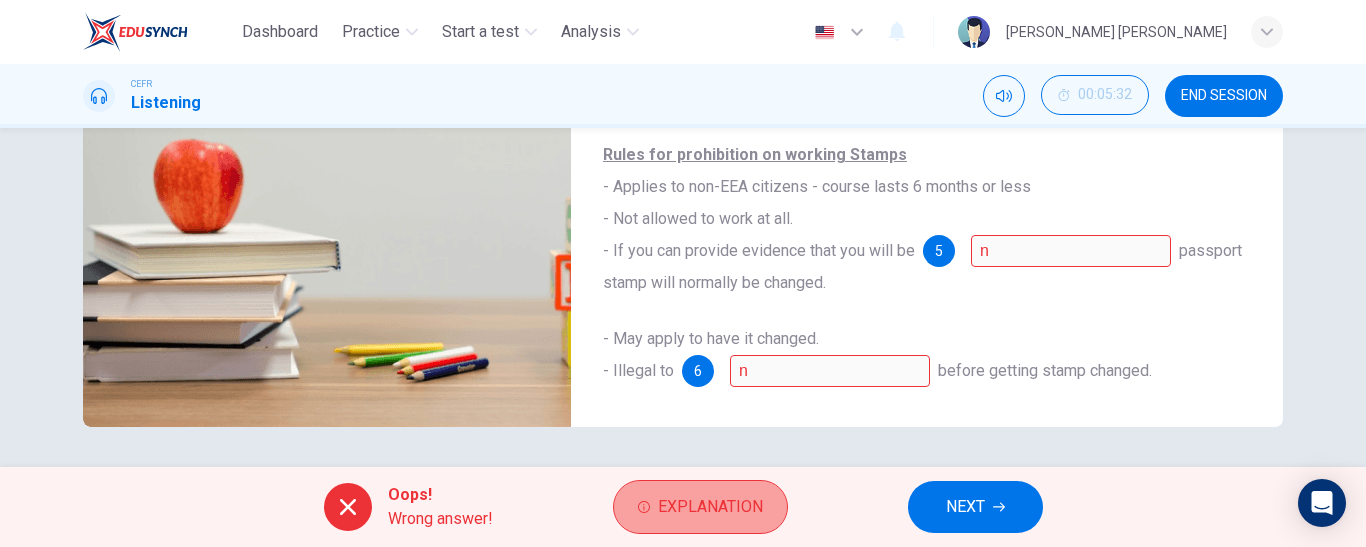 click on "Explanation" at bounding box center (710, 507) 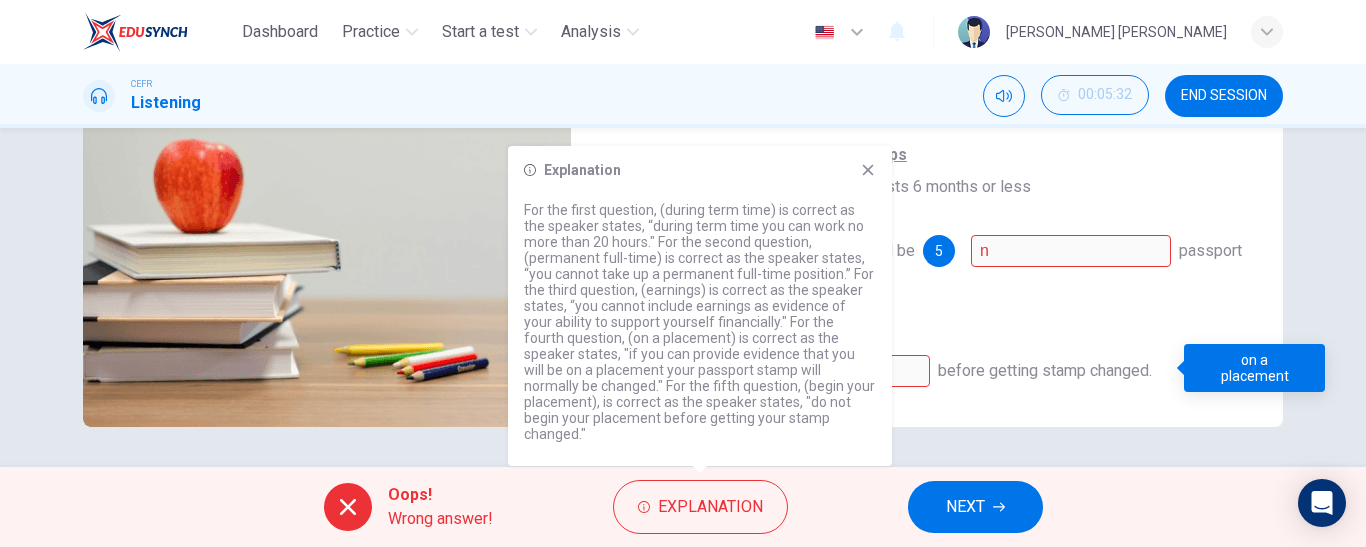 scroll, scrollTop: 0, scrollLeft: 0, axis: both 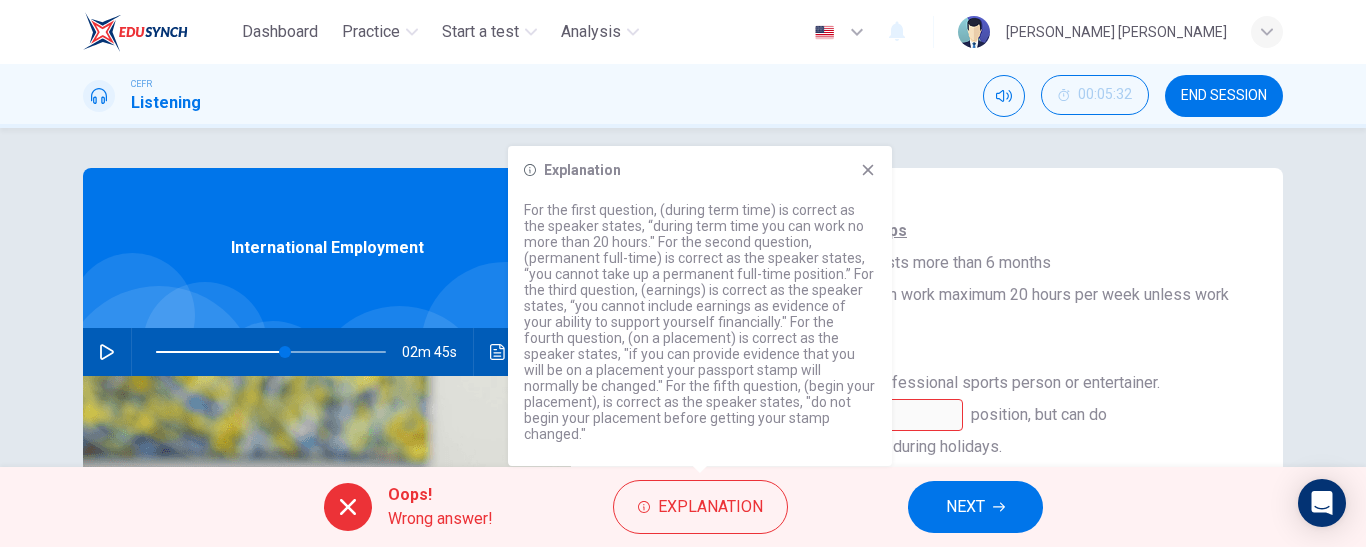 click 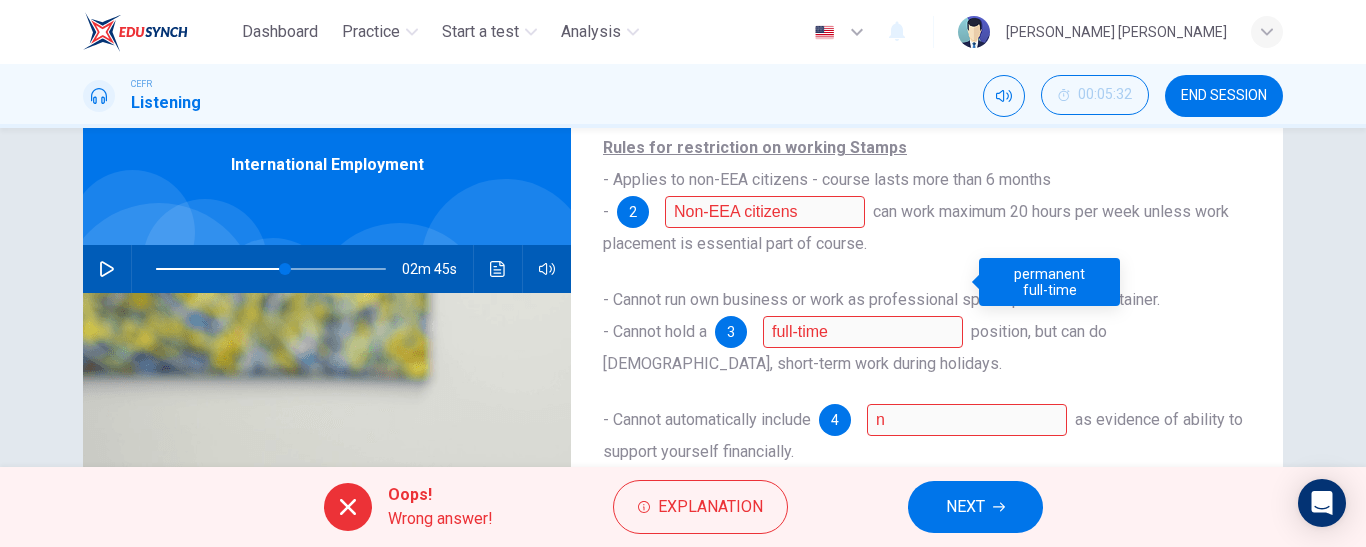 scroll, scrollTop: 131, scrollLeft: 0, axis: vertical 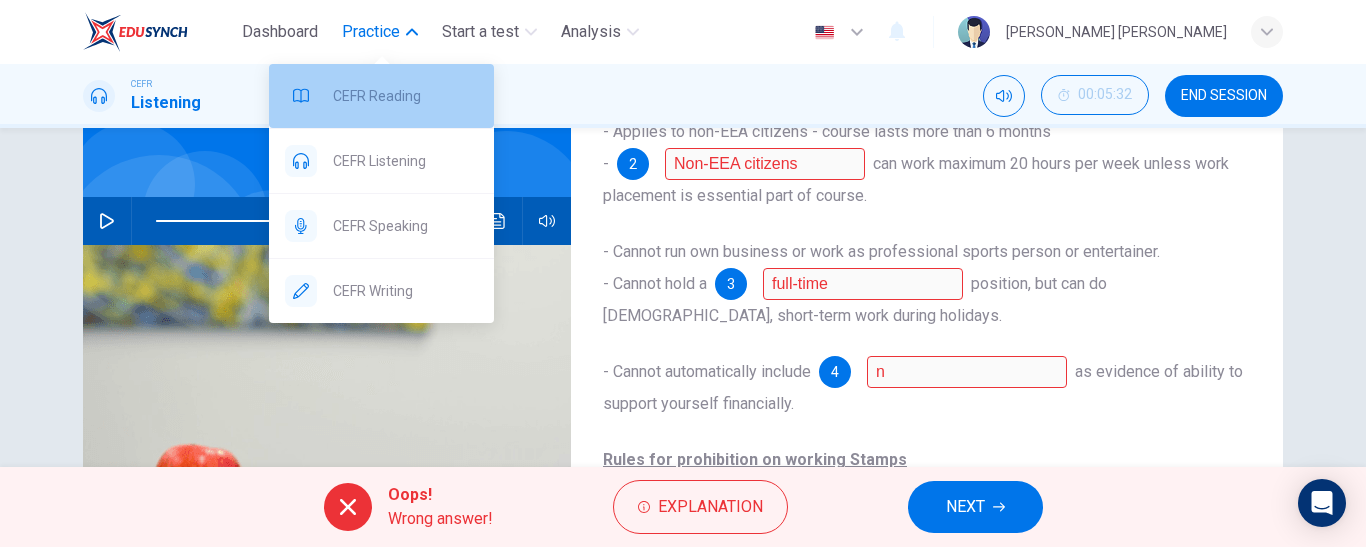 click on "CEFR Reading" at bounding box center [381, 96] 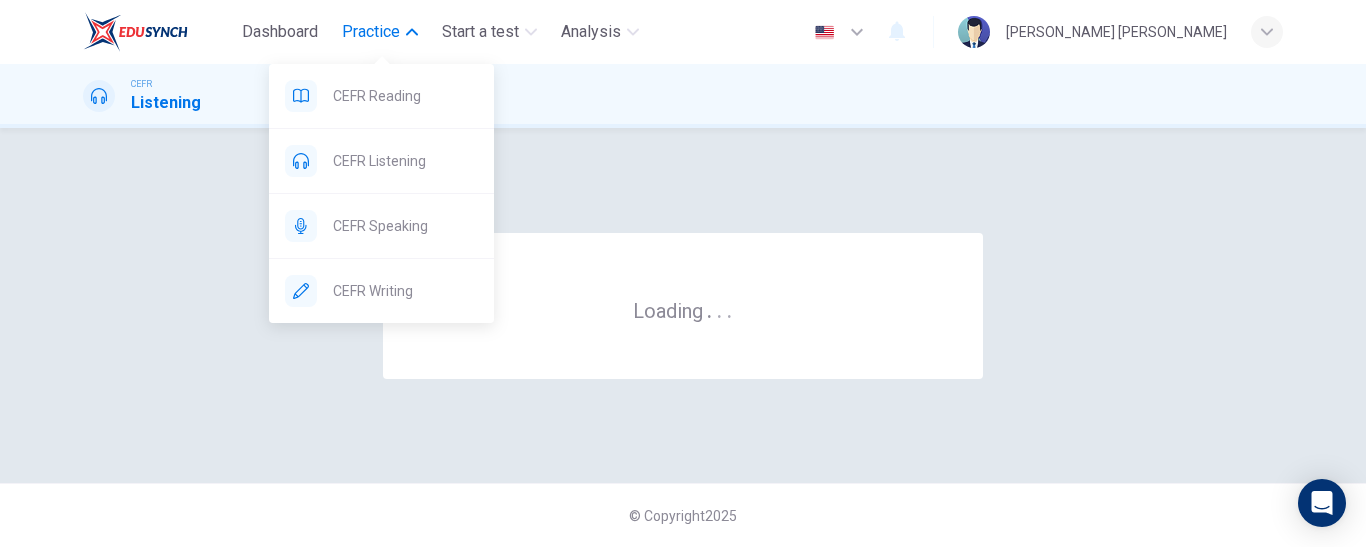 scroll, scrollTop: 0, scrollLeft: 0, axis: both 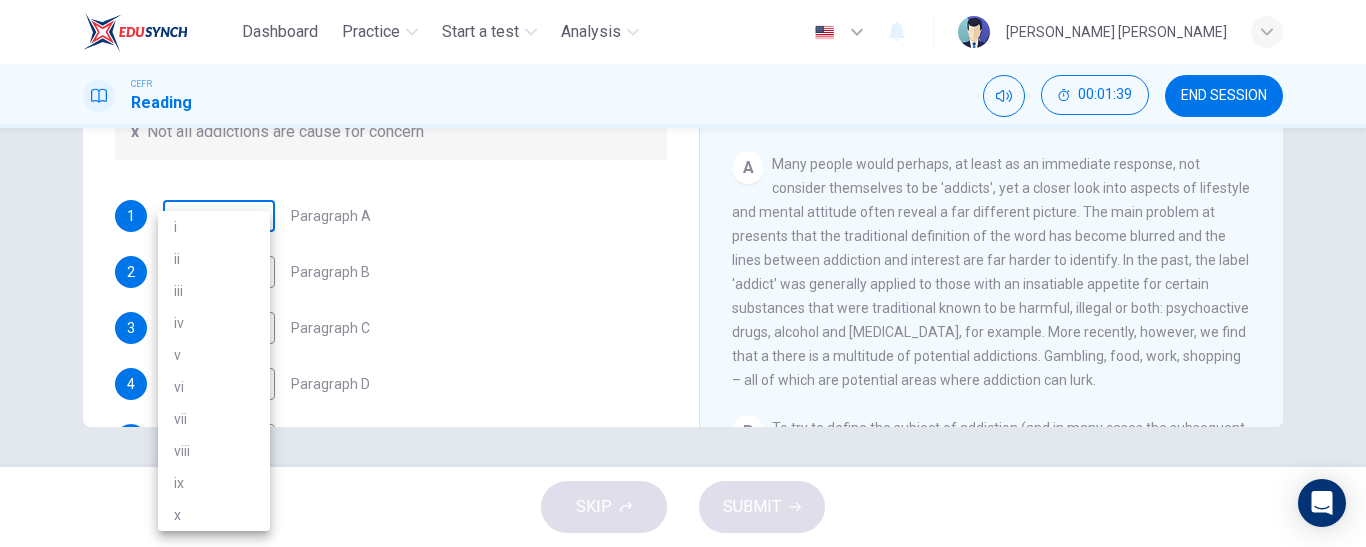 click on "Dashboard Practice Start a test Analysis English en ​ HANI ADIBA MAISARA BINTI HALIM CEFR Reading 00:01:39 END SESSION Questions 1 - 6 The Reading Passage has seven paragraphs  A-G .
Choose the correct heading for paragraphs A to F from the list of headings
below.
Write the correct number i-x in the boxes below. List of Headings i A change in methods ii The falling level of addiction iii Biological changes and associated risks iv The long term damage of addiction v Disagreements about definition vi Advice for those involved vii The changing nature of addiction in children viii The lack of clarity in modern interpretations of addiction ix Modern label for taking addiction to extremes x Not all addictions are cause for concern 1 ​ ​ Paragraph A 2 ​ ​ Paragraph B 3 ​ ​ Paragraph C 4 ​ ​ Paragraph D 5 ​ ​ Paragraph E 6 ​ ​ Paragraph F The Nature of Addiction CLICK TO ZOOM Click to Zoom A B C D E F G SKIP SUBMIT EduSynch - Online Language Proficiency Testing
Dashboard Practice i" at bounding box center [683, 273] 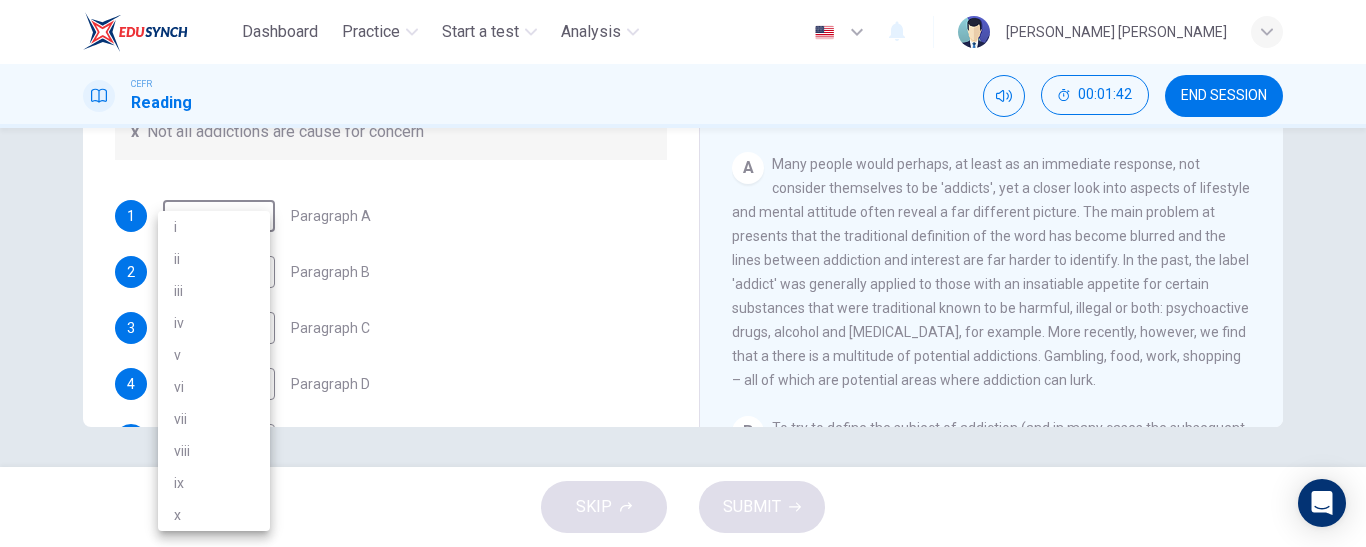 click at bounding box center (683, 273) 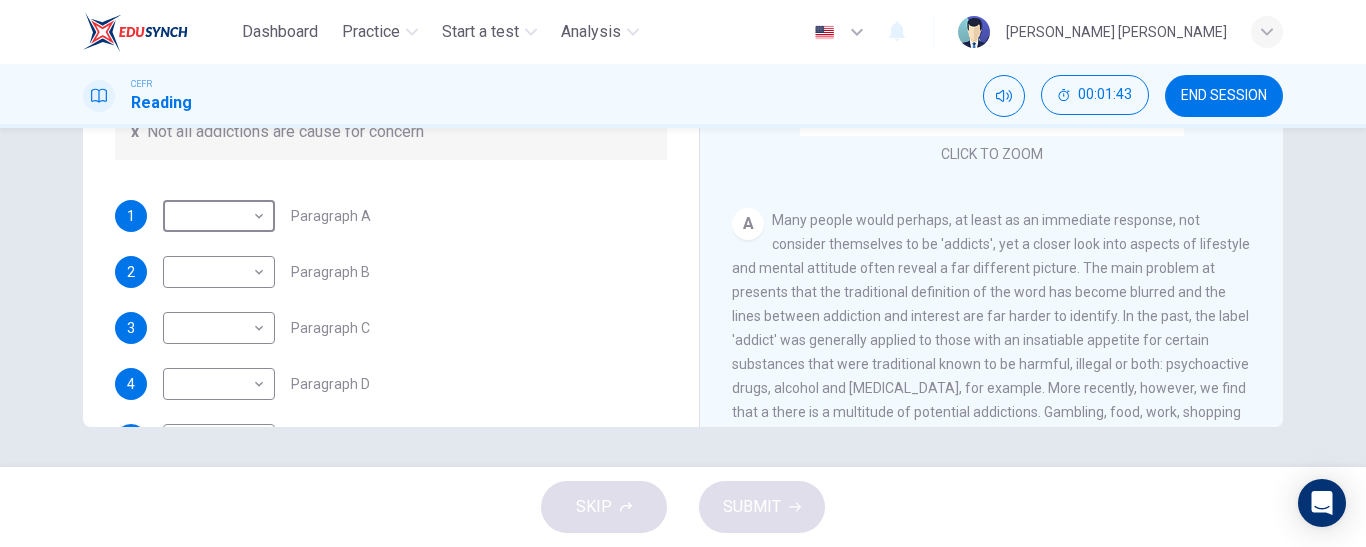 scroll, scrollTop: 31, scrollLeft: 0, axis: vertical 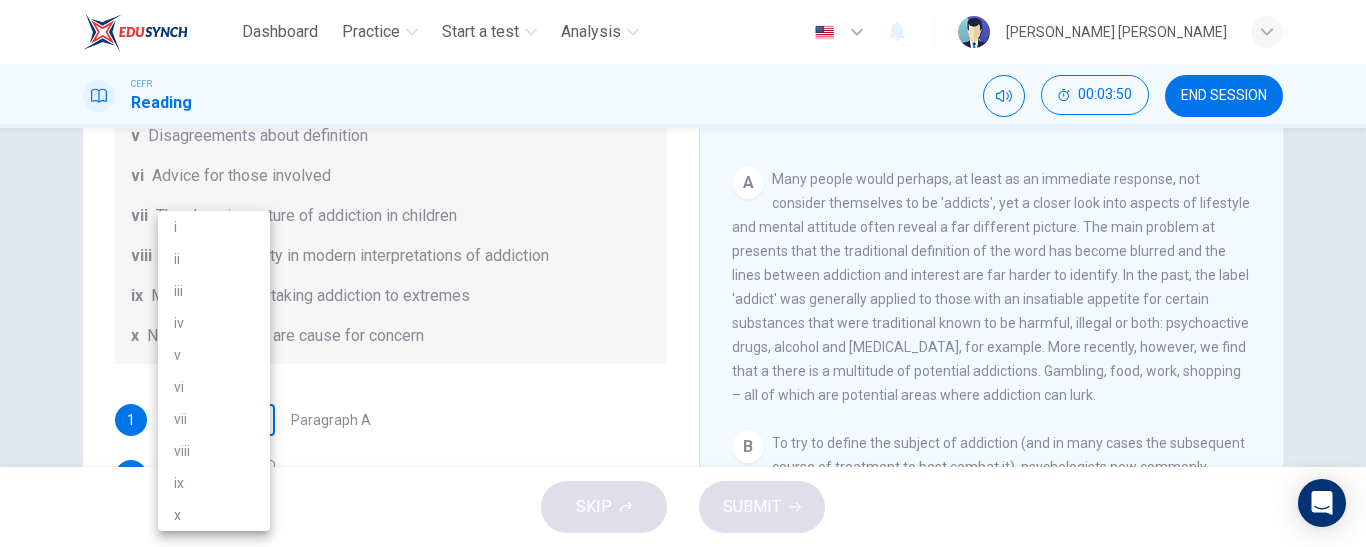 click on "Dashboard Practice Start a test Analysis English en ​ HANI ADIBA MAISARA BINTI HALIM CEFR Reading 00:03:50 END SESSION Questions 1 - 6 The Reading Passage has seven paragraphs  A-G .
Choose the correct heading for paragraphs A to F from the list of headings
below.
Write the correct number i-x in the boxes below. List of Headings i A change in methods ii The falling level of addiction iii Biological changes and associated risks iv The long term damage of addiction v Disagreements about definition vi Advice for those involved vii The changing nature of addiction in children viii The lack of clarity in modern interpretations of addiction ix Modern label for taking addiction to extremes x Not all addictions are cause for concern 1 ​ ​ Paragraph A 2 ​ ​ Paragraph B 3 ​ ​ Paragraph C 4 ​ ​ Paragraph D 5 ​ ​ Paragraph E 6 ​ ​ Paragraph F The Nature of Addiction CLICK TO ZOOM Click to Zoom A B C D E F G SKIP SUBMIT EduSynch - Online Language Proficiency Testing
Dashboard Practice i" at bounding box center [683, 273] 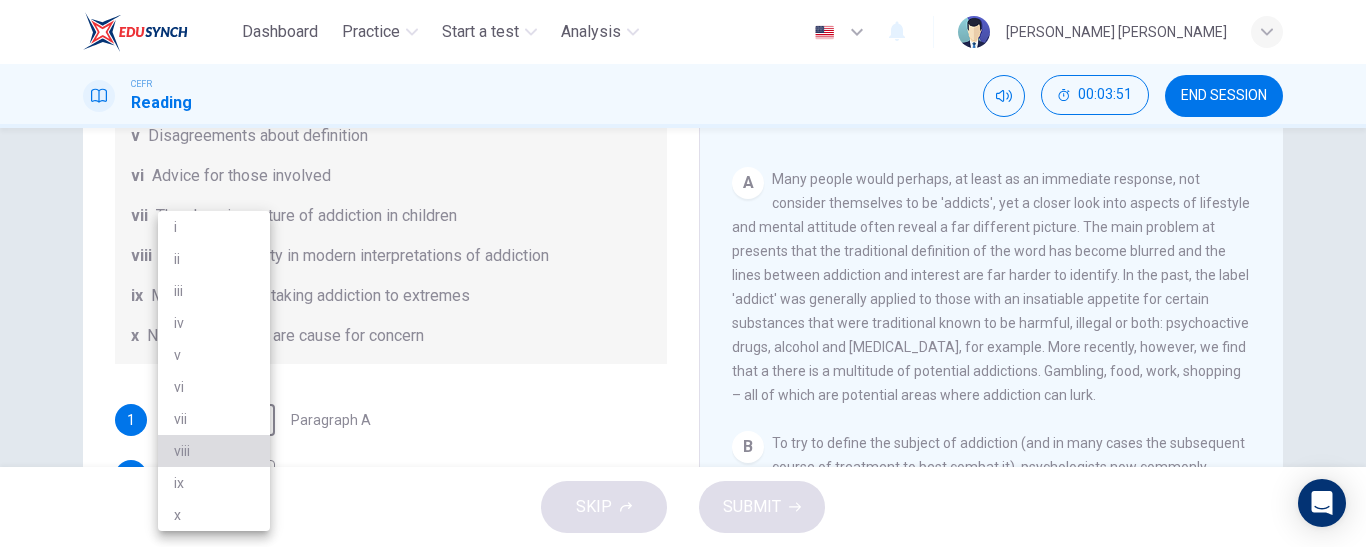 click on "viii" at bounding box center (214, 451) 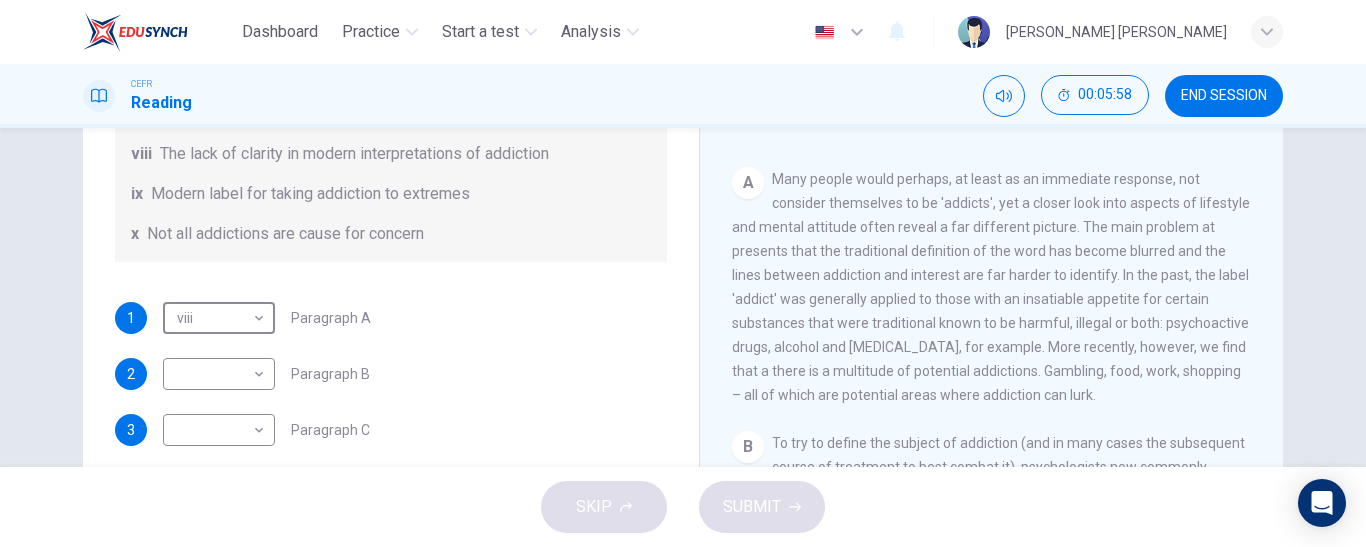 scroll, scrollTop: 305, scrollLeft: 0, axis: vertical 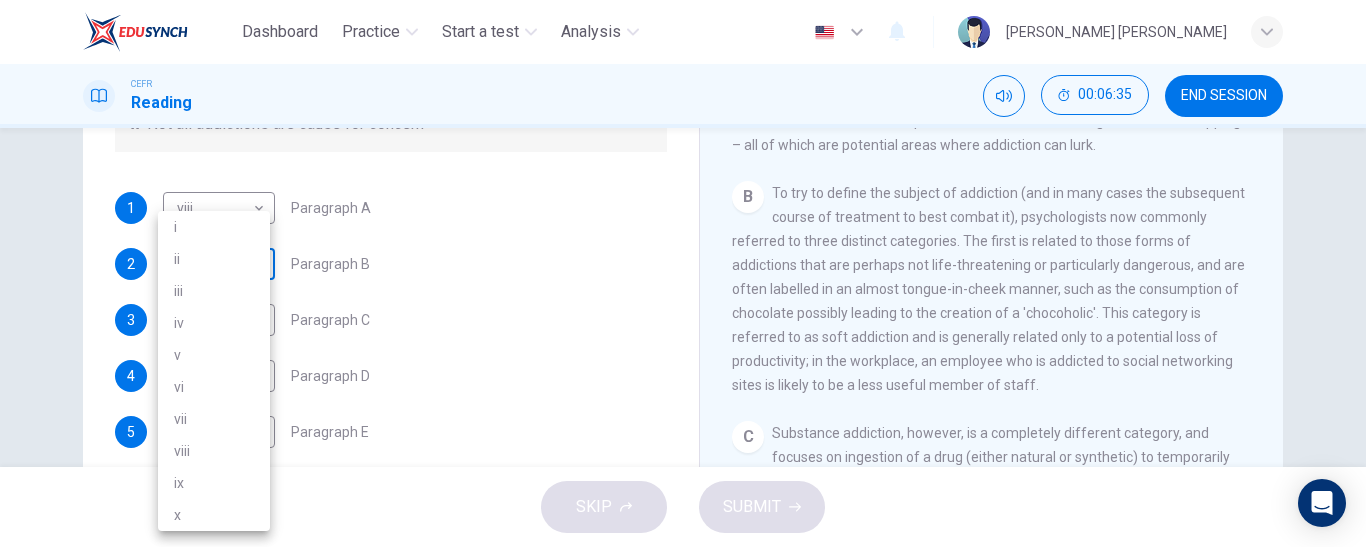 click on "Dashboard Practice Start a test Analysis English en ​ HANI ADIBA MAISARA BINTI HALIM CEFR Reading 00:06:35 END SESSION Questions 1 - 6 The Reading Passage has seven paragraphs  A-G .
Choose the correct heading for paragraphs A to F from the list of headings
below.
Write the correct number i-x in the boxes below. List of Headings i A change in methods ii The falling level of addiction iii Biological changes and associated risks iv The long term damage of addiction v Disagreements about definition vi Advice for those involved vii The changing nature of addiction in children viii The lack of clarity in modern interpretations of addiction ix Modern label for taking addiction to extremes x Not all addictions are cause for concern 1 viii viii ​ Paragraph A 2 ​ ​ Paragraph B 3 ​ ​ Paragraph C 4 ​ ​ Paragraph D 5 ​ ​ Paragraph E 6 ​ ​ Paragraph F The Nature of Addiction CLICK TO ZOOM Click to Zoom A B C D E F G SKIP SUBMIT EduSynch - Online Language Proficiency Testing
Dashboard 2025" at bounding box center (683, 273) 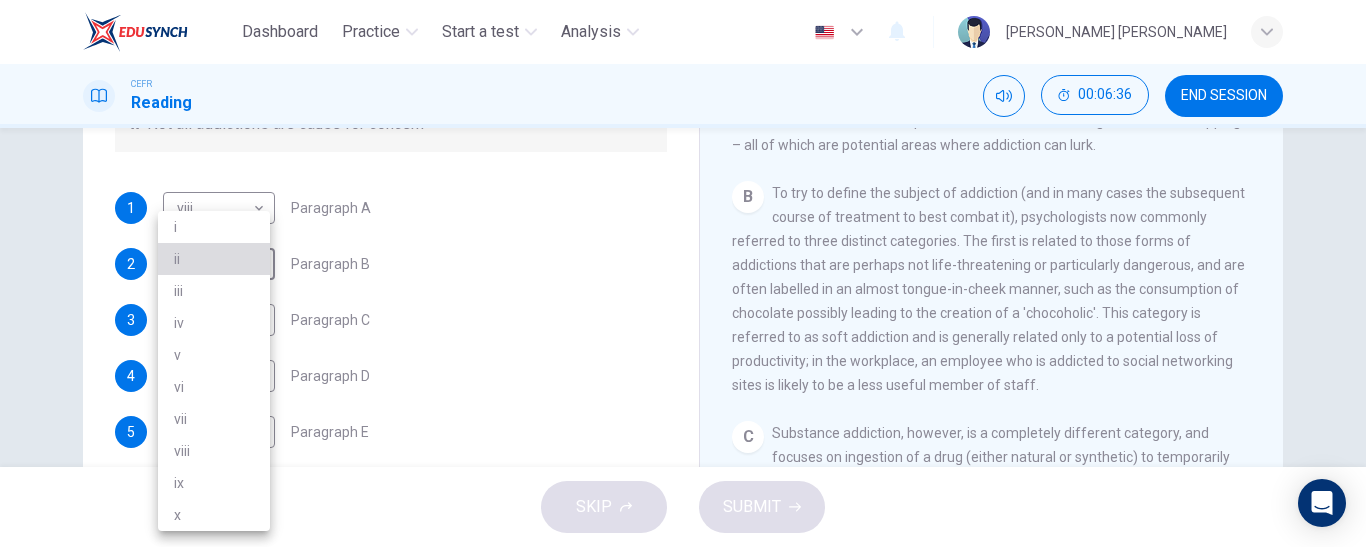 click on "ii" at bounding box center (214, 259) 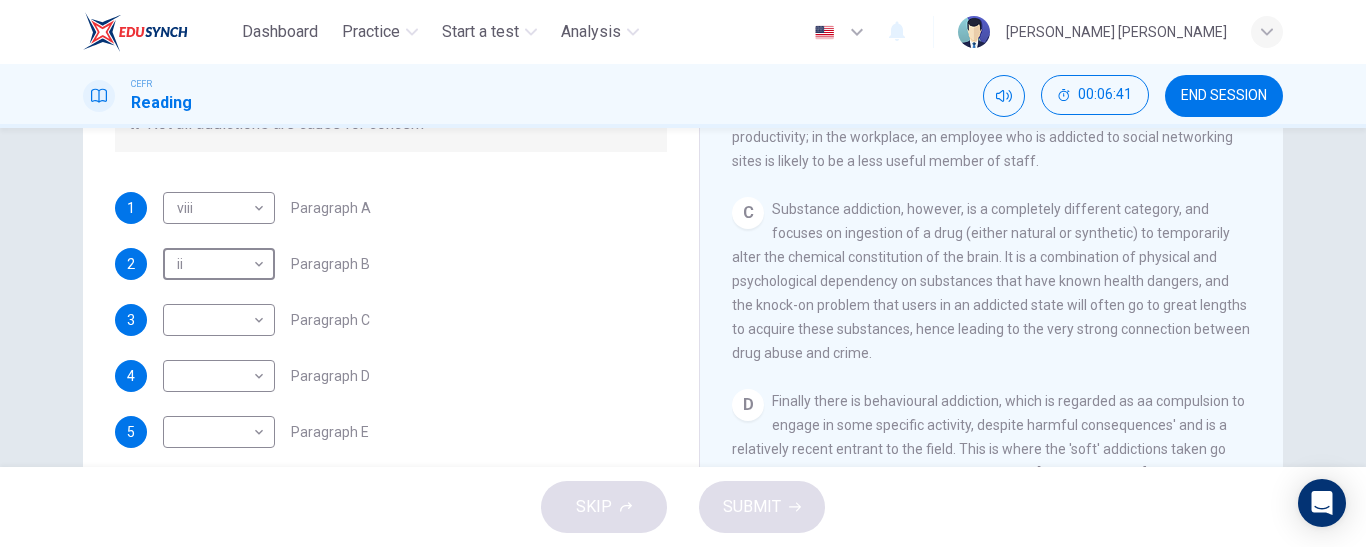 scroll, scrollTop: 653, scrollLeft: 0, axis: vertical 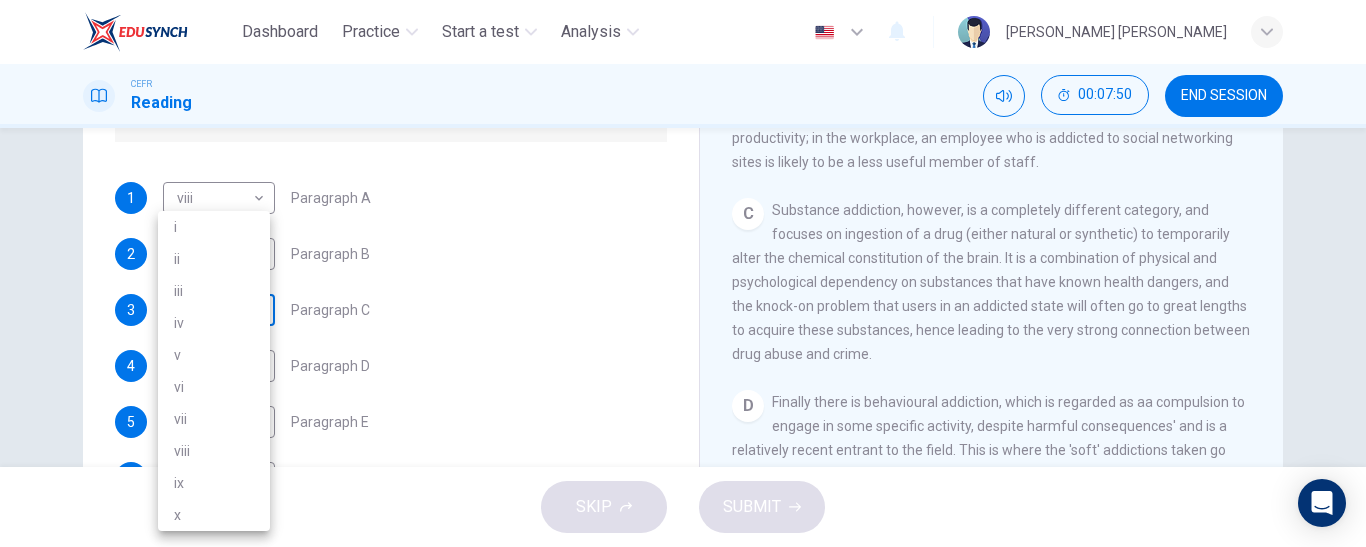 click on "Dashboard Practice Start a test Analysis English en ​ HANI ADIBA MAISARA BINTI HALIM CEFR Reading 00:07:50 END SESSION Questions 1 - 6 The Reading Passage has seven paragraphs  A-G .
Choose the correct heading for paragraphs A to F from the list of headings
below.
Write the correct number i-x in the boxes below. List of Headings i A change in methods ii The falling level of addiction iii Biological changes and associated risks iv The long term damage of addiction v Disagreements about definition vi Advice for those involved vii The changing nature of addiction in children viii The lack of clarity in modern interpretations of addiction ix Modern label for taking addiction to extremes x Not all addictions are cause for concern 1 viii viii ​ Paragraph A 2 ii ii ​ Paragraph B 3 ​ ​ Paragraph C 4 ​ ​ Paragraph D 5 ​ ​ Paragraph E 6 ​ ​ Paragraph F The Nature of Addiction CLICK TO ZOOM Click to Zoom A B C D E F G SKIP SUBMIT EduSynch - Online Language Proficiency Testing
Dashboard i" at bounding box center [683, 273] 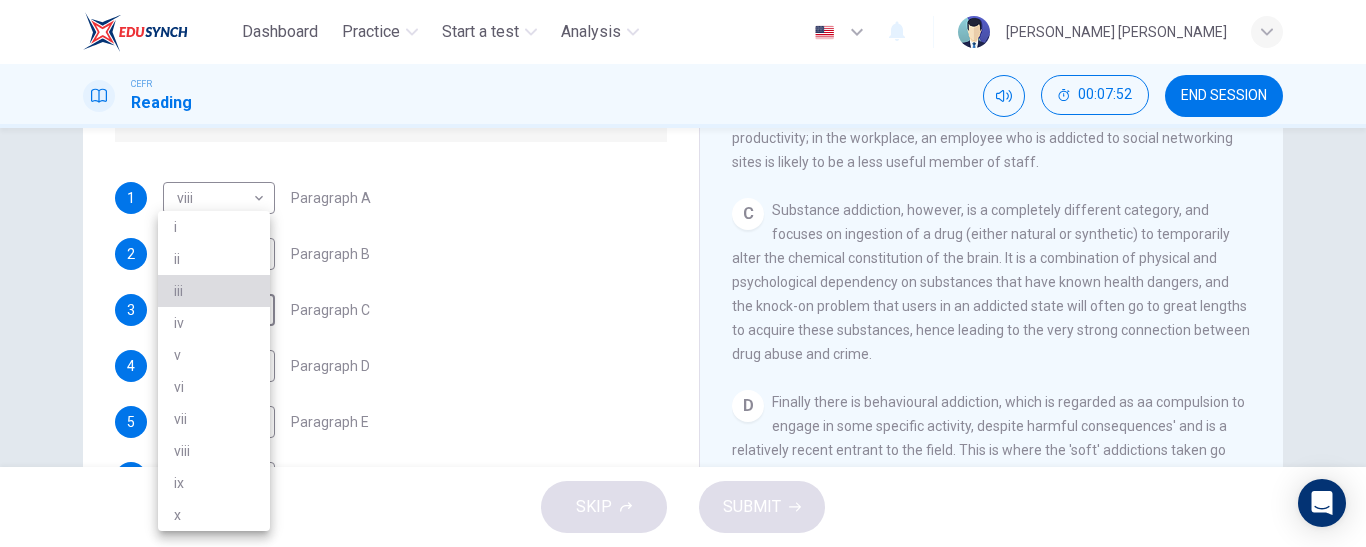 click on "iii" at bounding box center [214, 291] 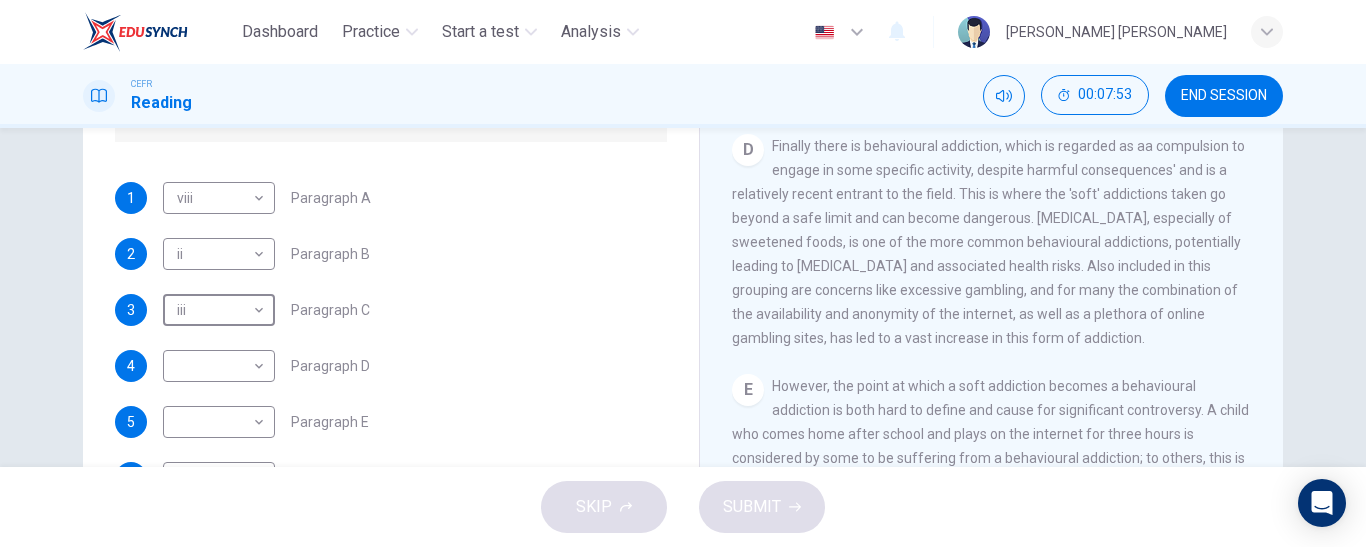 scroll, scrollTop: 908, scrollLeft: 0, axis: vertical 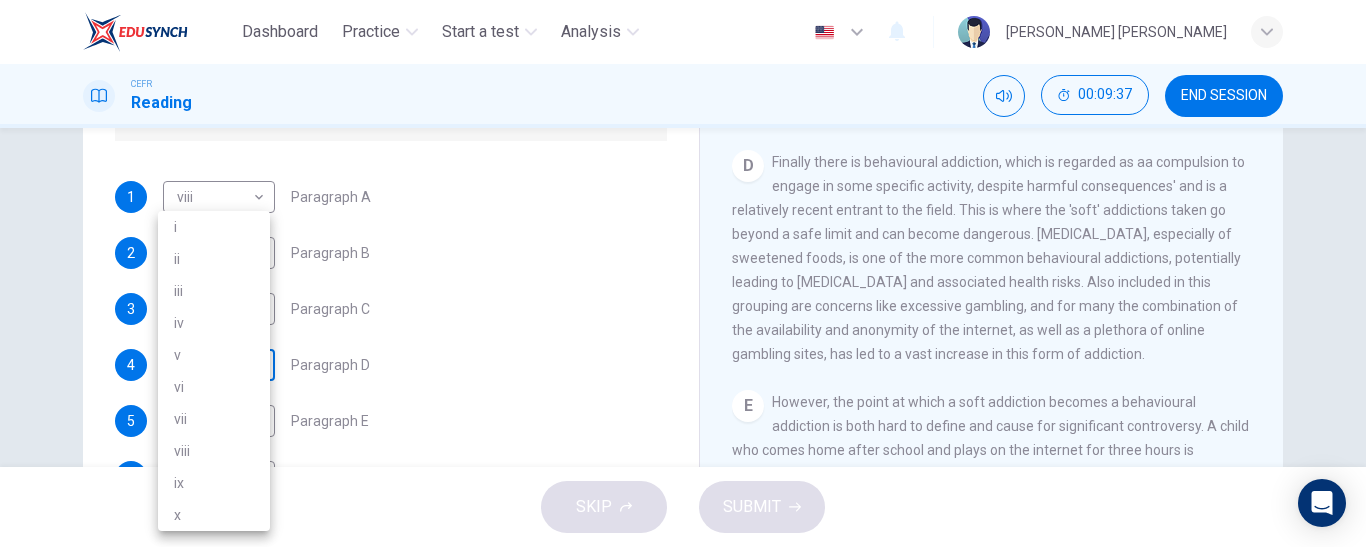 click on "Dashboard Practice Start a test Analysis English en ​ HANI ADIBA MAISARA BINTI HALIM CEFR Reading 00:09:37 END SESSION Questions 1 - 6 The Reading Passage has seven paragraphs  A-G .
Choose the correct heading for paragraphs A to F from the list of headings
below.
Write the correct number i-x in the boxes below. List of Headings i A change in methods ii The falling level of addiction iii Biological changes and associated risks iv The long term damage of addiction v Disagreements about definition vi Advice for those involved vii The changing nature of addiction in children viii The lack of clarity in modern interpretations of addiction ix Modern label for taking addiction to extremes x Not all addictions are cause for concern 1 viii viii ​ Paragraph A 2 ii ii ​ Paragraph B 3 iii iii ​ Paragraph C 4 ​ ​ Paragraph D 5 ​ ​ Paragraph E 6 ​ ​ Paragraph F The Nature of Addiction CLICK TO ZOOM Click to Zoom A B C D E F G SKIP SUBMIT EduSynch - Online Language Proficiency Testing
Practice" at bounding box center [683, 273] 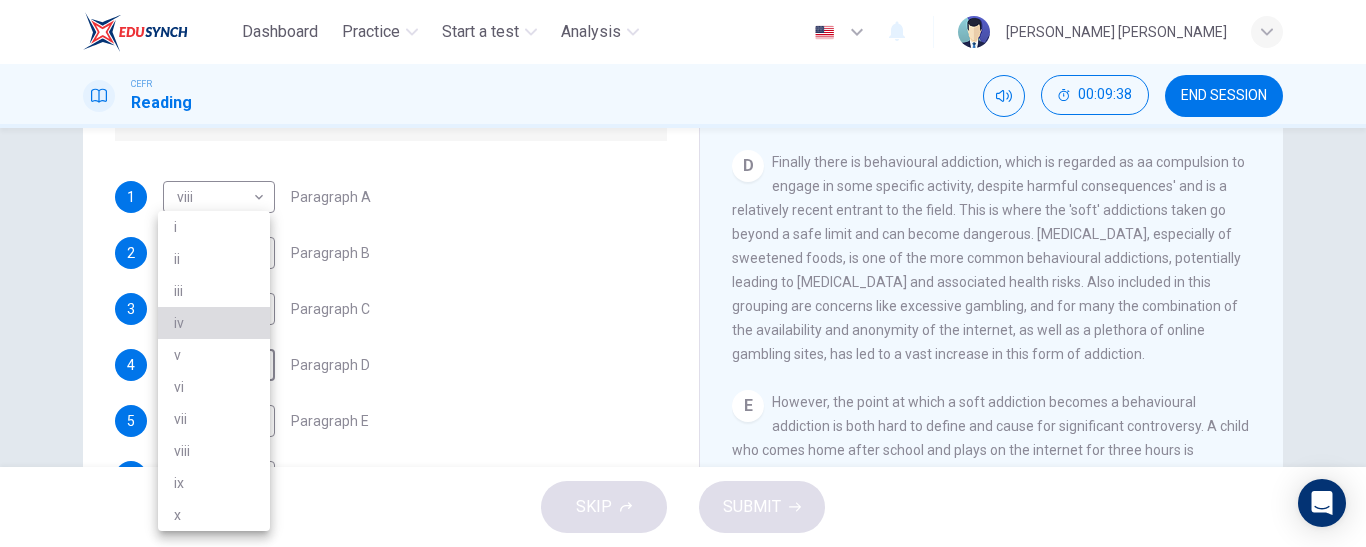 click on "iv" at bounding box center (214, 323) 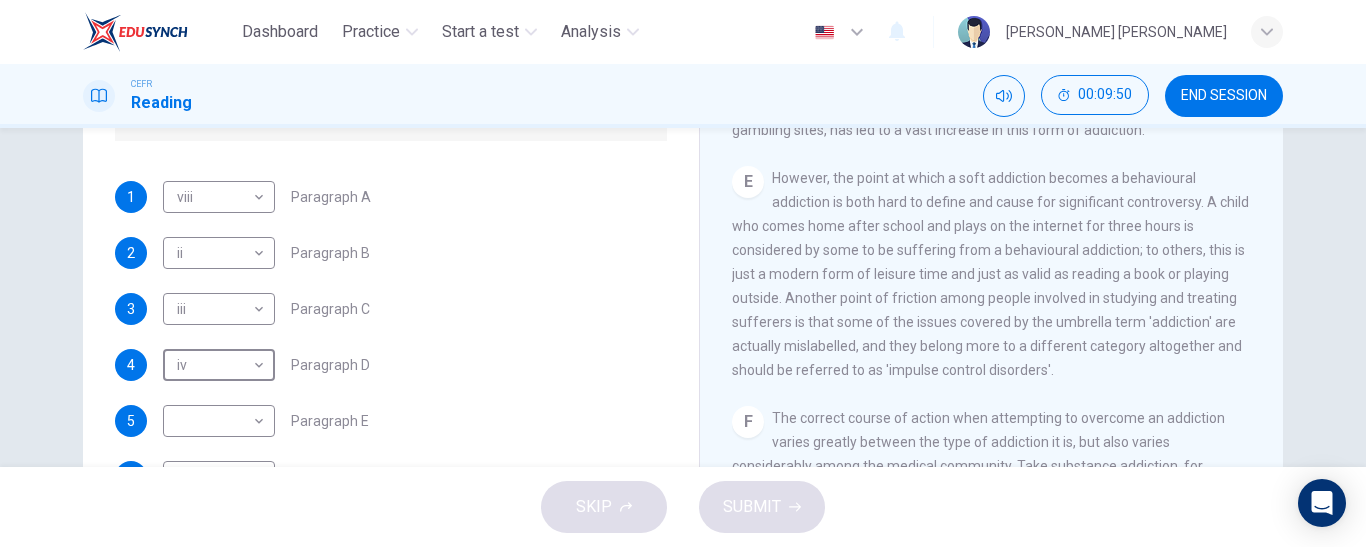 scroll, scrollTop: 1117, scrollLeft: 0, axis: vertical 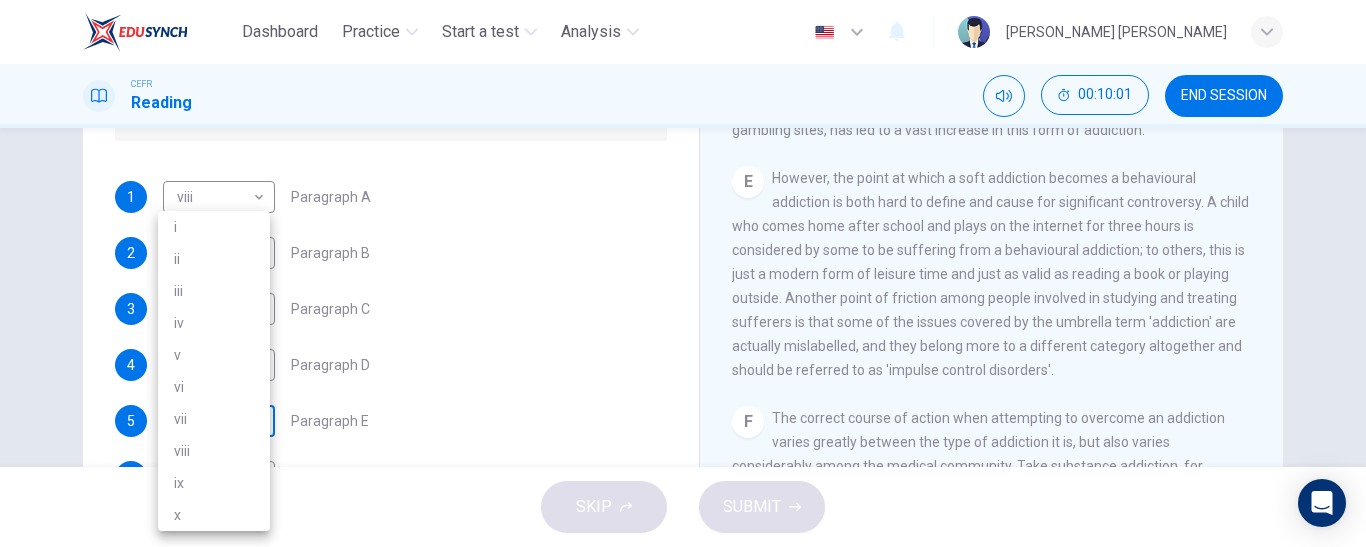 click on "Dashboard Practice Start a test Analysis English en ​ HANI ADIBA MAISARA BINTI HALIM CEFR Reading 00:10:01 END SESSION Questions 1 - 6 The Reading Passage has seven paragraphs  A-G .
Choose the correct heading for paragraphs A to F from the list of headings
below.
Write the correct number i-x in the boxes below. List of Headings i A change in methods ii The falling level of addiction iii Biological changes and associated risks iv The long term damage of addiction v Disagreements about definition vi Advice for those involved vii The changing nature of addiction in children viii The lack of clarity in modern interpretations of addiction ix Modern label for taking addiction to extremes x Not all addictions are cause for concern 1 viii viii ​ Paragraph A 2 ii ii ​ Paragraph B 3 iii iii ​ Paragraph C 4 iv iv ​ Paragraph D 5 ​ ​ Paragraph E 6 ​ ​ Paragraph F The Nature of Addiction CLICK TO ZOOM Click to Zoom A B C D E F G SKIP SUBMIT EduSynch - Online Language Proficiency Testing
2025 i" at bounding box center [683, 273] 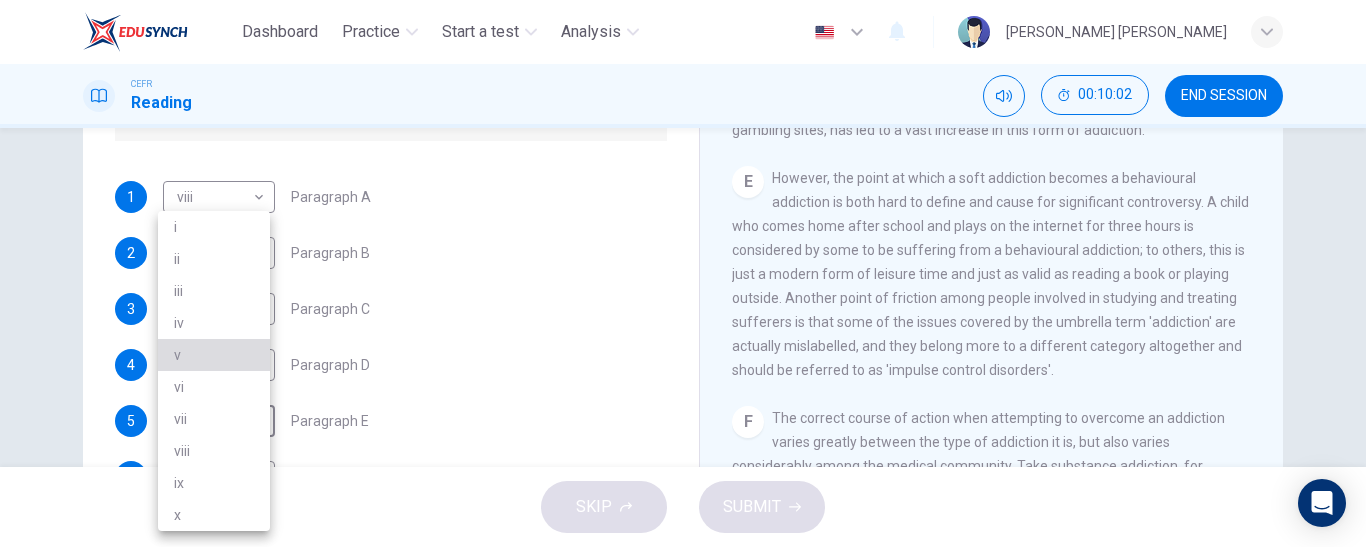 click on "v" at bounding box center (214, 355) 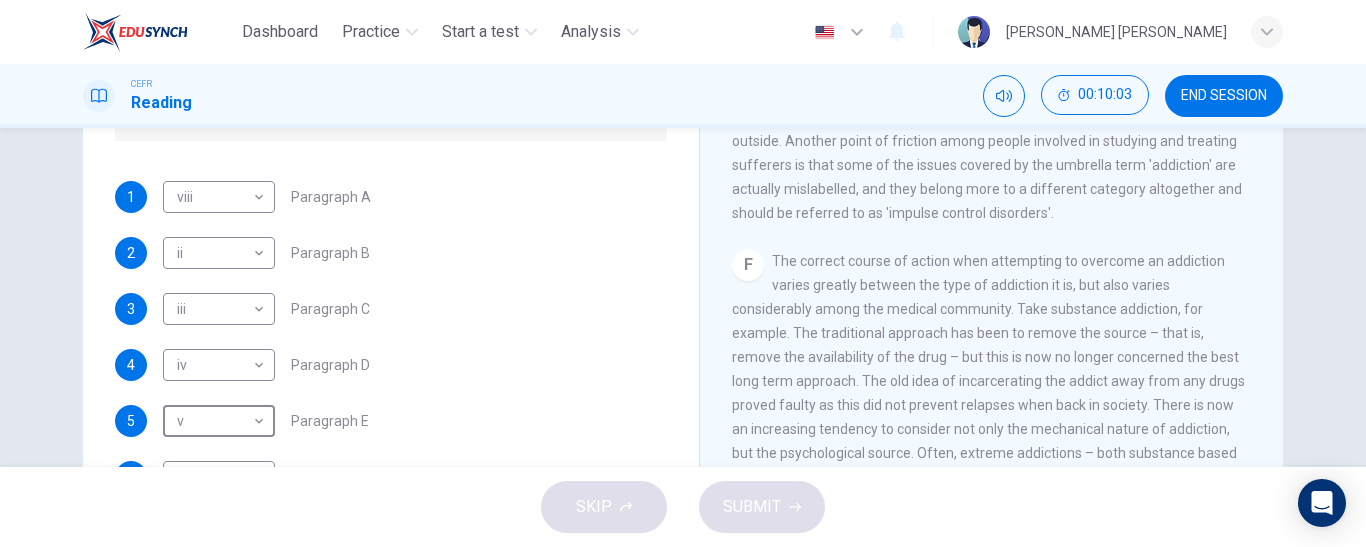 scroll, scrollTop: 1368, scrollLeft: 0, axis: vertical 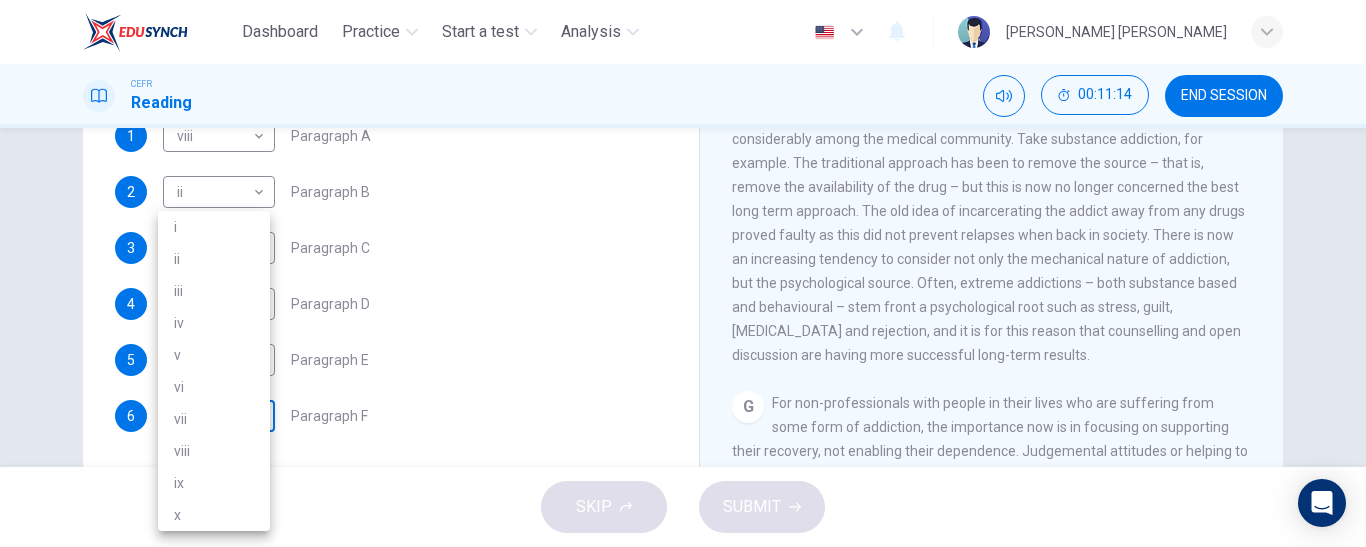 click on "Dashboard Practice Start a test Analysis English en ​ HANI ADIBA MAISARA BINTI HALIM CEFR Reading 00:11:14 END SESSION Questions 1 - 6 The Reading Passage has seven paragraphs  A-G .
Choose the correct heading for paragraphs A to F from the list of headings
below.
Write the correct number i-x in the boxes below. List of Headings i A change in methods ii The falling level of addiction iii Biological changes and associated risks iv The long term damage of addiction v Disagreements about definition vi Advice for those involved vii The changing nature of addiction in children viii The lack of clarity in modern interpretations of addiction ix Modern label for taking addiction to extremes x Not all addictions are cause for concern 1 viii viii ​ Paragraph A 2 ii ii ​ Paragraph B 3 iii iii ​ Paragraph C 4 iv iv ​ Paragraph D 5 v v ​ Paragraph E 6 ​ ​ Paragraph F The Nature of Addiction CLICK TO ZOOM Click to Zoom A B C D E F G SKIP SUBMIT EduSynch - Online Language Proficiency Testing
2025 i" at bounding box center [683, 273] 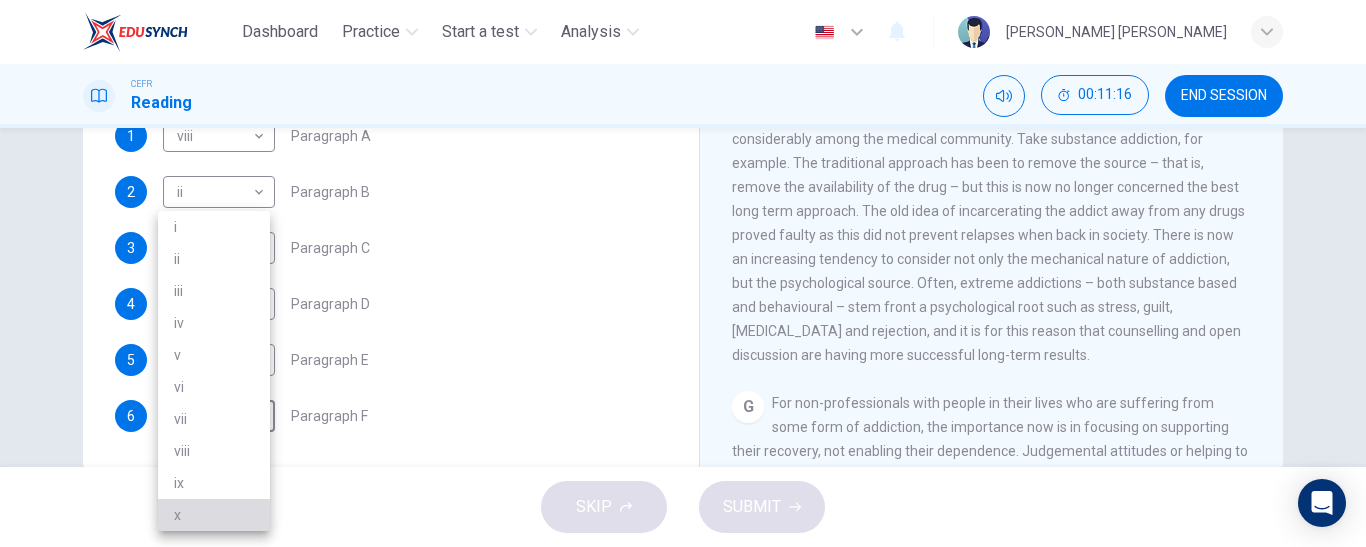 click on "x" at bounding box center [214, 515] 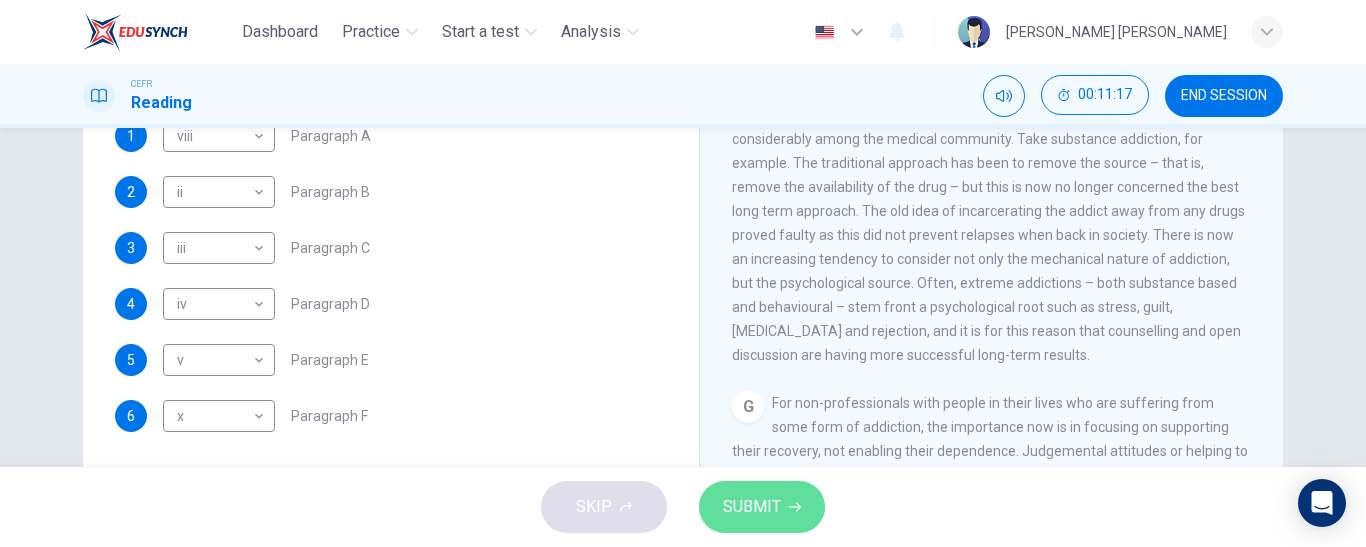 click on "SUBMIT" at bounding box center (752, 507) 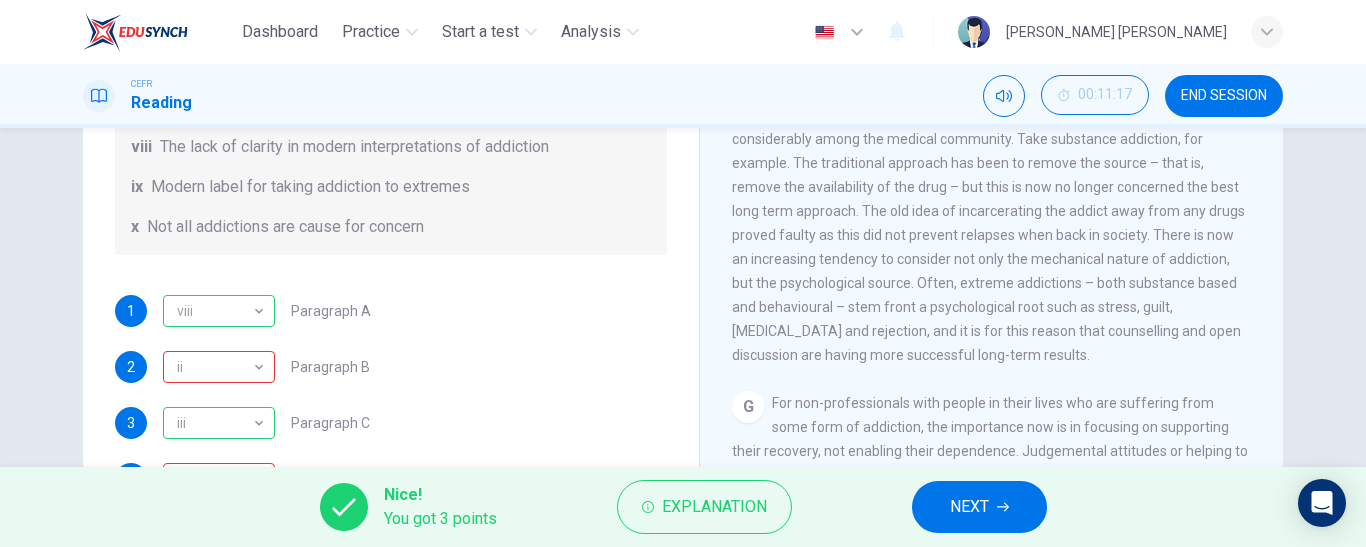 scroll, scrollTop: 433, scrollLeft: 0, axis: vertical 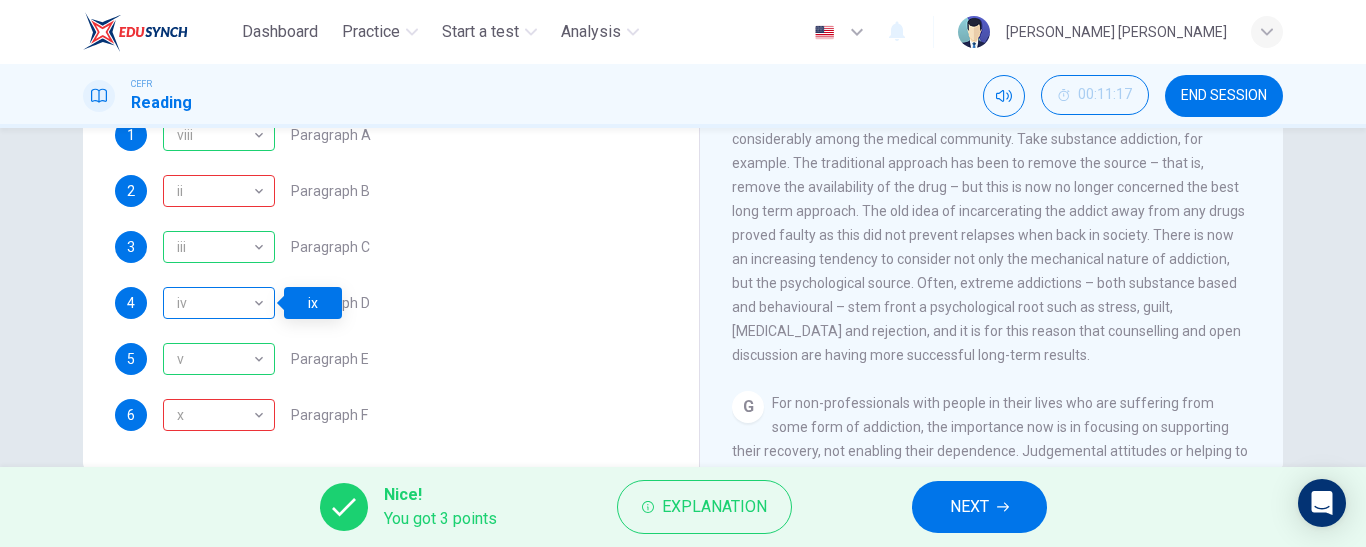 click on "iv" at bounding box center (215, 303) 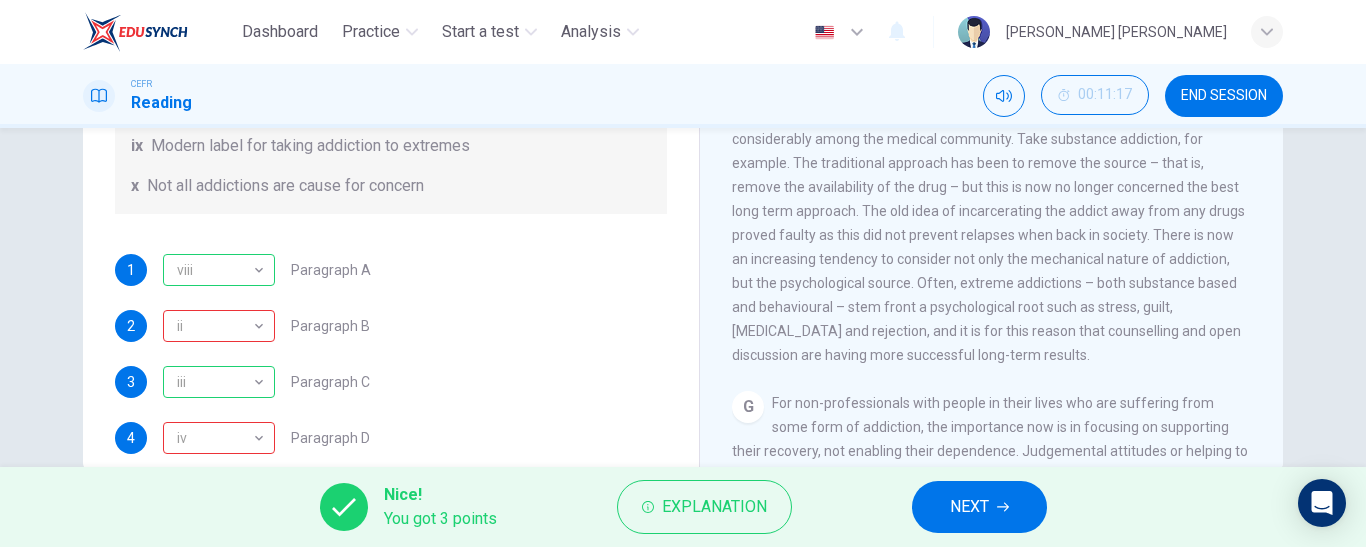 scroll, scrollTop: 288, scrollLeft: 0, axis: vertical 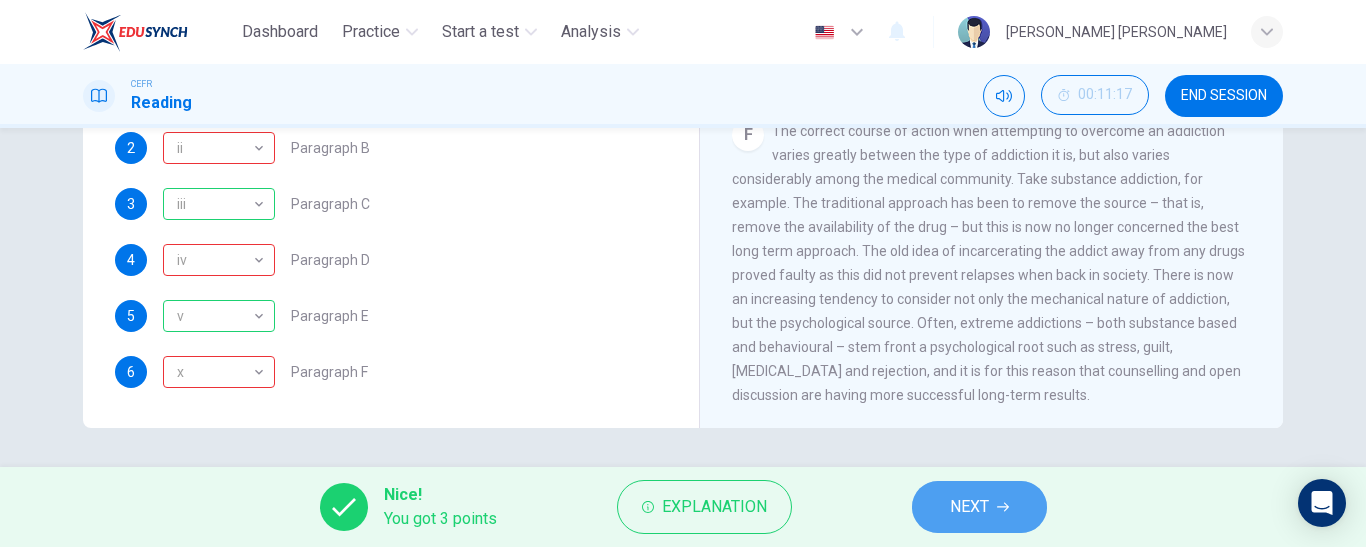 click 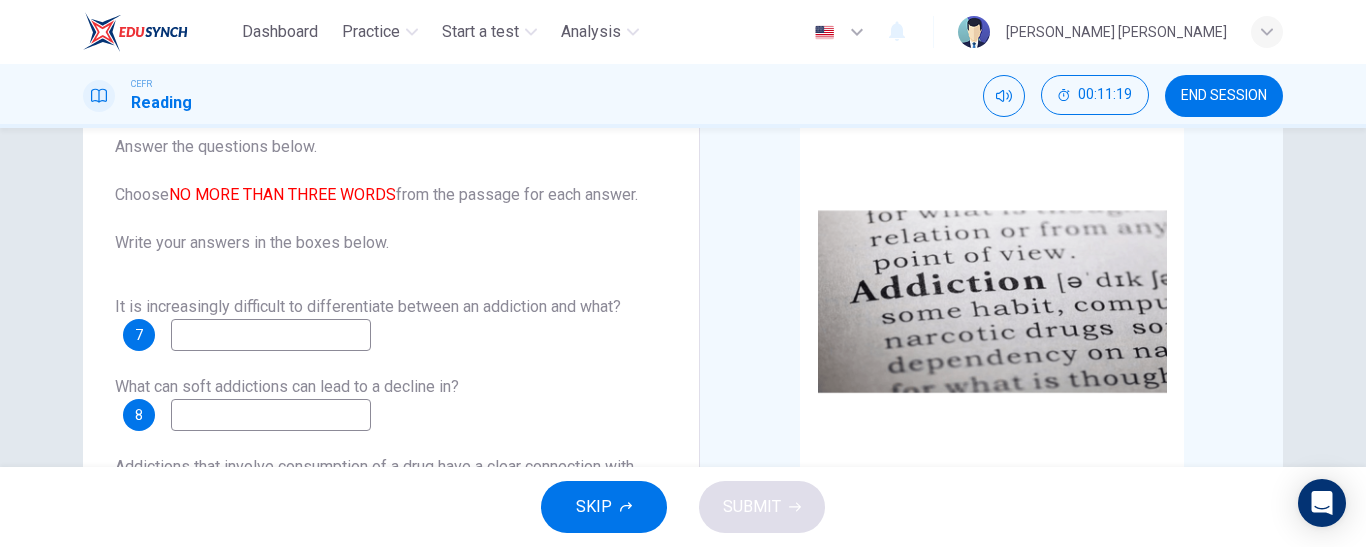 scroll, scrollTop: 0, scrollLeft: 0, axis: both 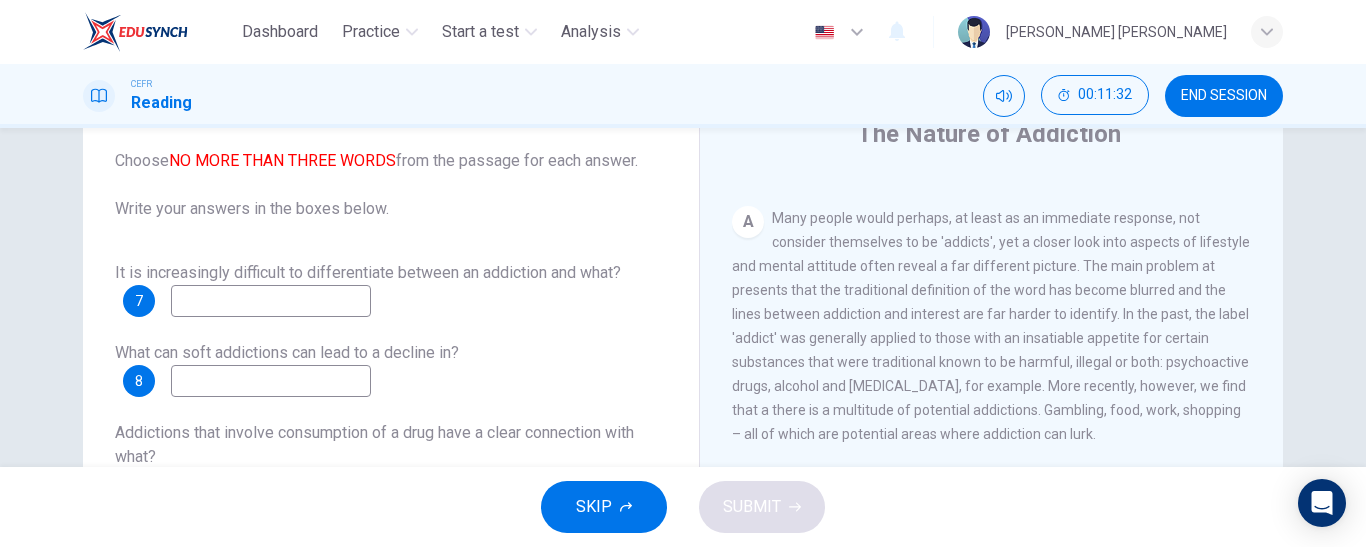 click at bounding box center (271, 301) 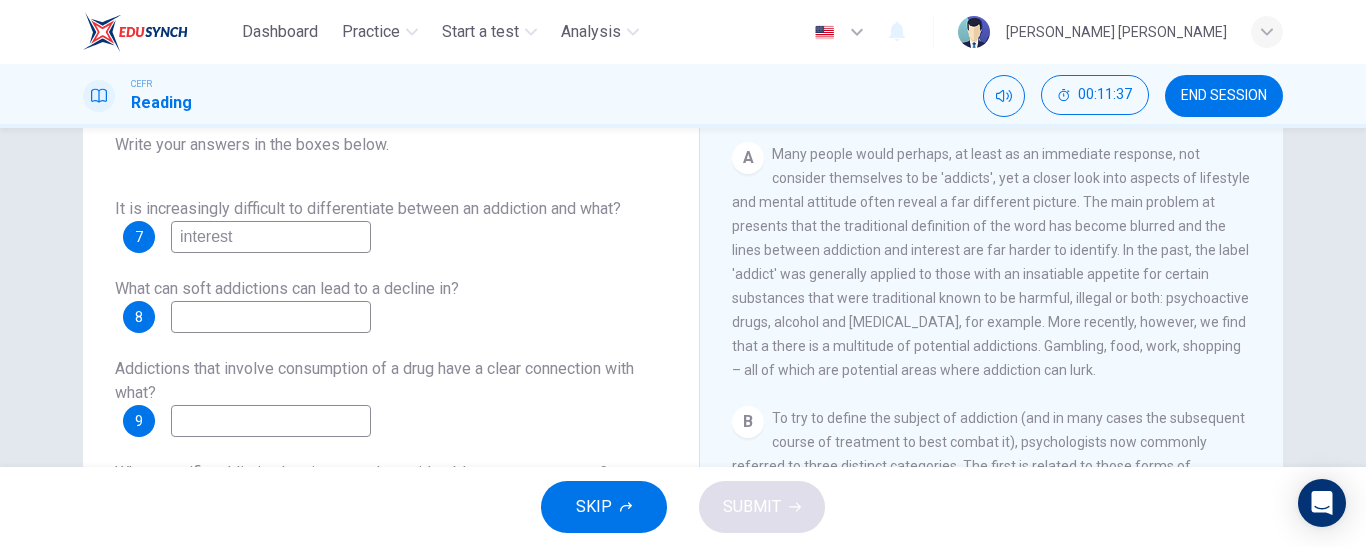 scroll, scrollTop: 146, scrollLeft: 0, axis: vertical 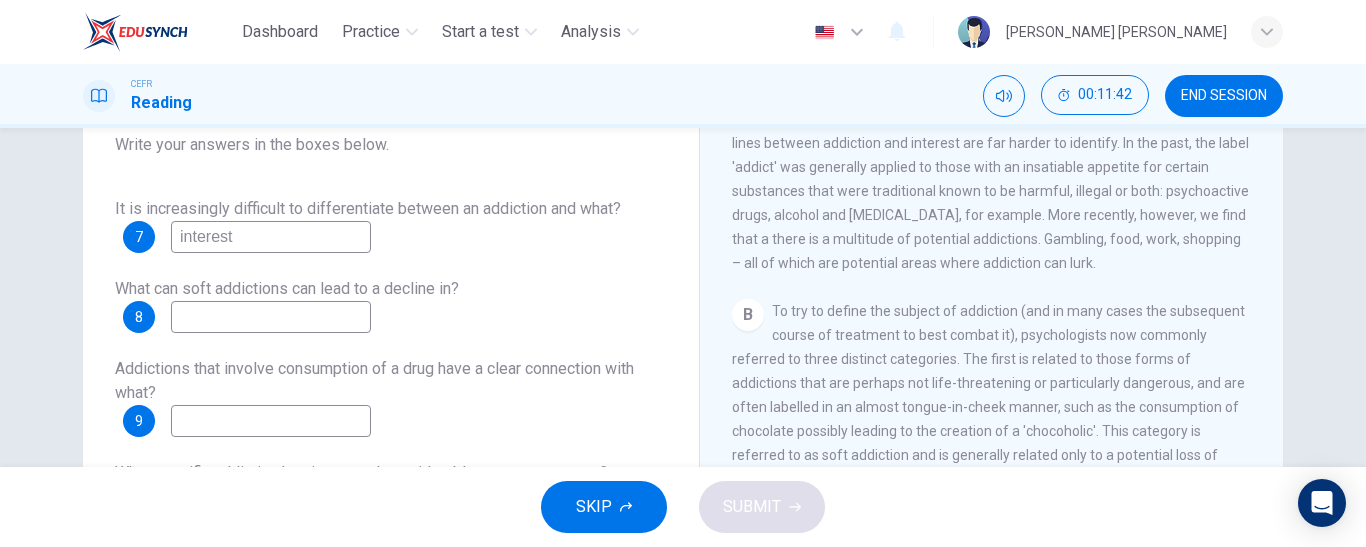 type on "interest" 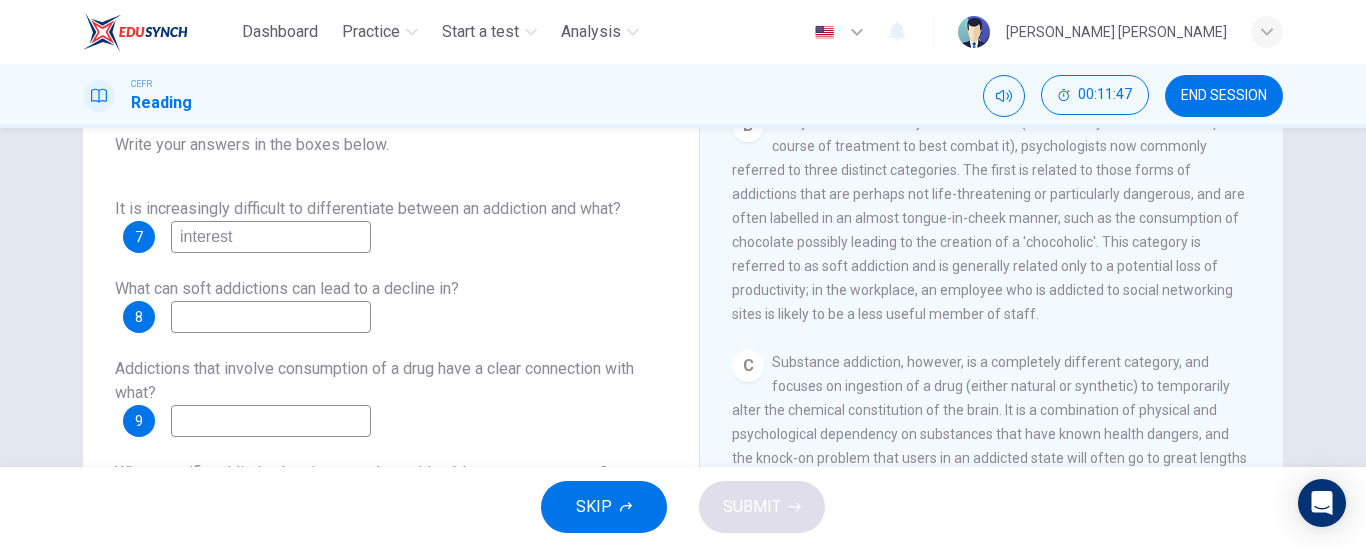 scroll, scrollTop: 686, scrollLeft: 0, axis: vertical 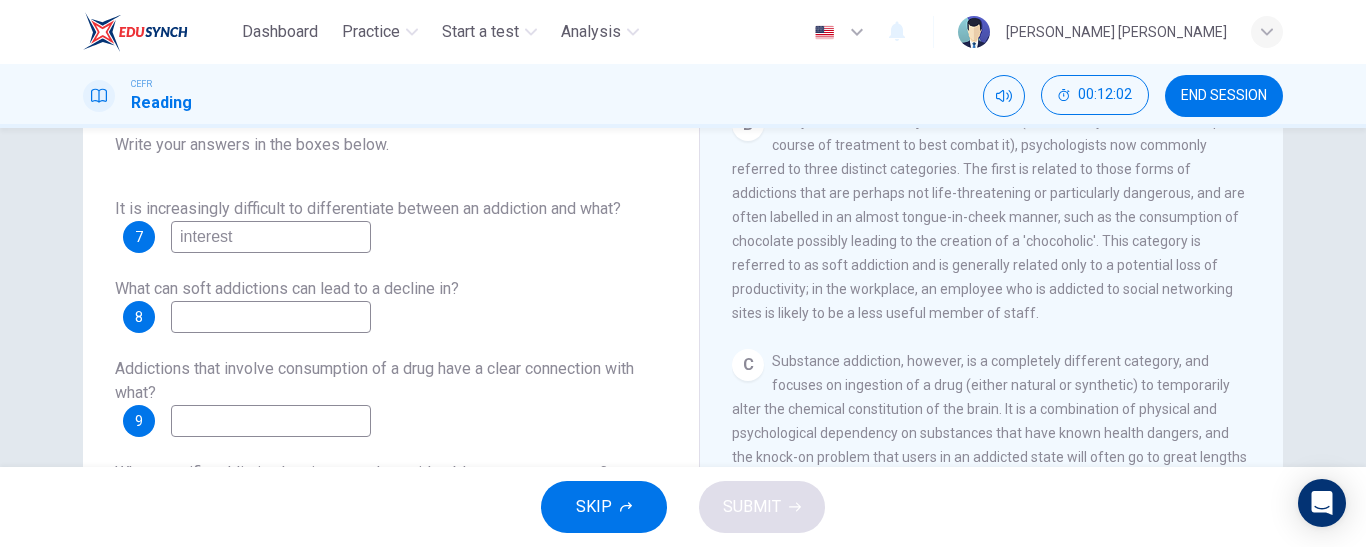 click at bounding box center [271, 317] 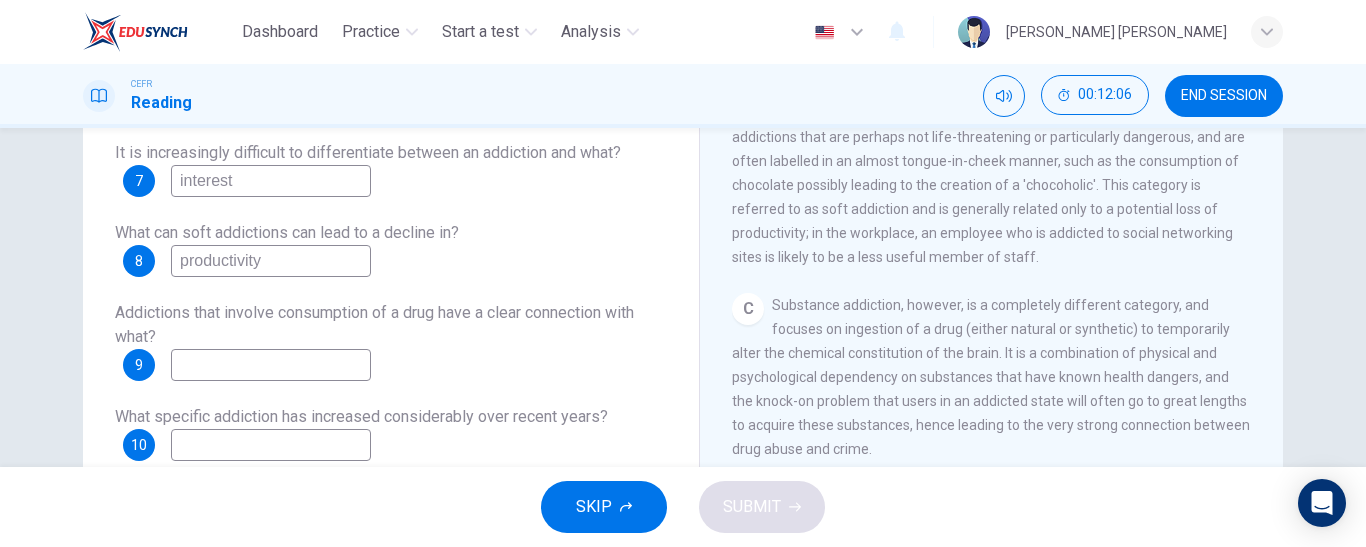 scroll, scrollTop: 204, scrollLeft: 0, axis: vertical 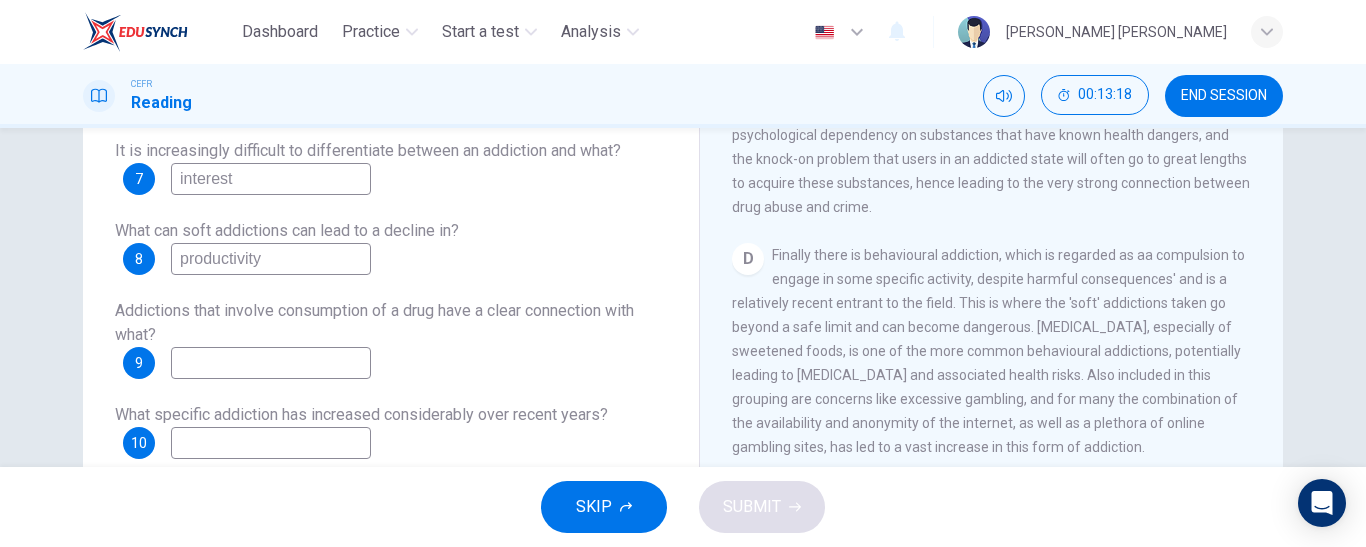 type on "productivity" 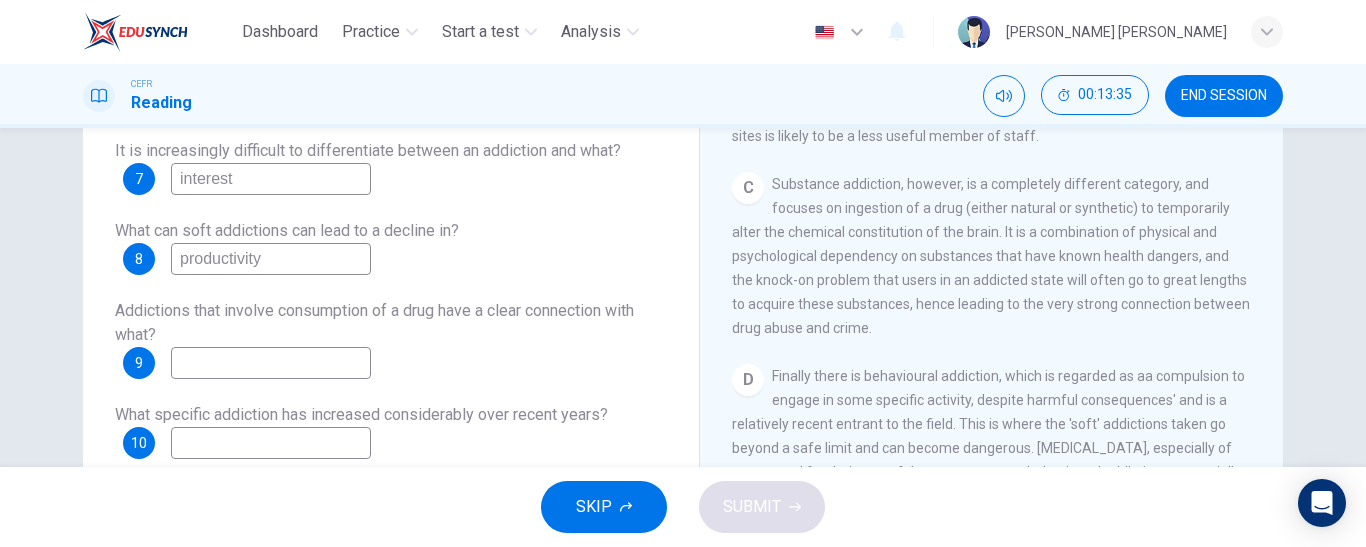 scroll, scrollTop: 810, scrollLeft: 0, axis: vertical 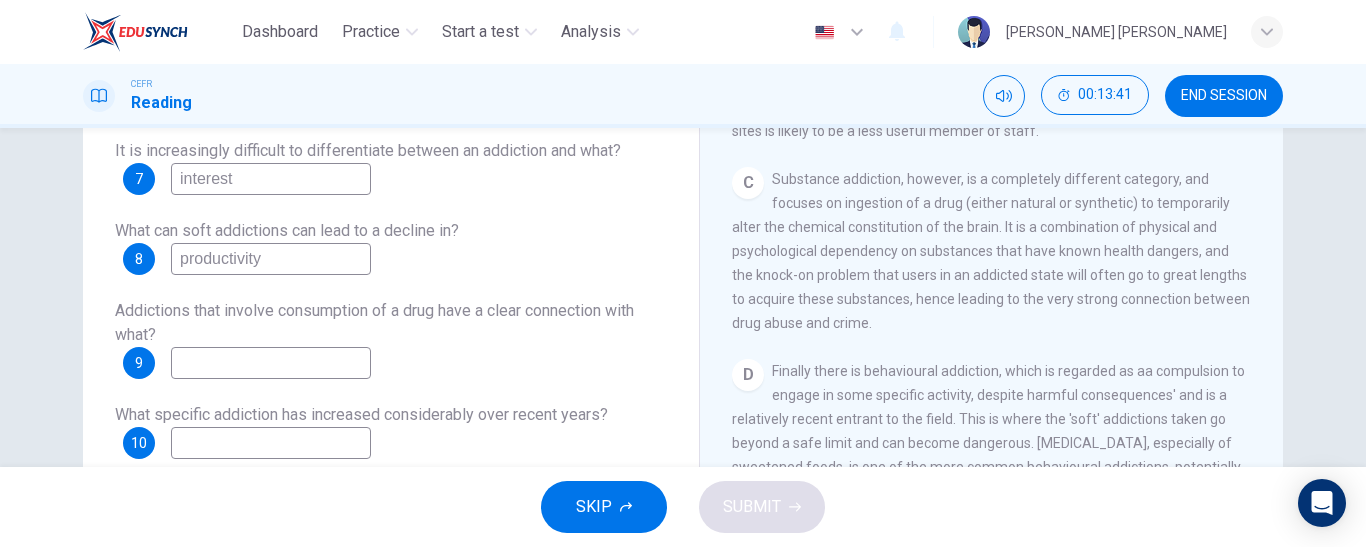 click at bounding box center [271, 363] 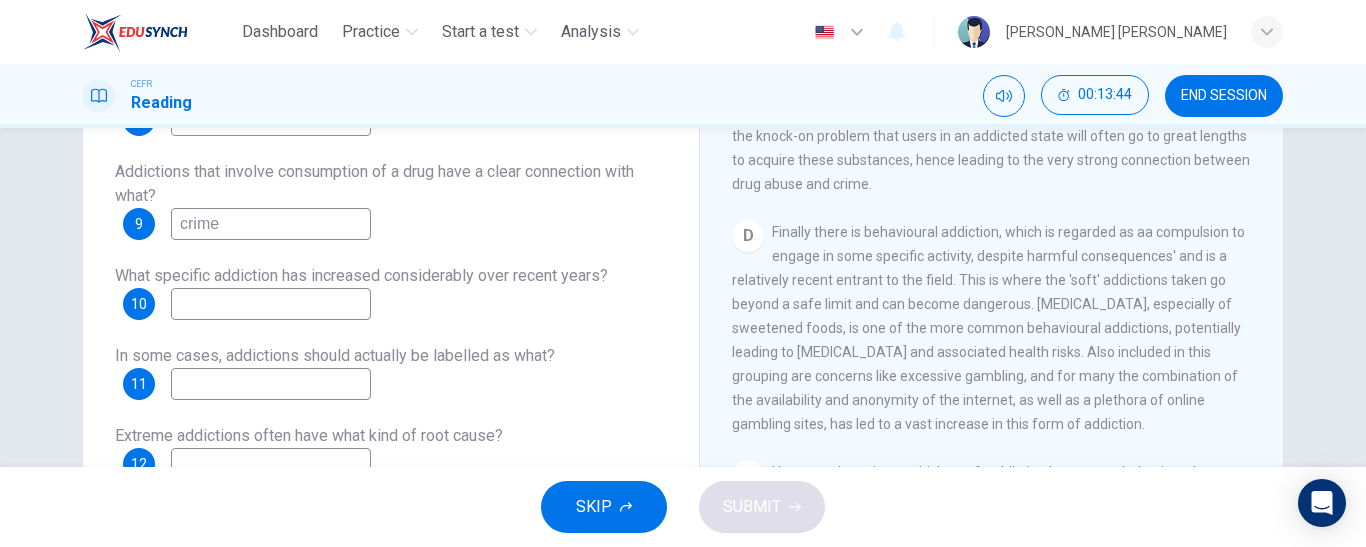scroll, scrollTop: 344, scrollLeft: 0, axis: vertical 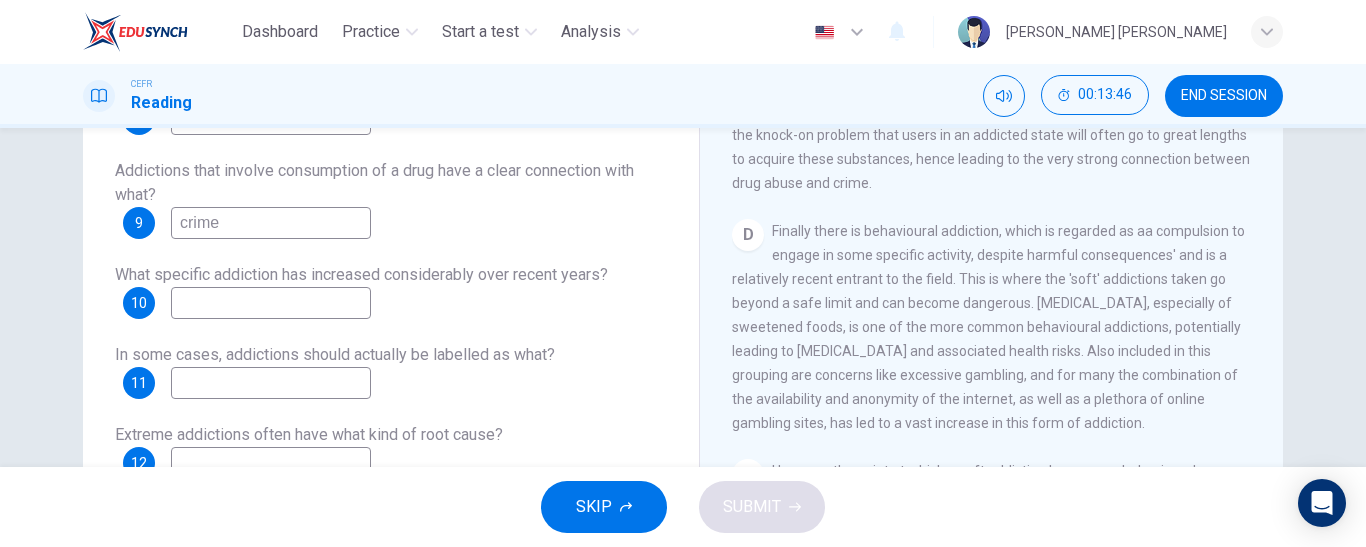 type on "crime" 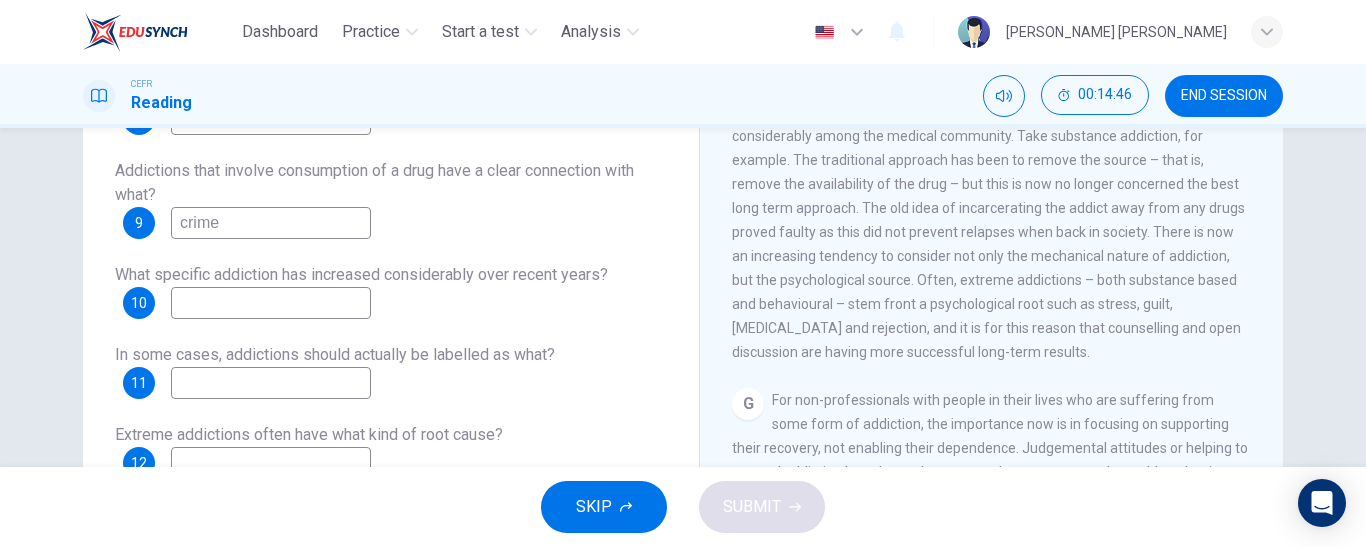 scroll, scrollTop: 1434, scrollLeft: 0, axis: vertical 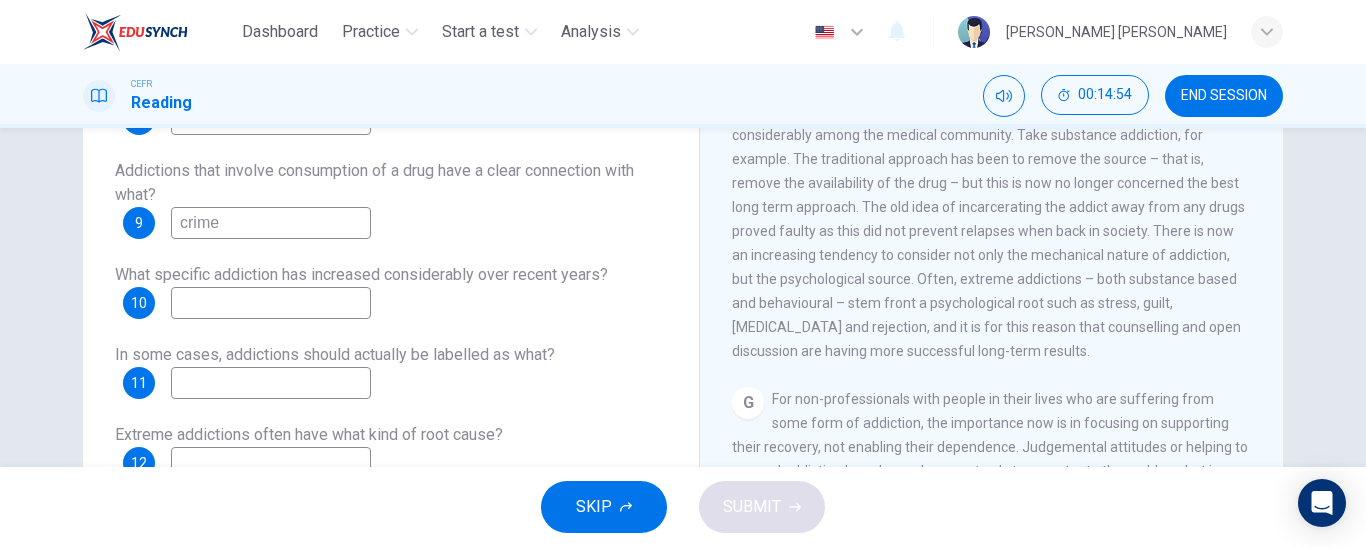 click at bounding box center (271, 303) 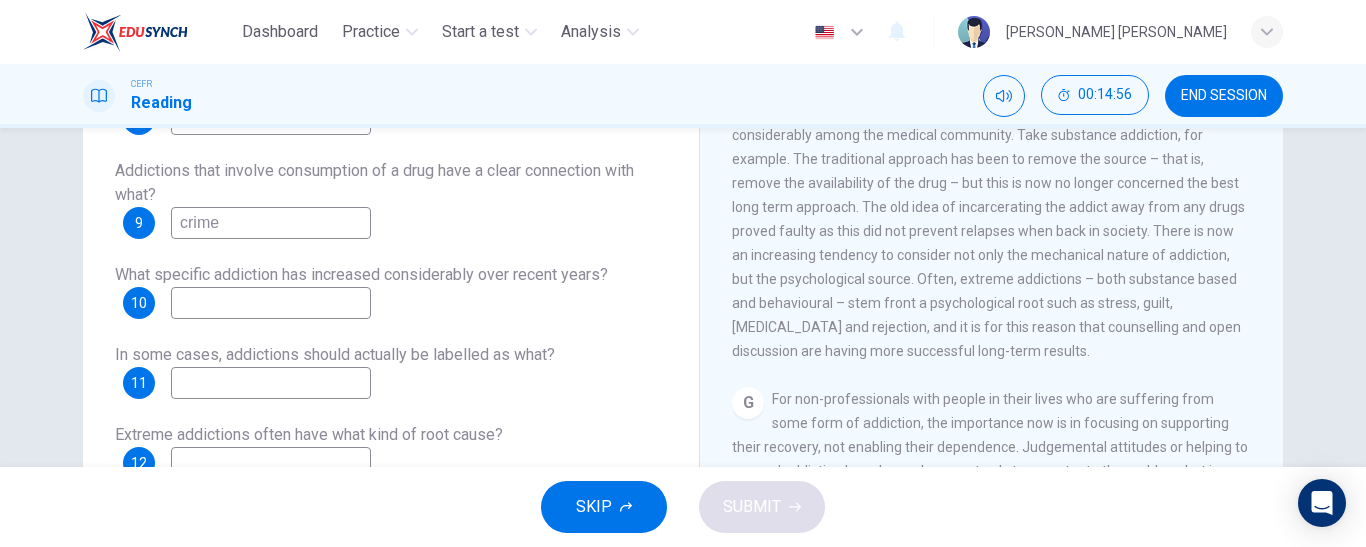 click at bounding box center [271, 303] 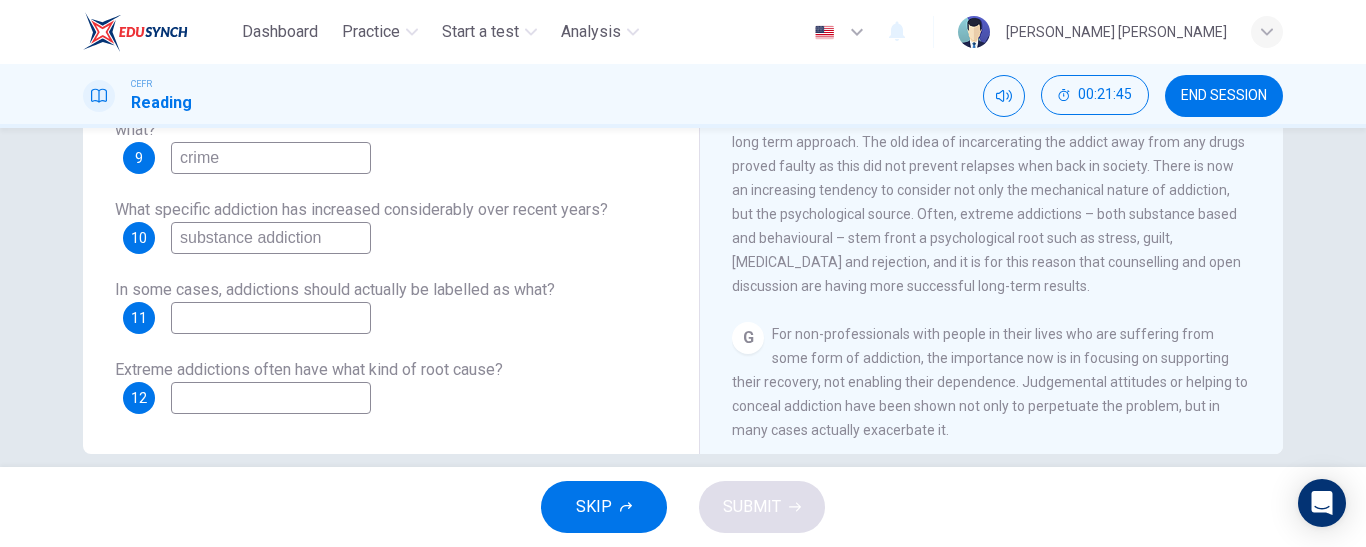 scroll, scrollTop: 415, scrollLeft: 0, axis: vertical 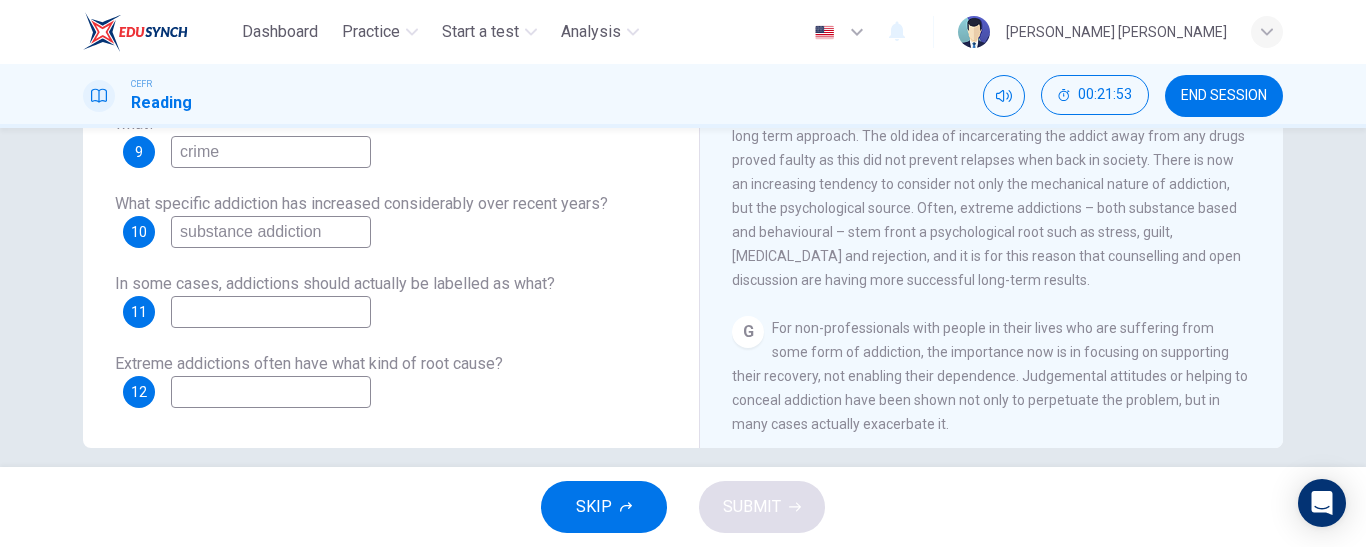 type on "substance addiction" 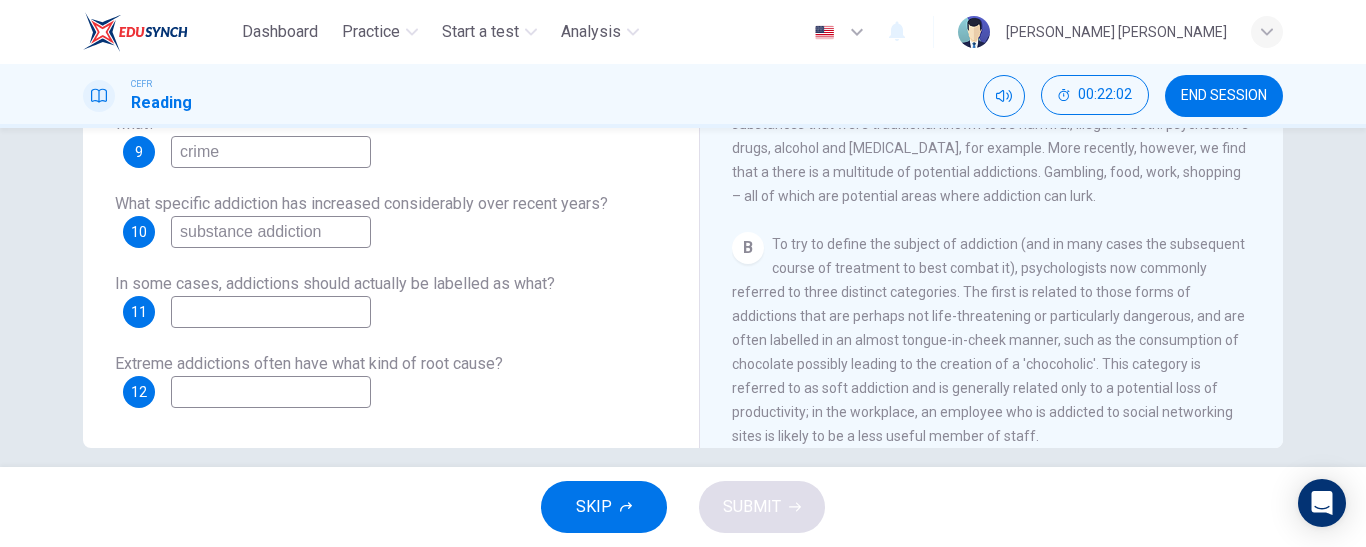 scroll, scrollTop: 295, scrollLeft: 0, axis: vertical 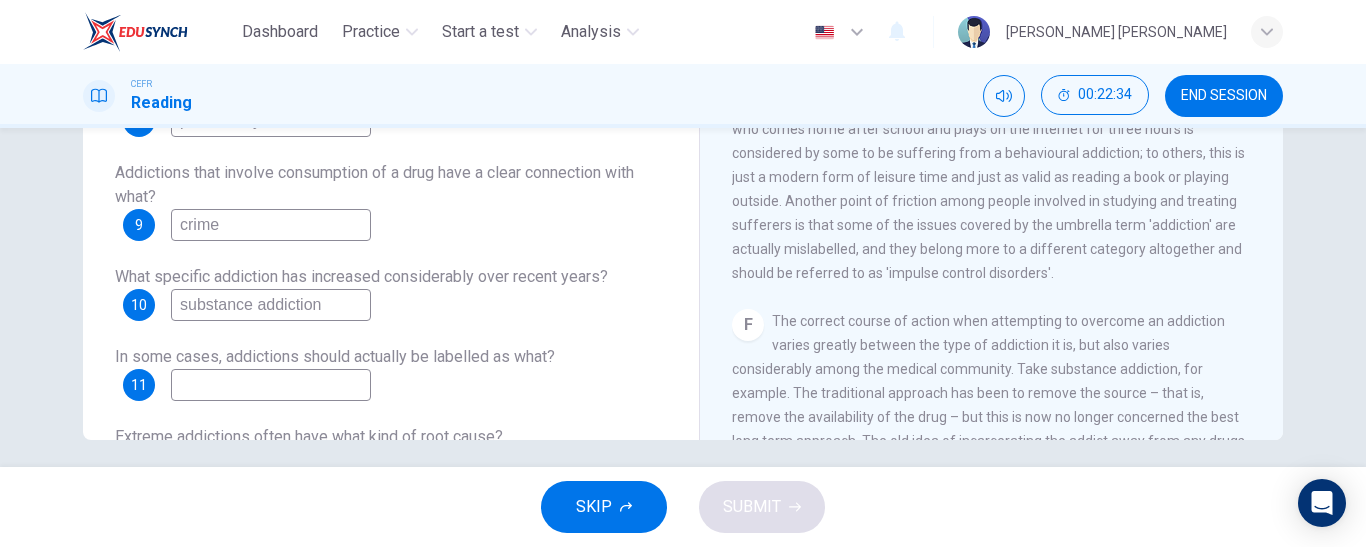 click at bounding box center (271, 385) 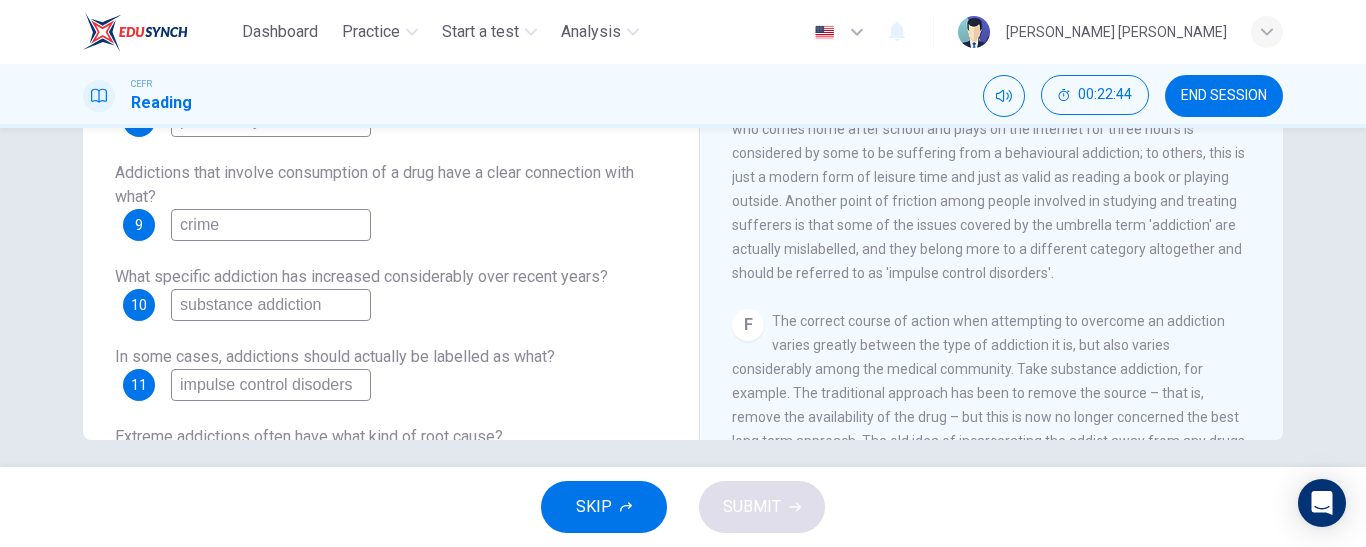 click on "impulse control disoders" at bounding box center [271, 385] 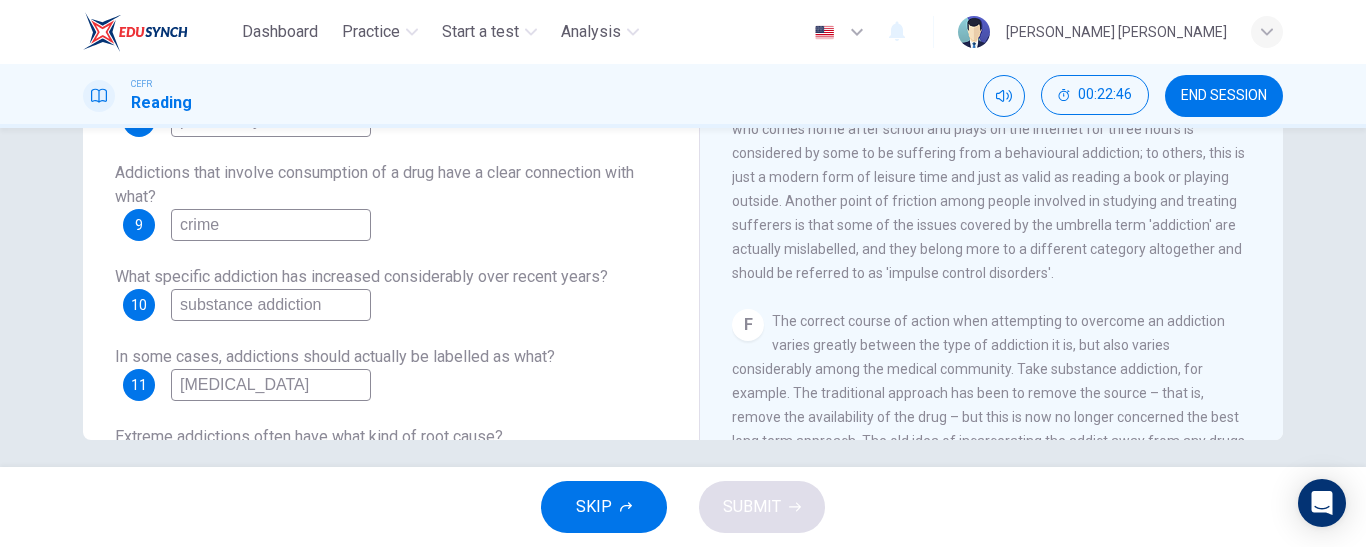 scroll, scrollTop: 81, scrollLeft: 0, axis: vertical 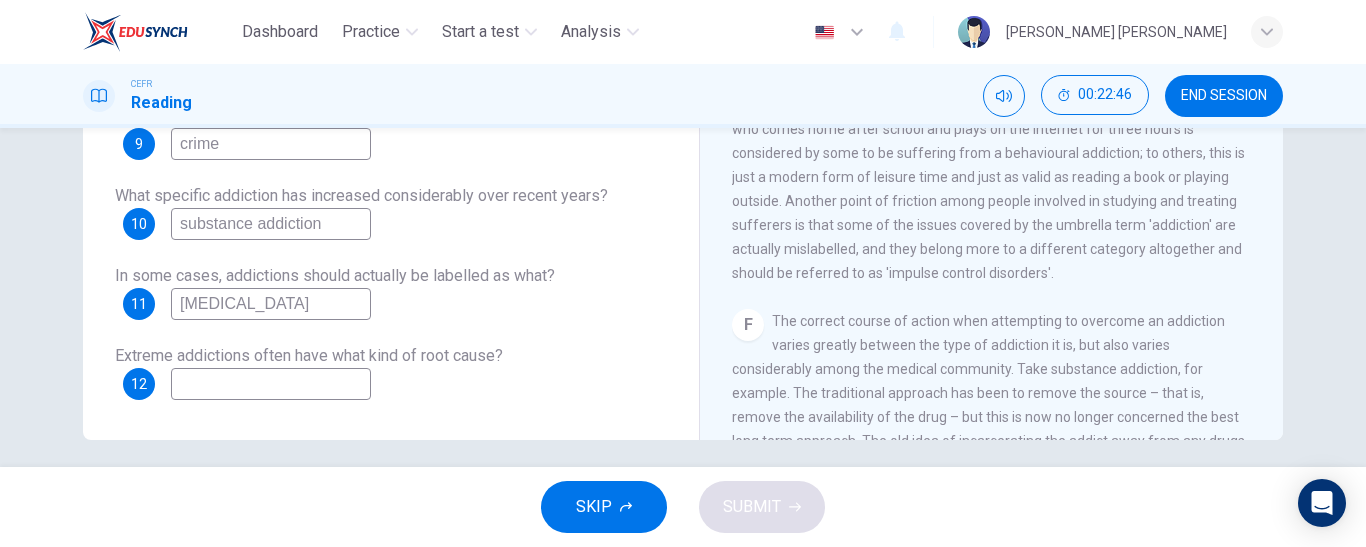 type on "impulse control disorders" 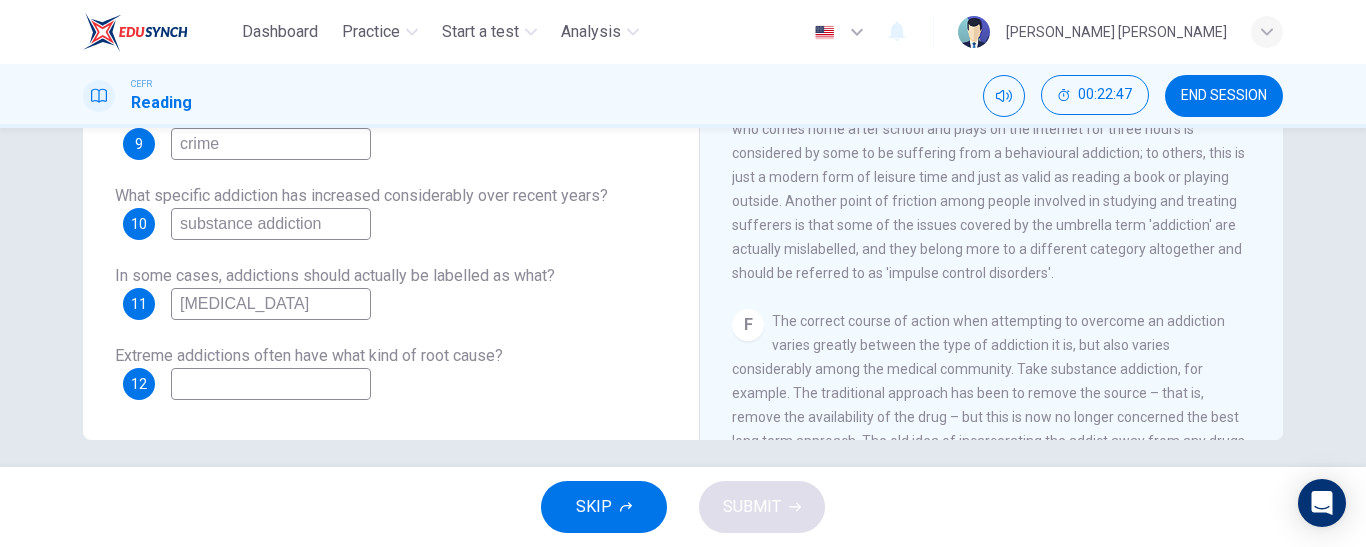 click at bounding box center (271, 384) 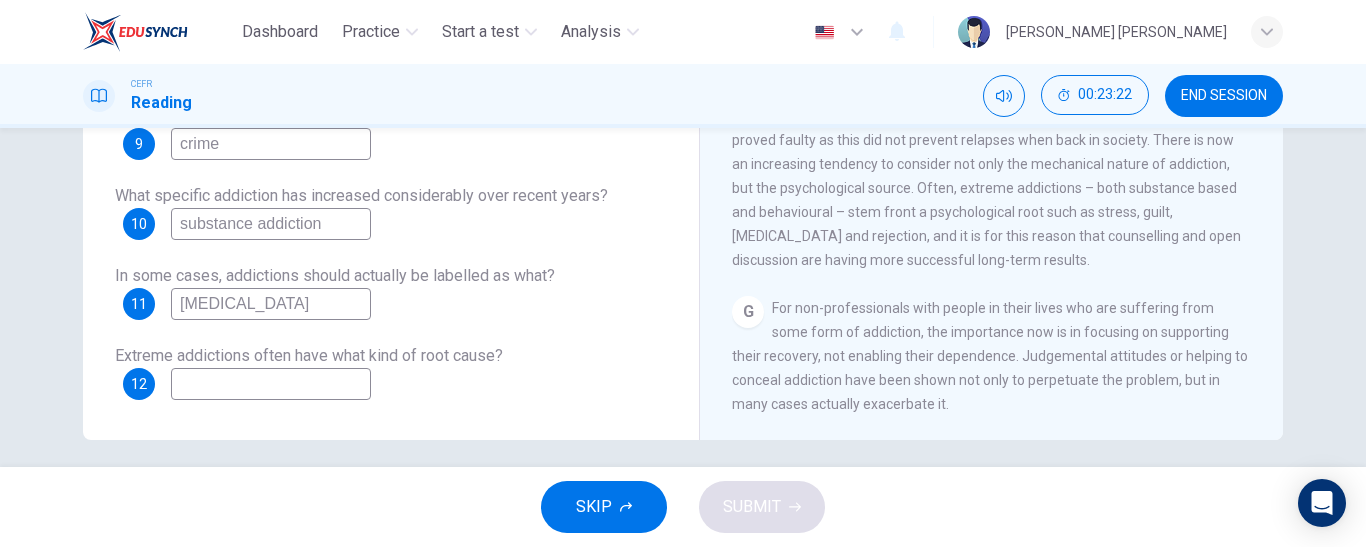 scroll, scrollTop: 1475, scrollLeft: 0, axis: vertical 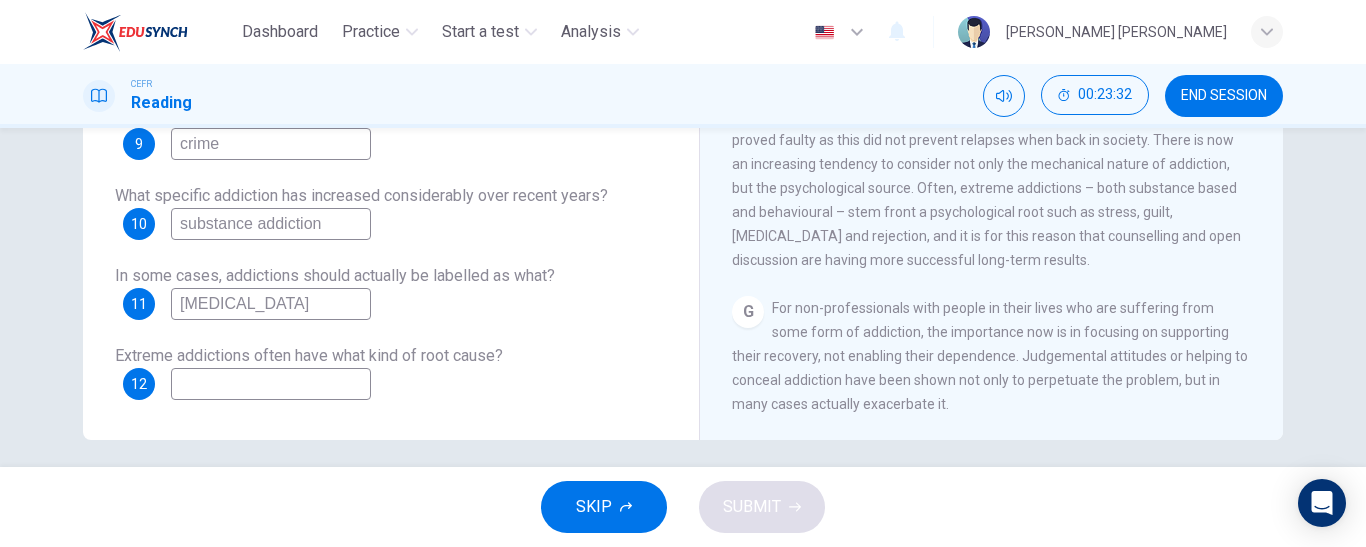 click at bounding box center [271, 384] 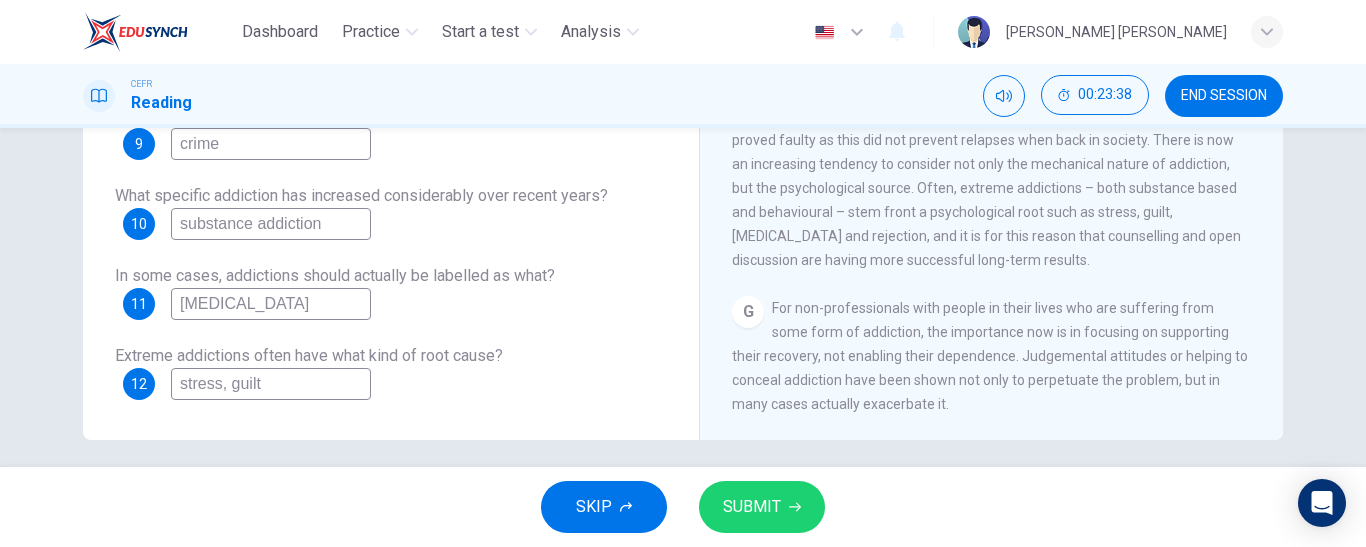type on "stress, guilt" 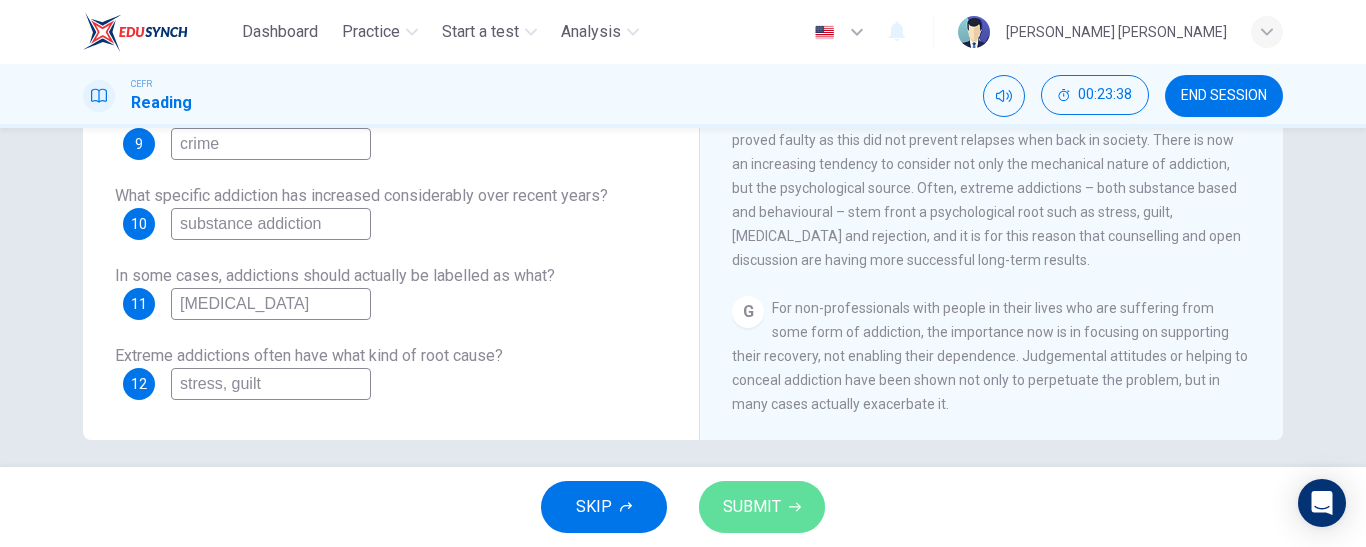 click on "SUBMIT" at bounding box center [762, 507] 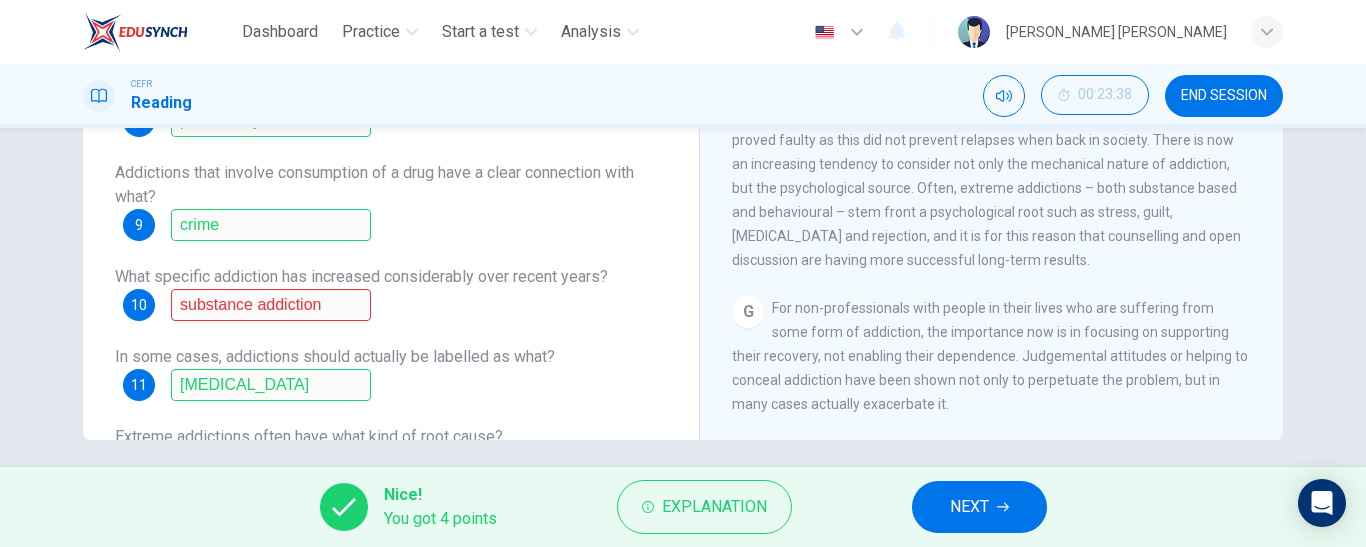 scroll, scrollTop: 81, scrollLeft: 0, axis: vertical 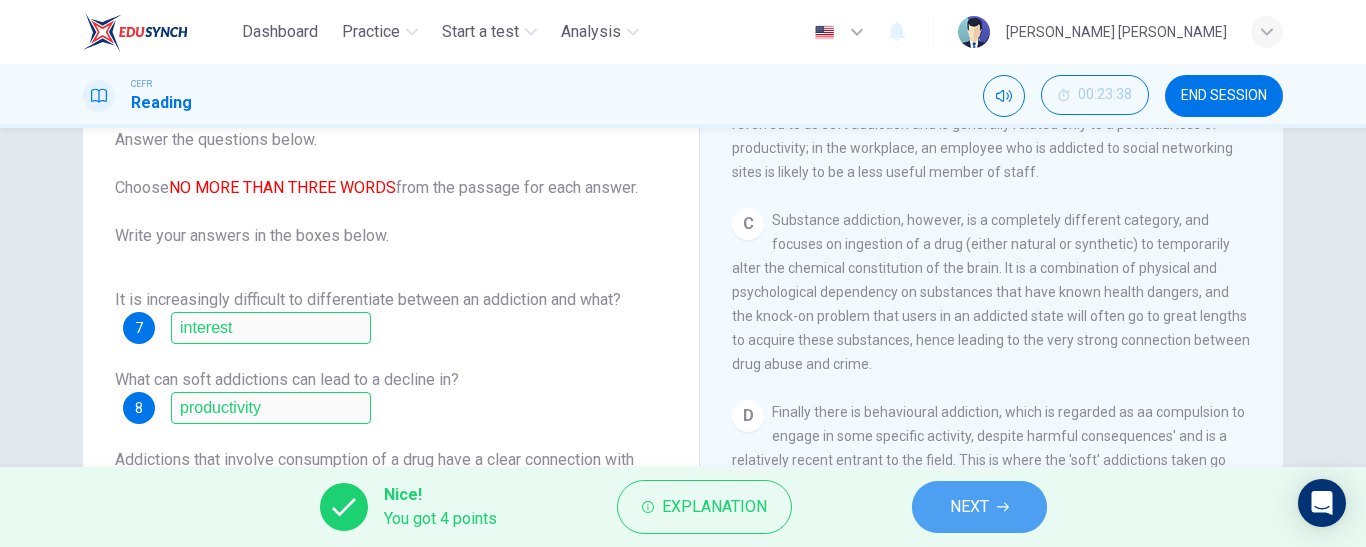 click 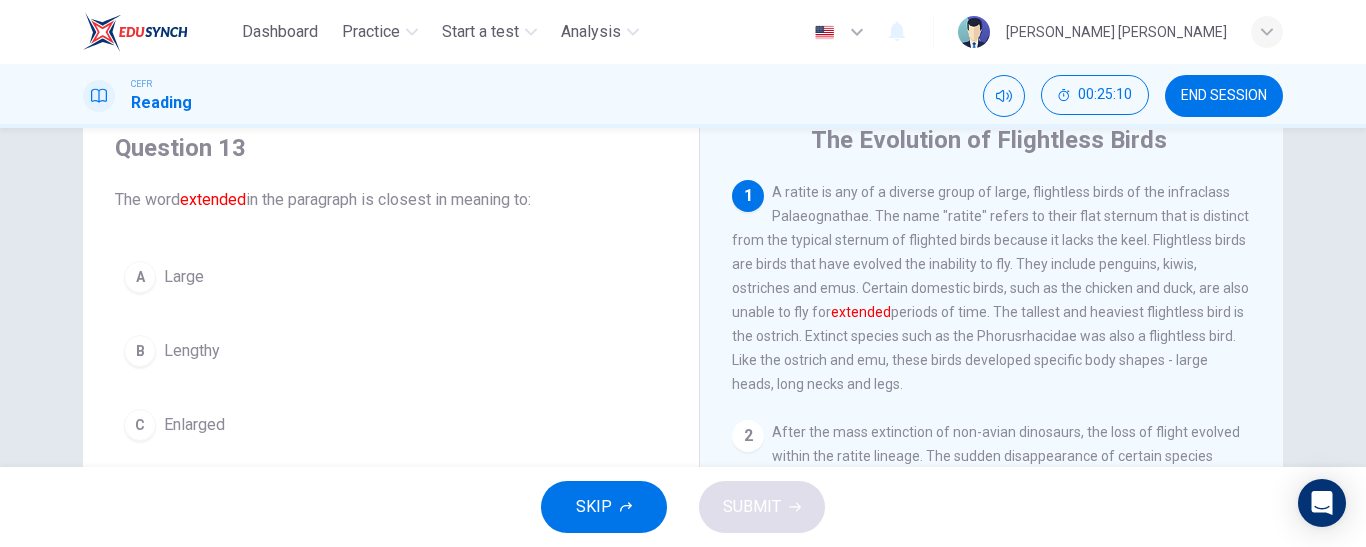 scroll, scrollTop: 77, scrollLeft: 0, axis: vertical 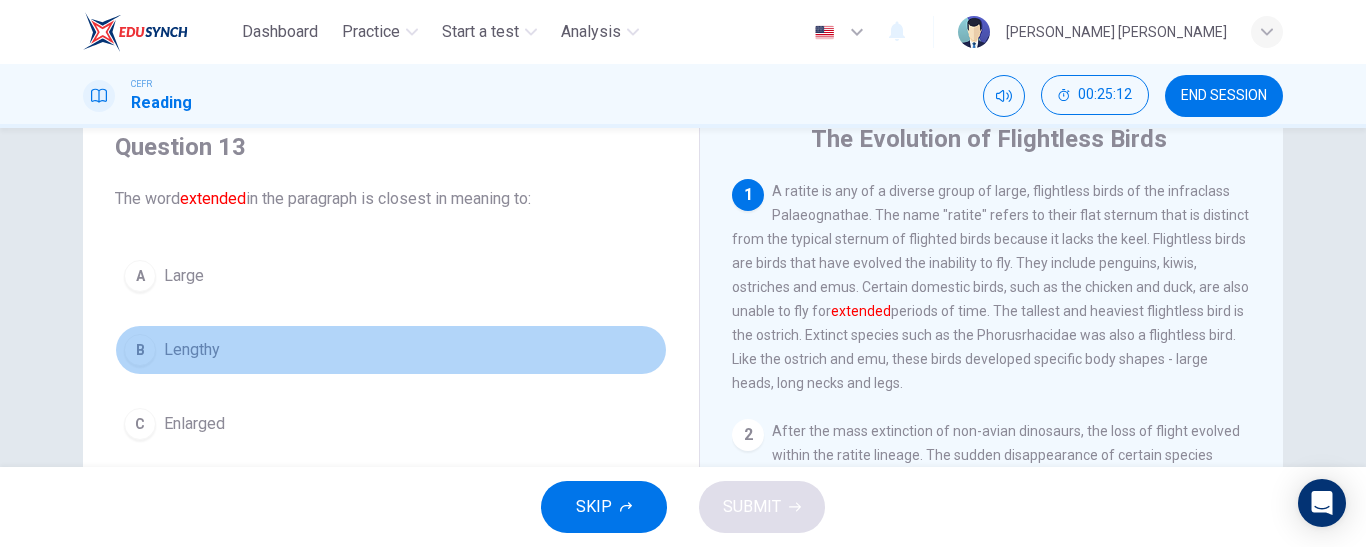 click on "B" at bounding box center (140, 350) 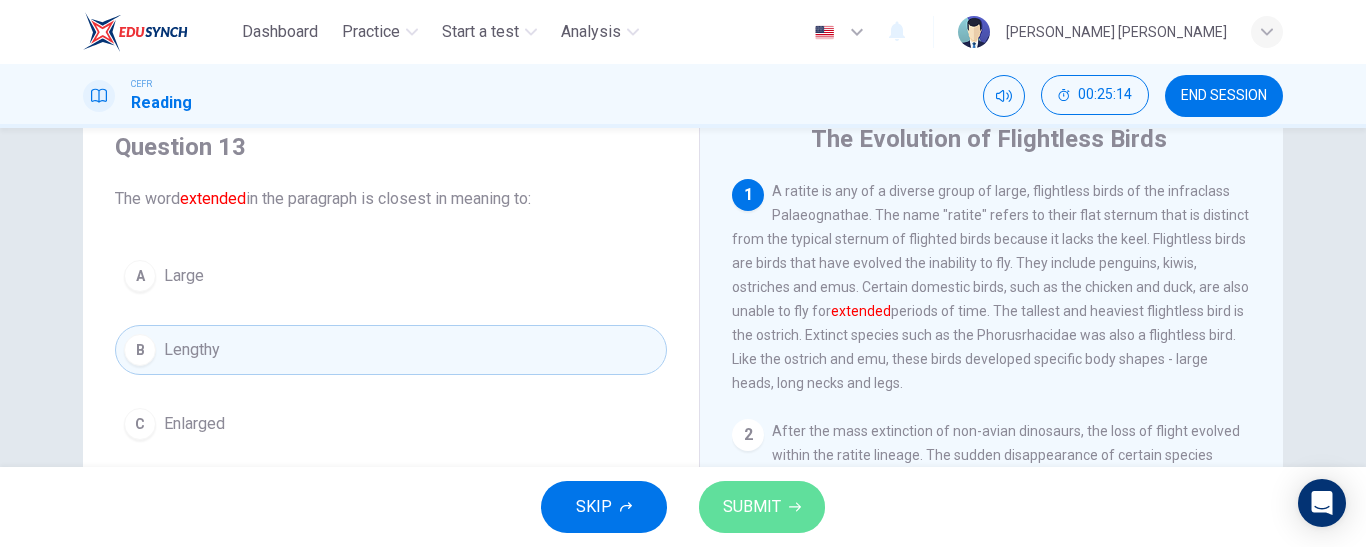 click on "SUBMIT" at bounding box center (752, 507) 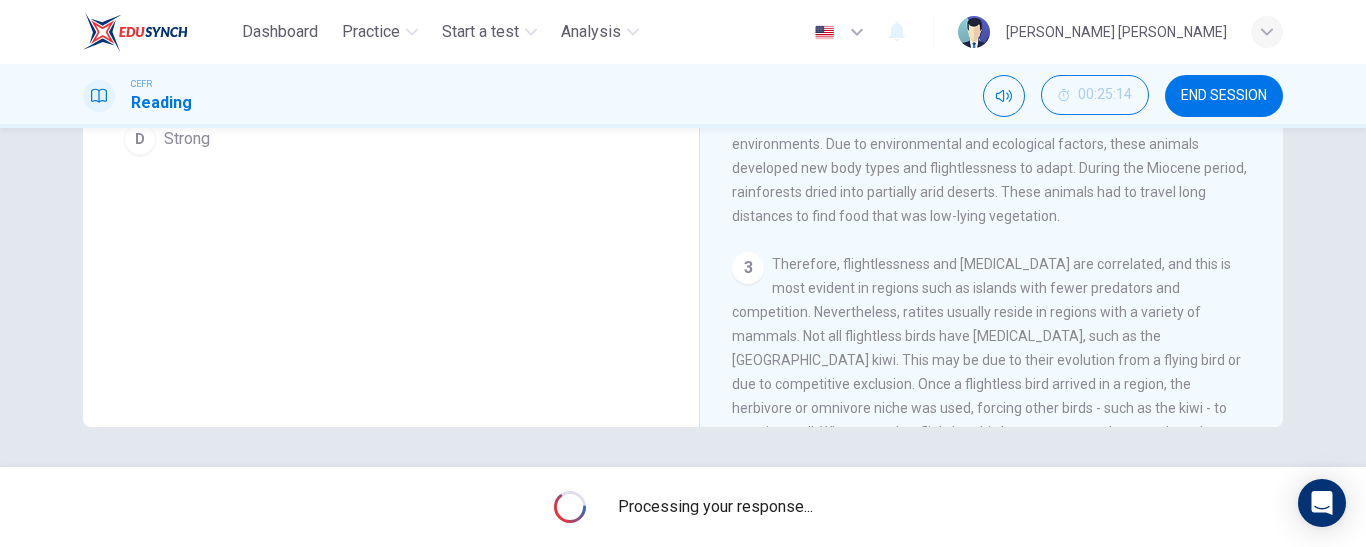 scroll, scrollTop: 286, scrollLeft: 0, axis: vertical 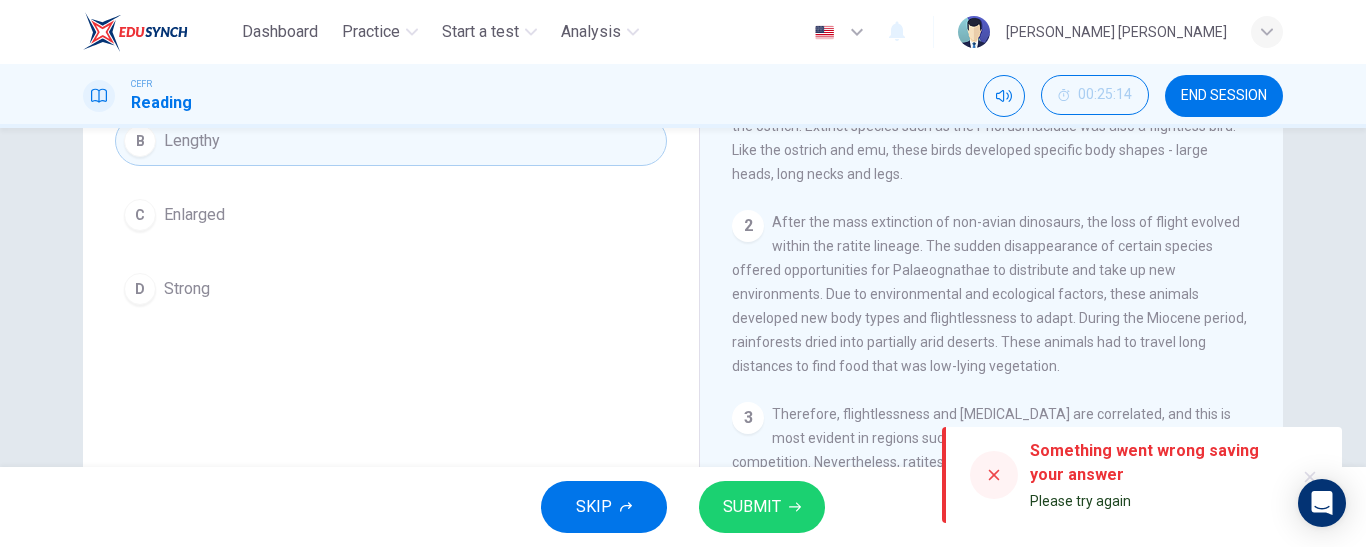 click 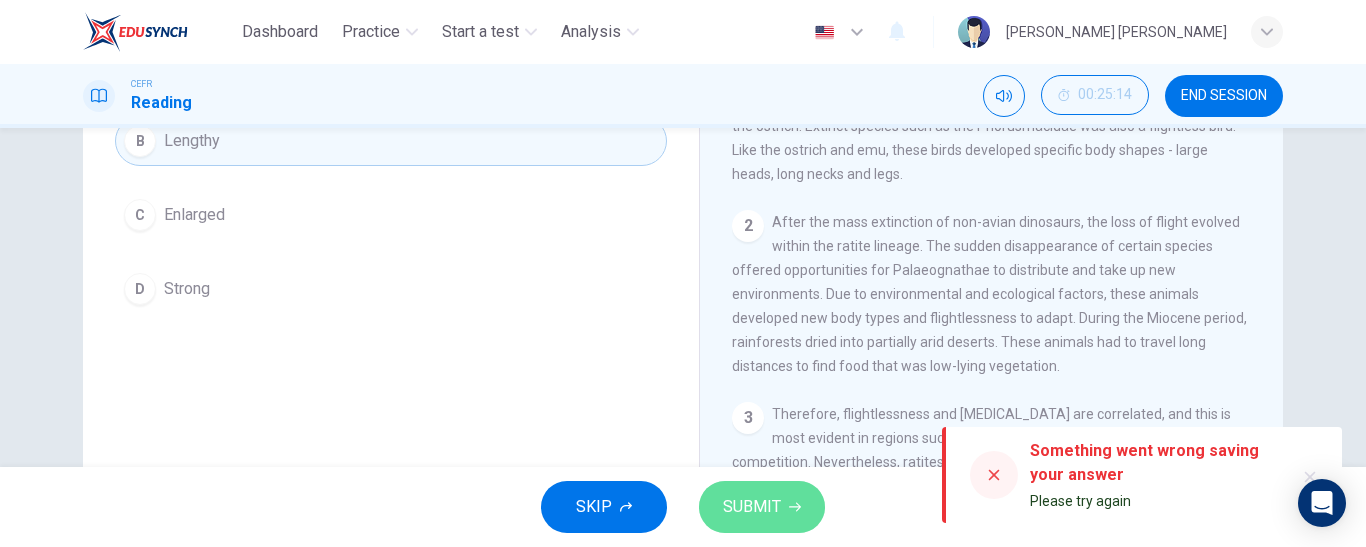 click on "SUBMIT" at bounding box center [752, 507] 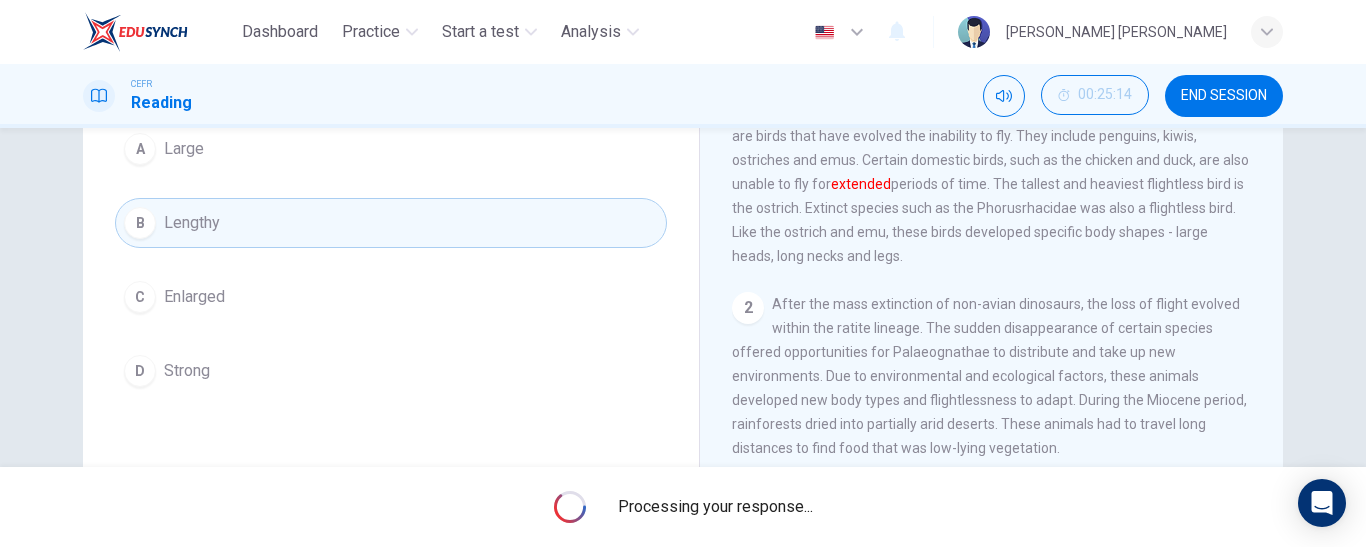 scroll, scrollTop: 148, scrollLeft: 0, axis: vertical 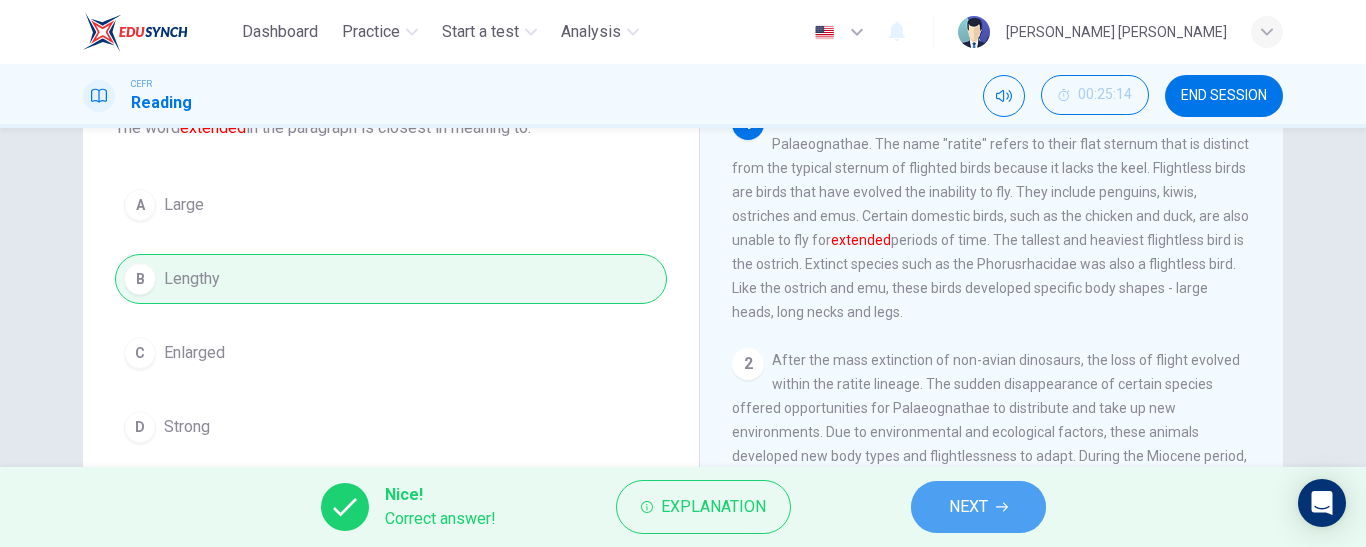 click on "NEXT" at bounding box center [968, 507] 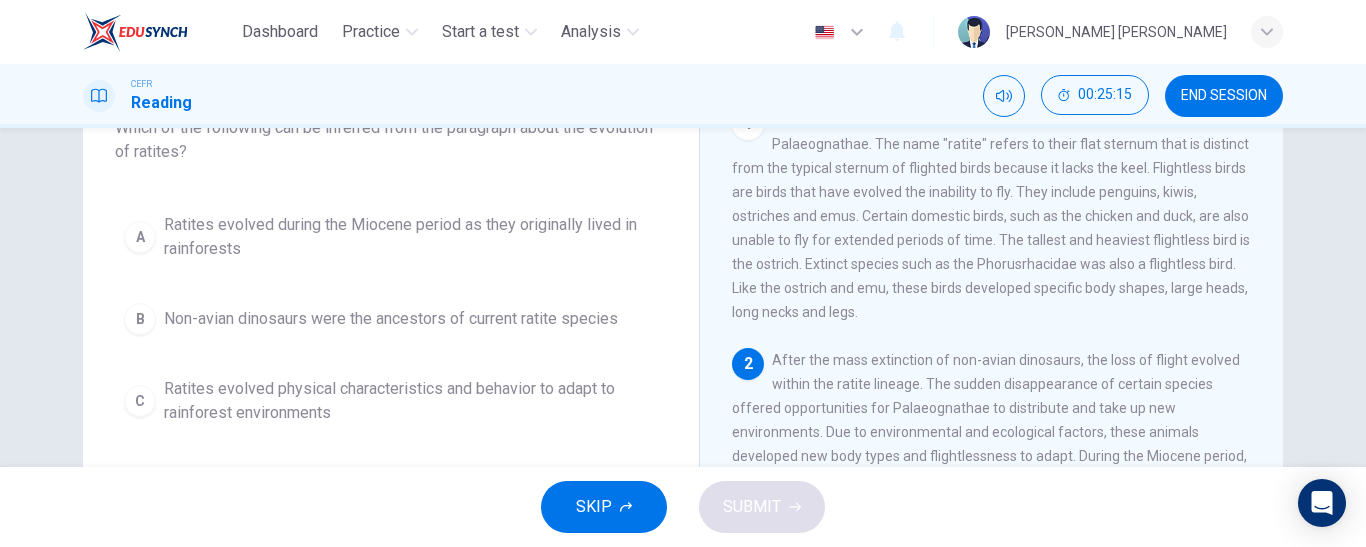 scroll, scrollTop: 46, scrollLeft: 0, axis: vertical 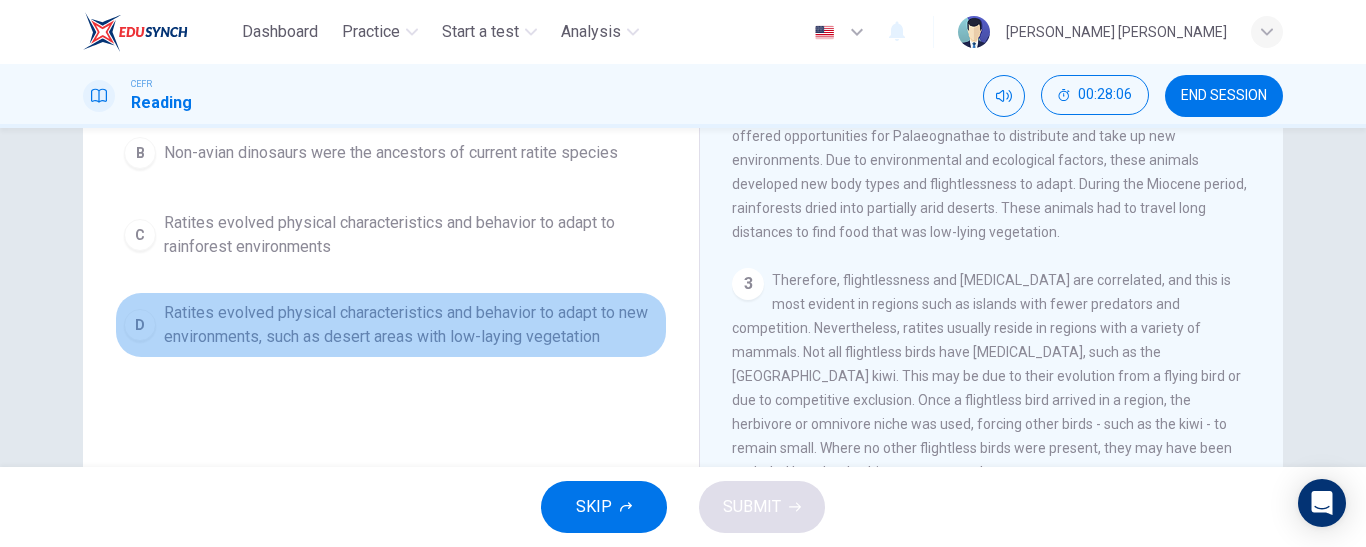 click on "Ratites evolved physical characteristics and behavior to adapt to new environments, such as desert areas with low-laying vegetation" at bounding box center (411, 325) 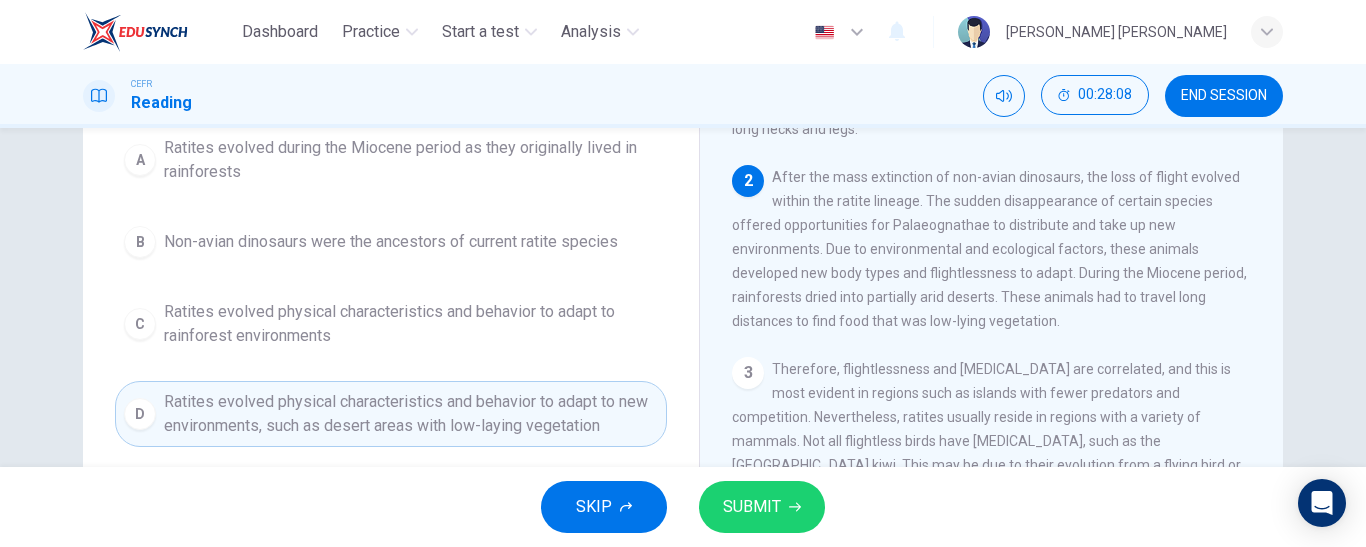 scroll, scrollTop: 224, scrollLeft: 0, axis: vertical 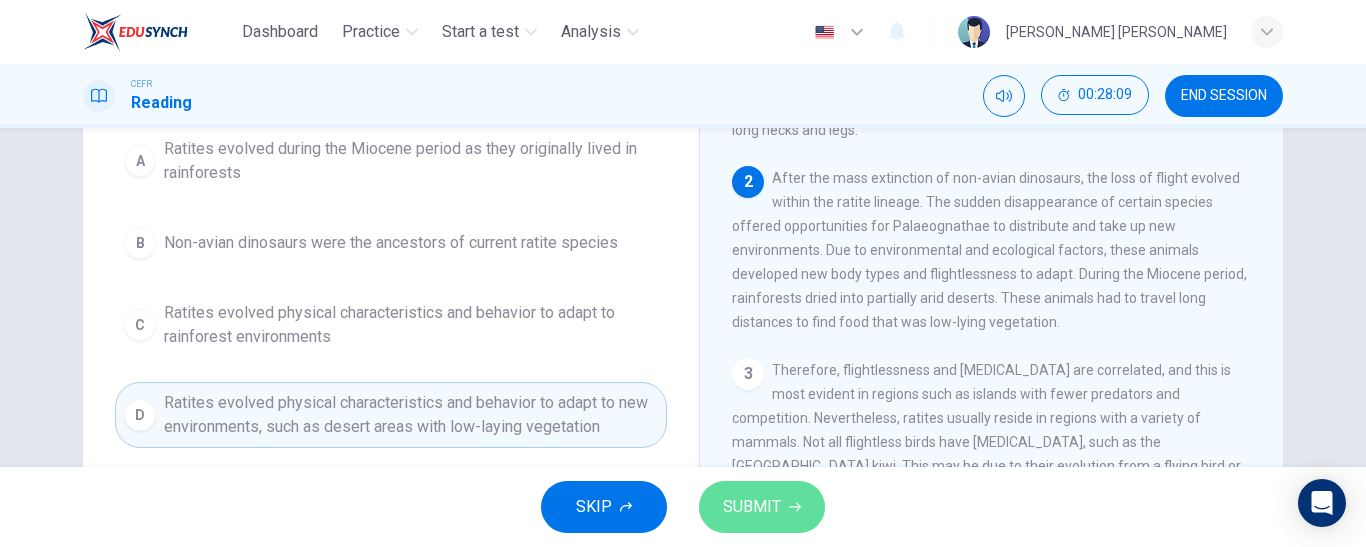 click on "SUBMIT" at bounding box center (752, 507) 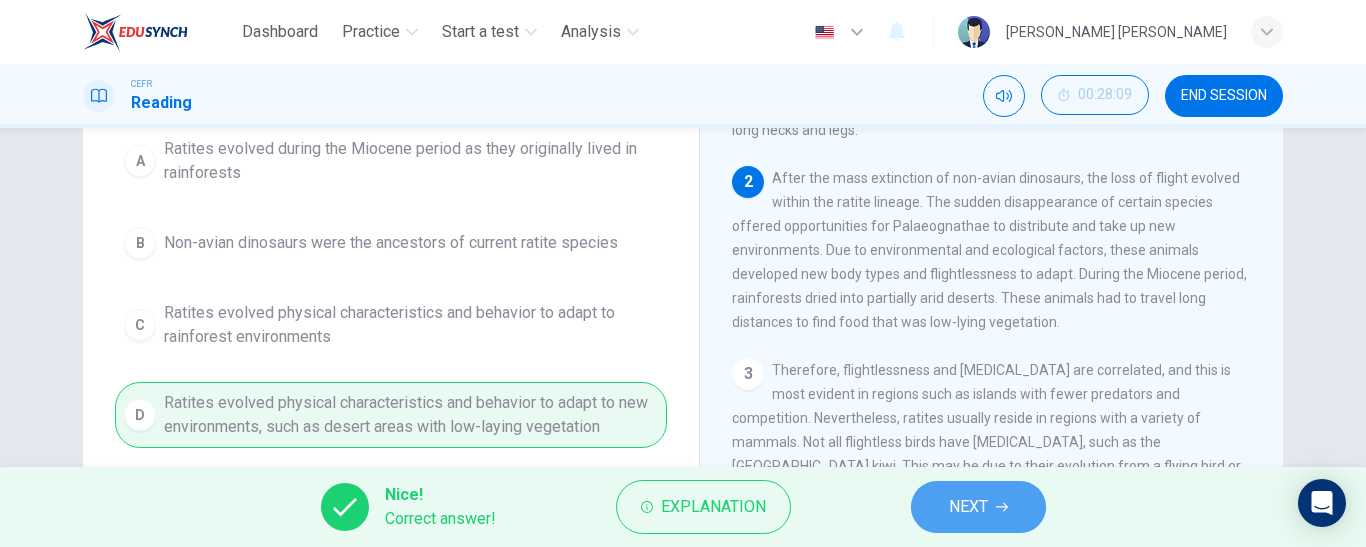 click on "NEXT" at bounding box center [978, 507] 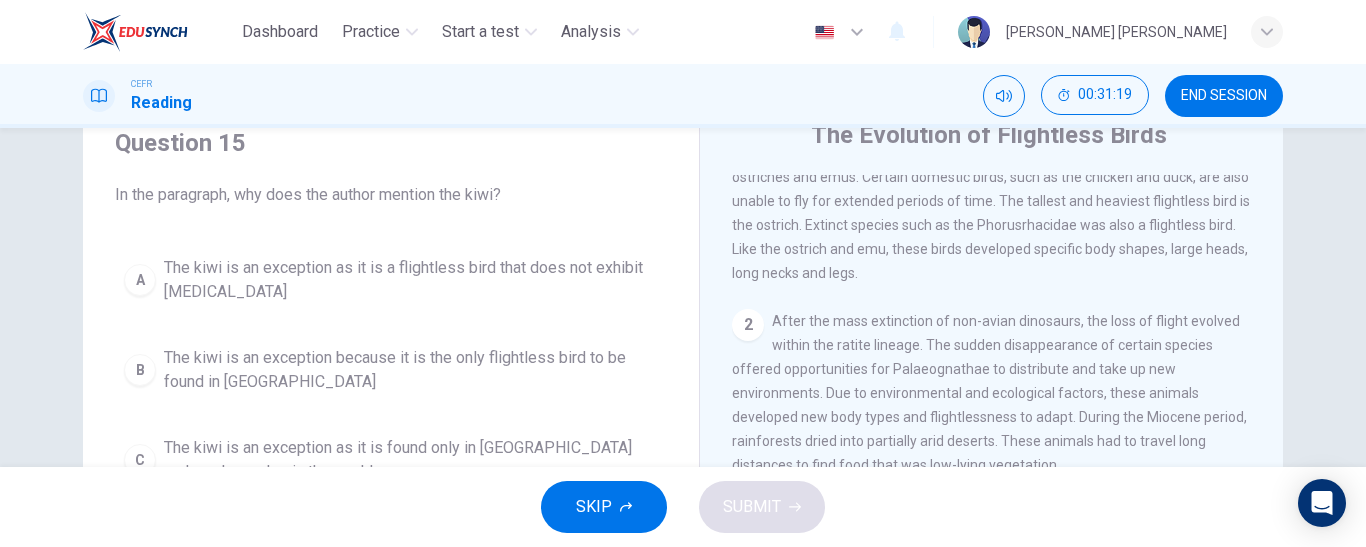 scroll, scrollTop: 78, scrollLeft: 0, axis: vertical 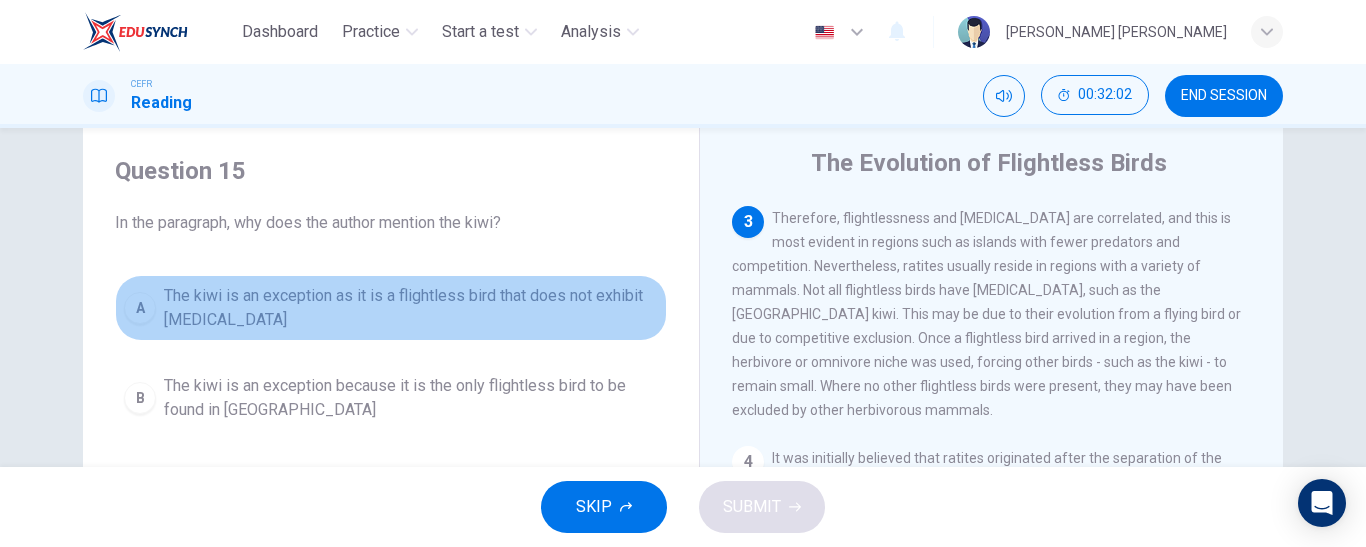 click on "The kiwi is an exception as it is a flightless bird that does not exhibit gigantism" at bounding box center (411, 308) 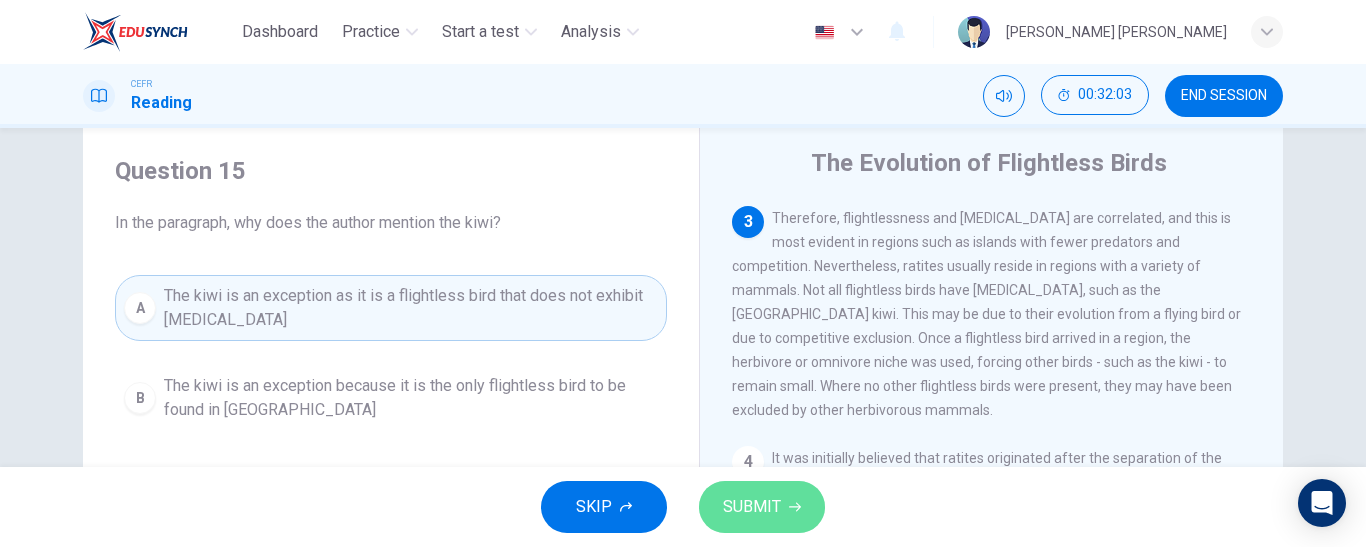 click on "SUBMIT" at bounding box center [752, 507] 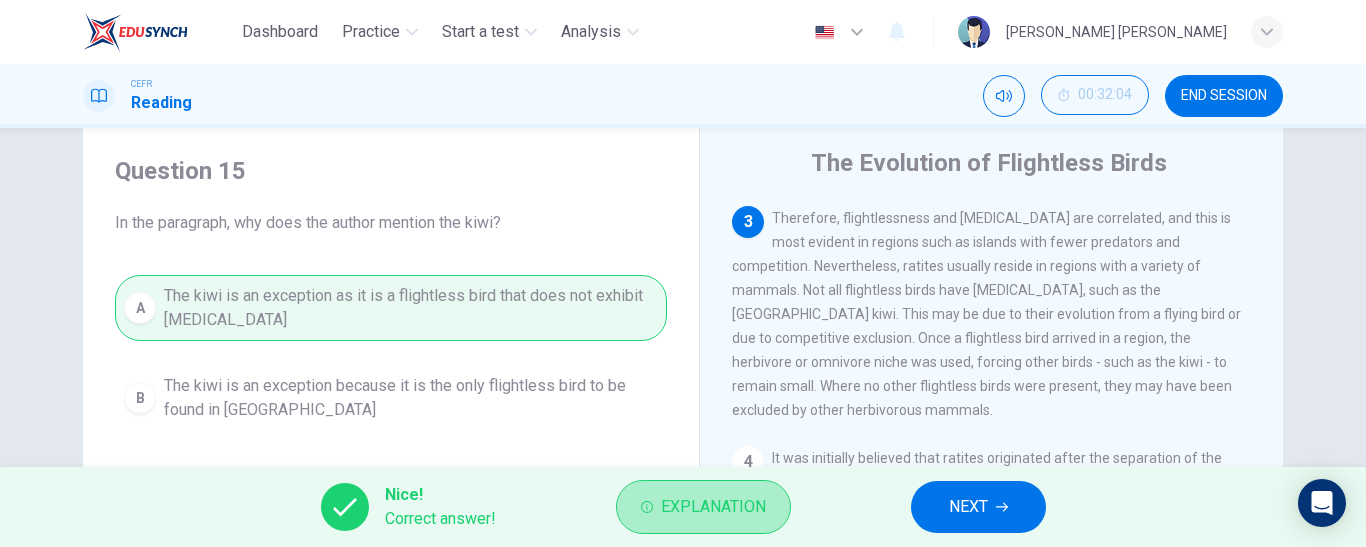 click on "Explanation" at bounding box center [713, 507] 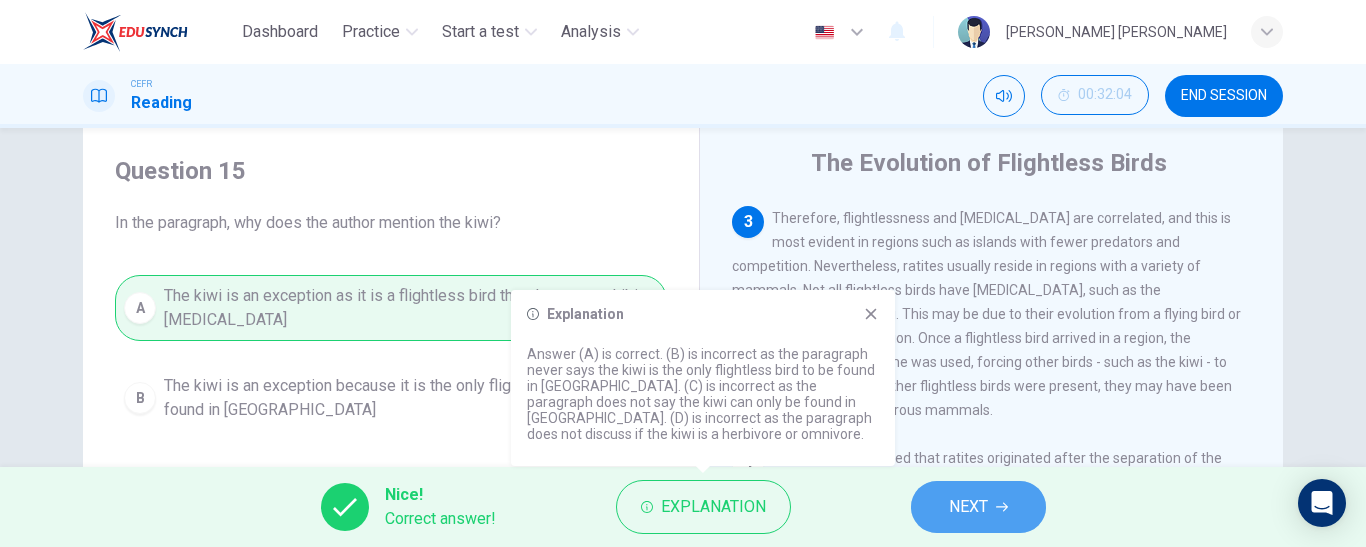 click on "NEXT" at bounding box center [978, 507] 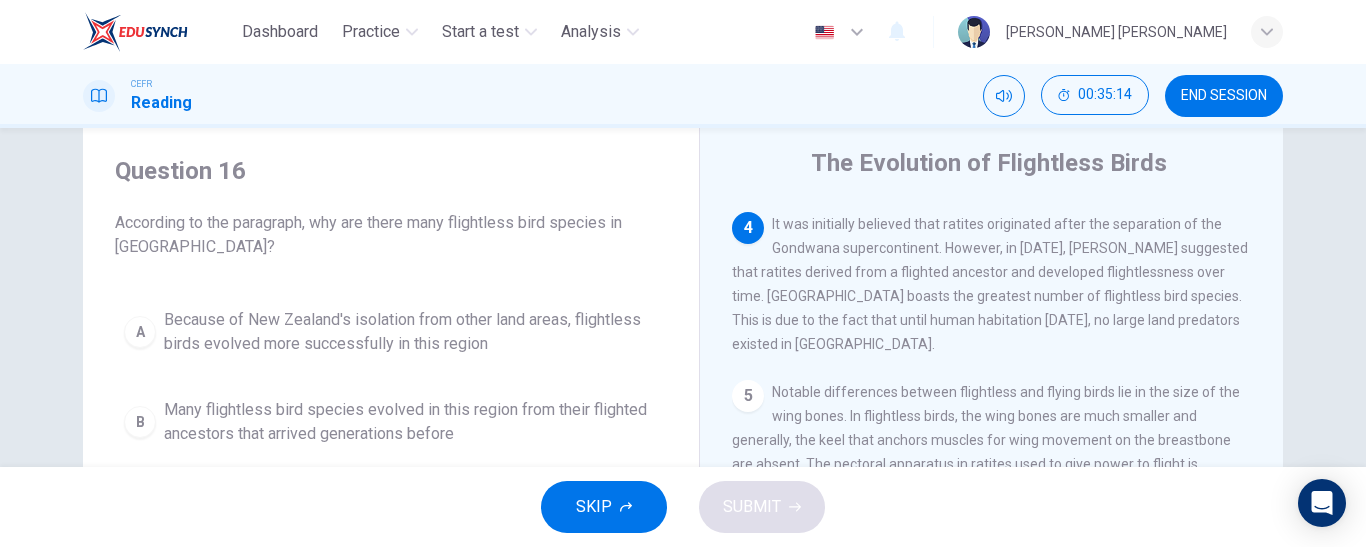 scroll, scrollTop: 662, scrollLeft: 0, axis: vertical 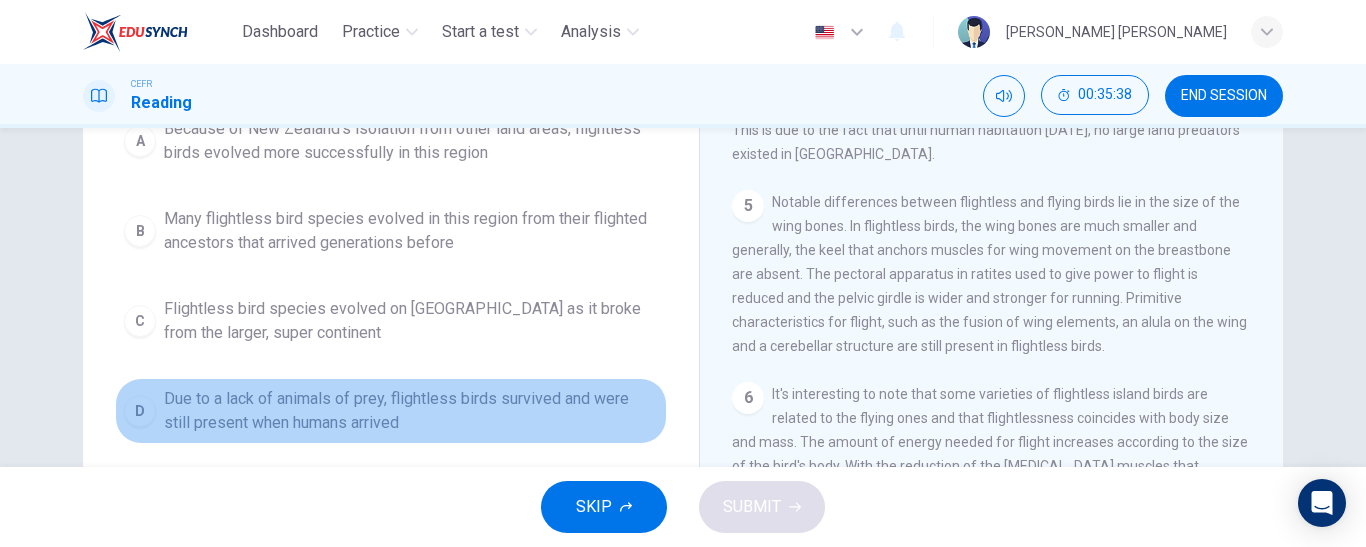 click on "D" at bounding box center [140, 411] 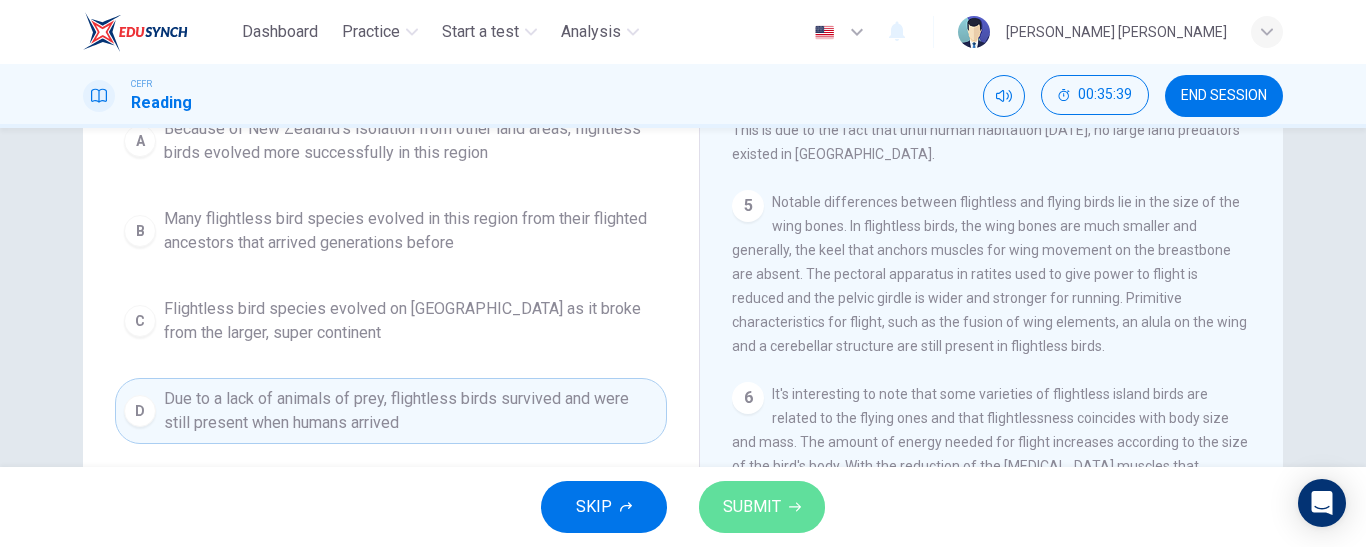 click on "SUBMIT" at bounding box center (752, 507) 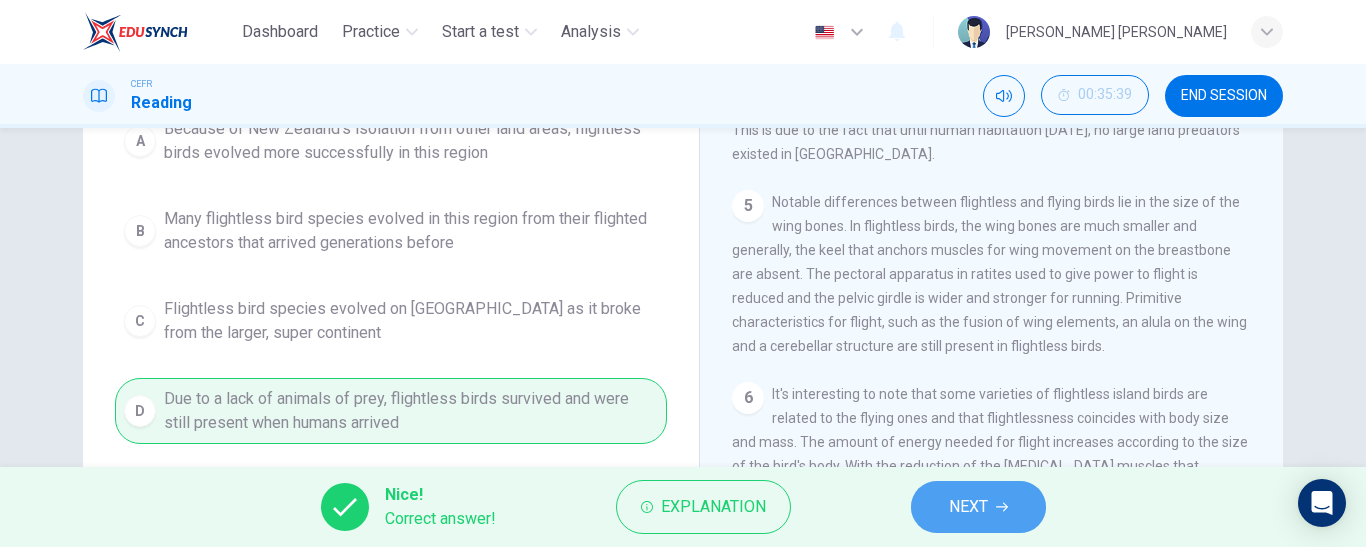 click 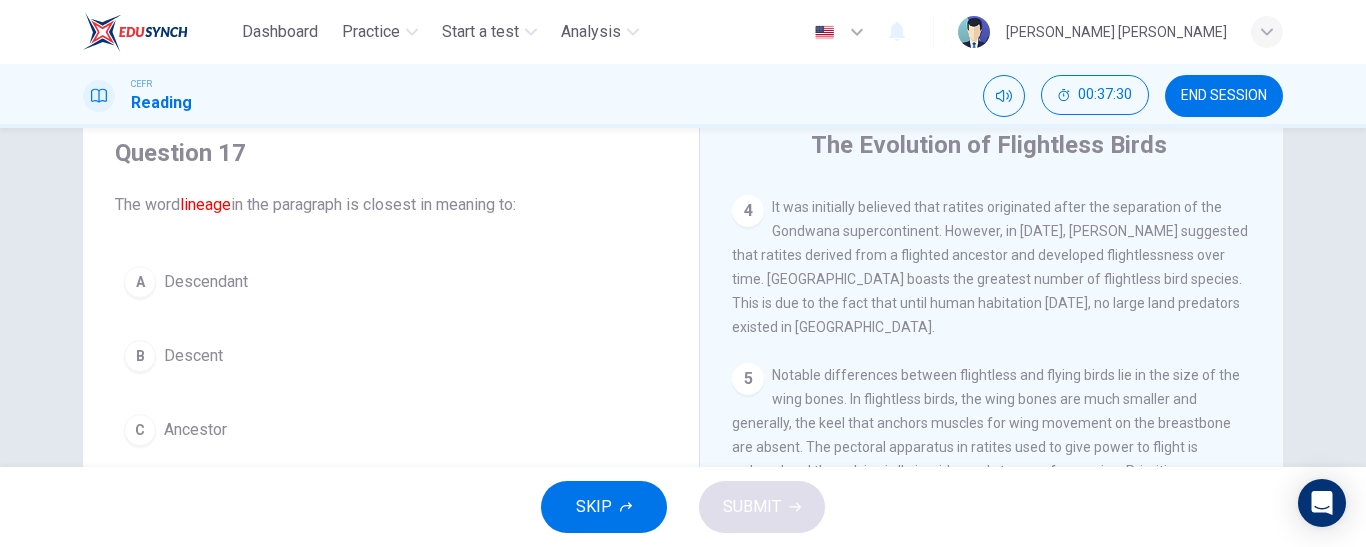 scroll, scrollTop: 77, scrollLeft: 0, axis: vertical 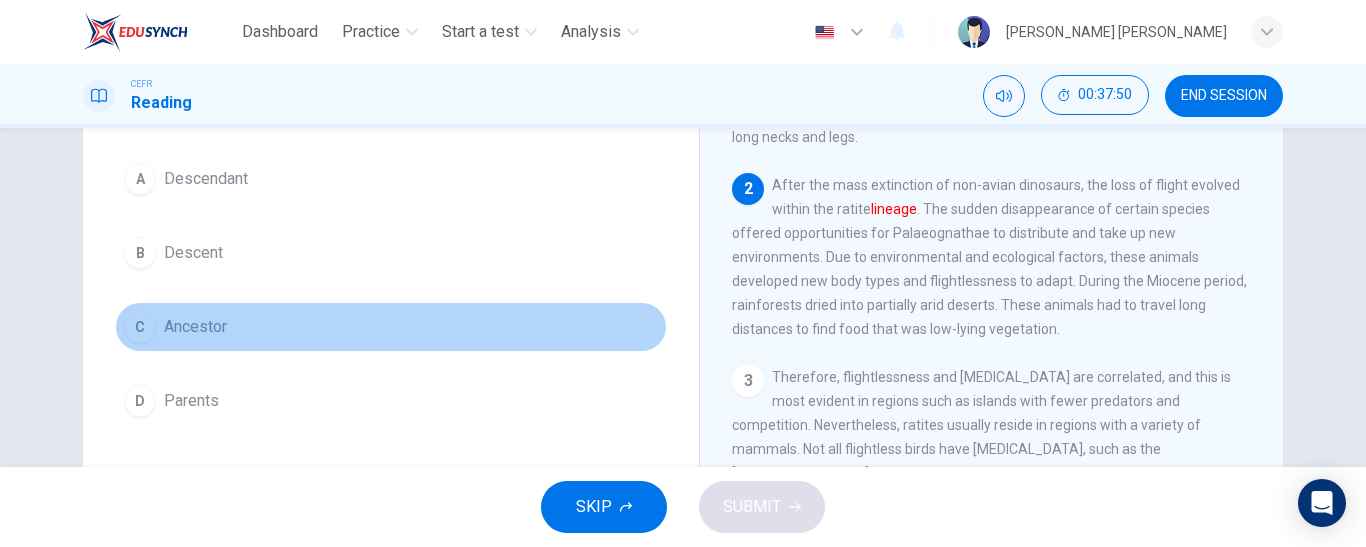 click on "C Ancestor" at bounding box center (391, 327) 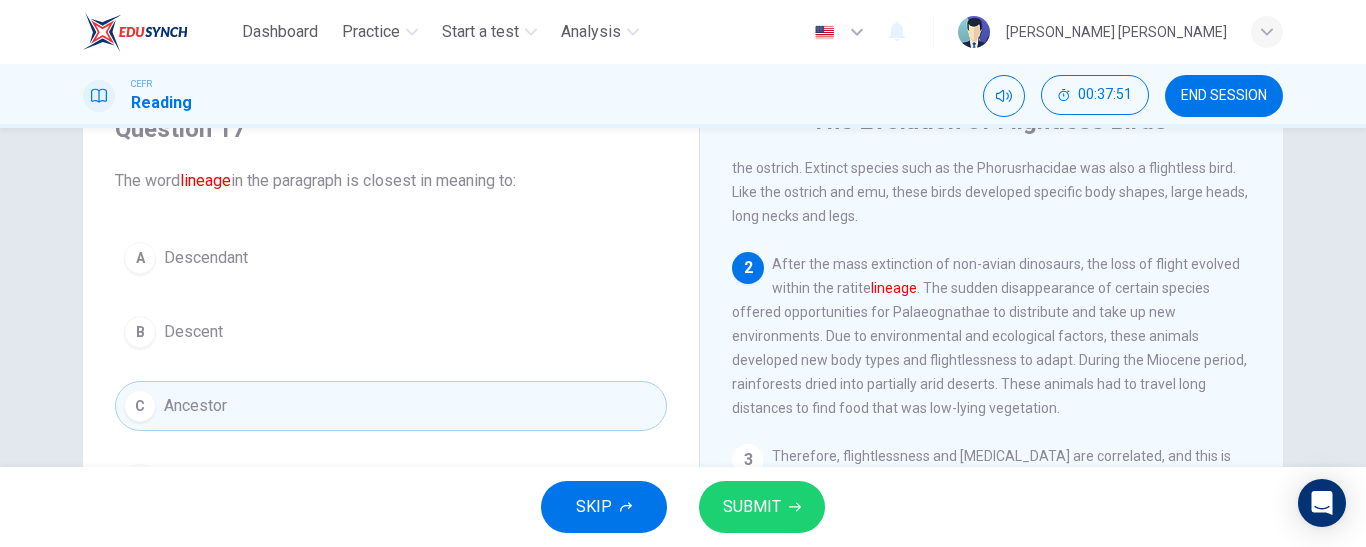 scroll, scrollTop: 94, scrollLeft: 0, axis: vertical 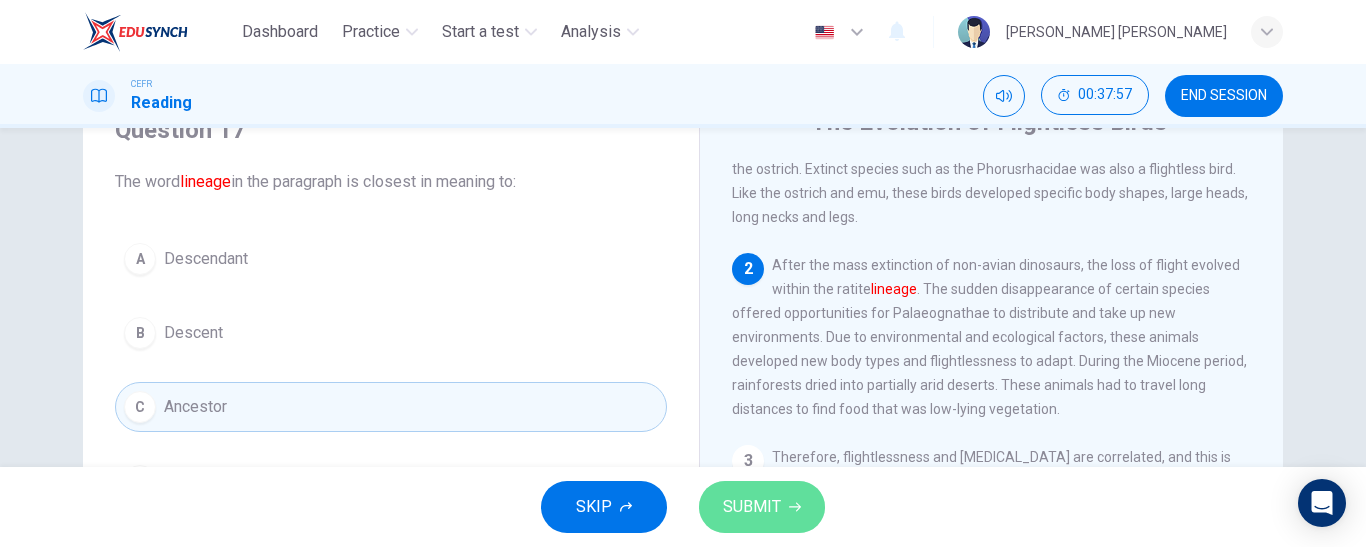click on "SUBMIT" at bounding box center [752, 507] 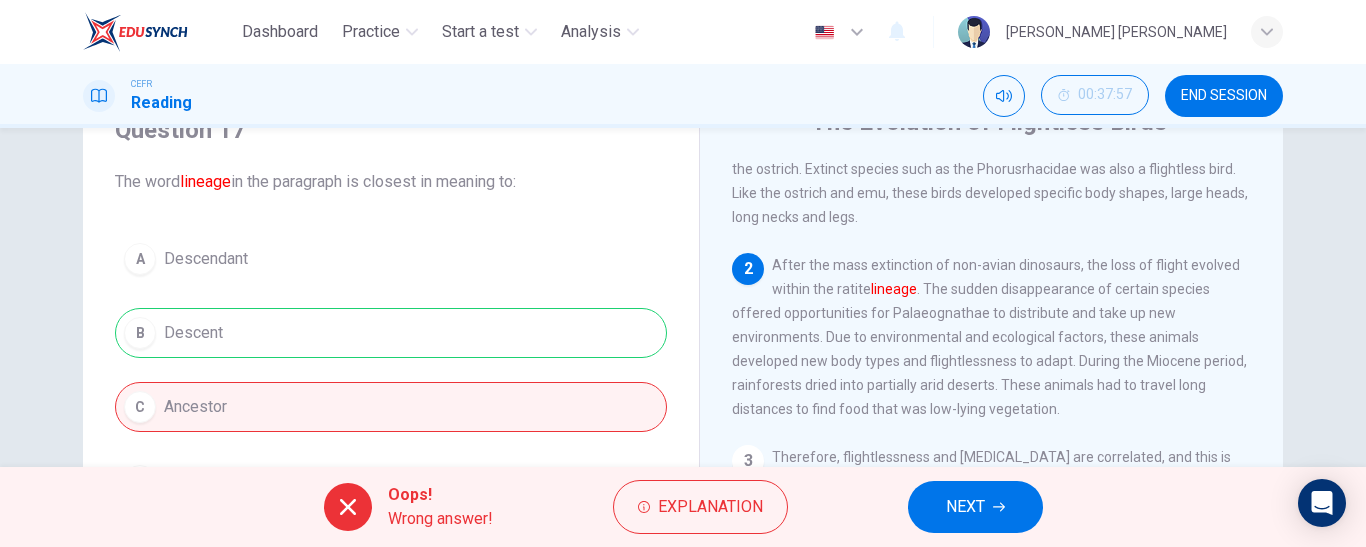 click on "A Descendant B Descent C Ancestor D Parents" at bounding box center (391, 370) 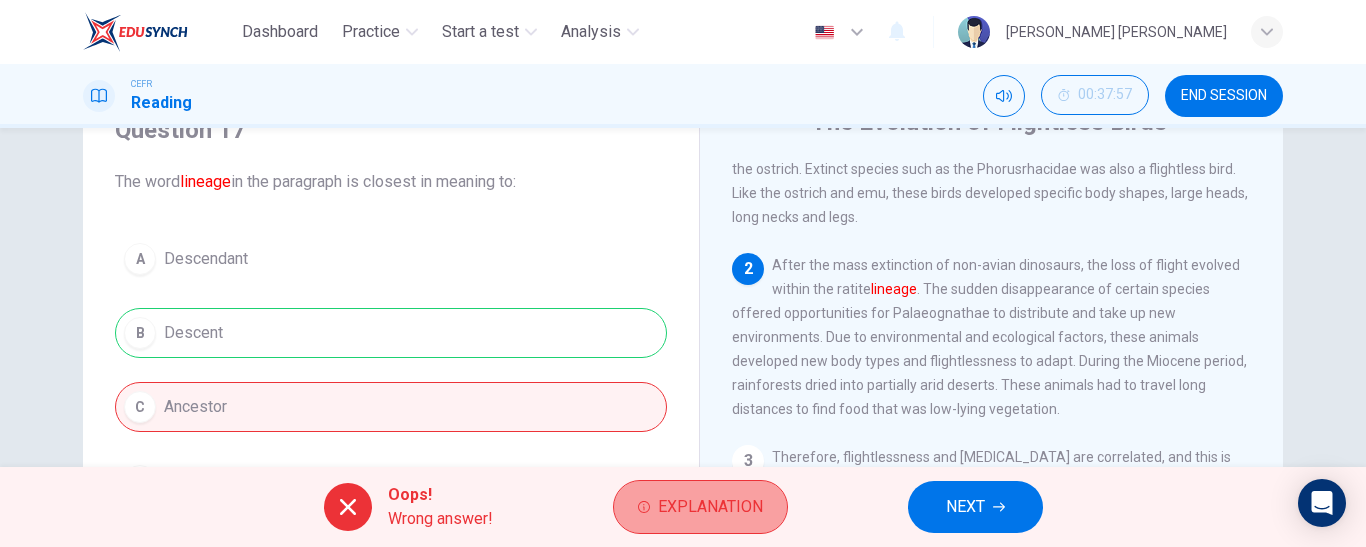 click on "Explanation" at bounding box center [710, 507] 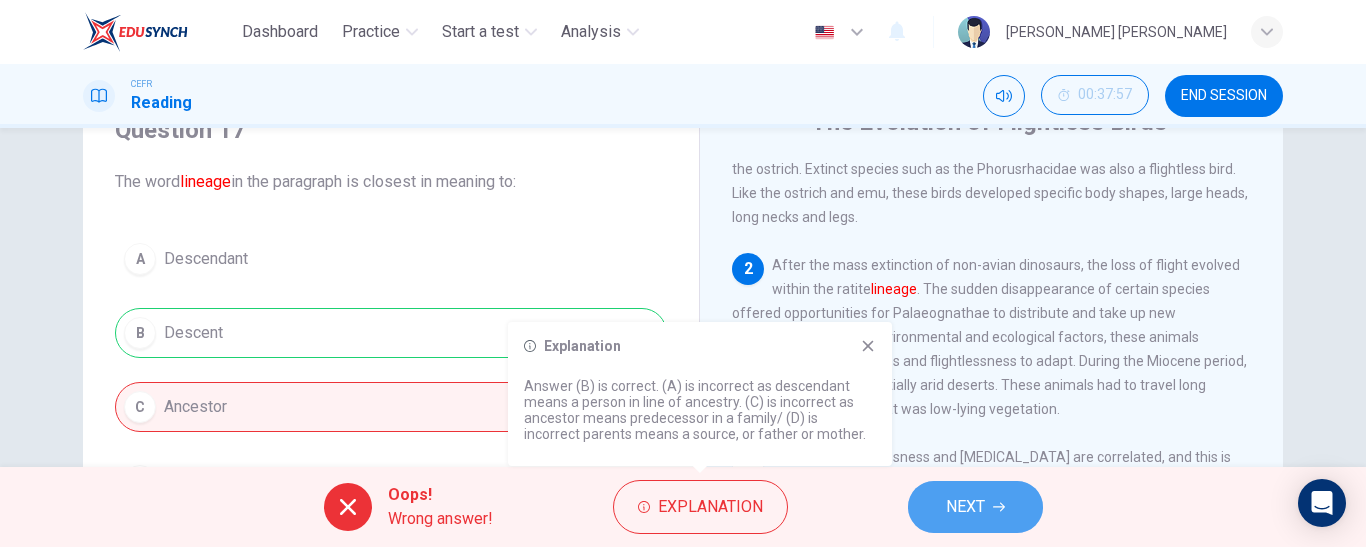 click on "NEXT" at bounding box center [975, 507] 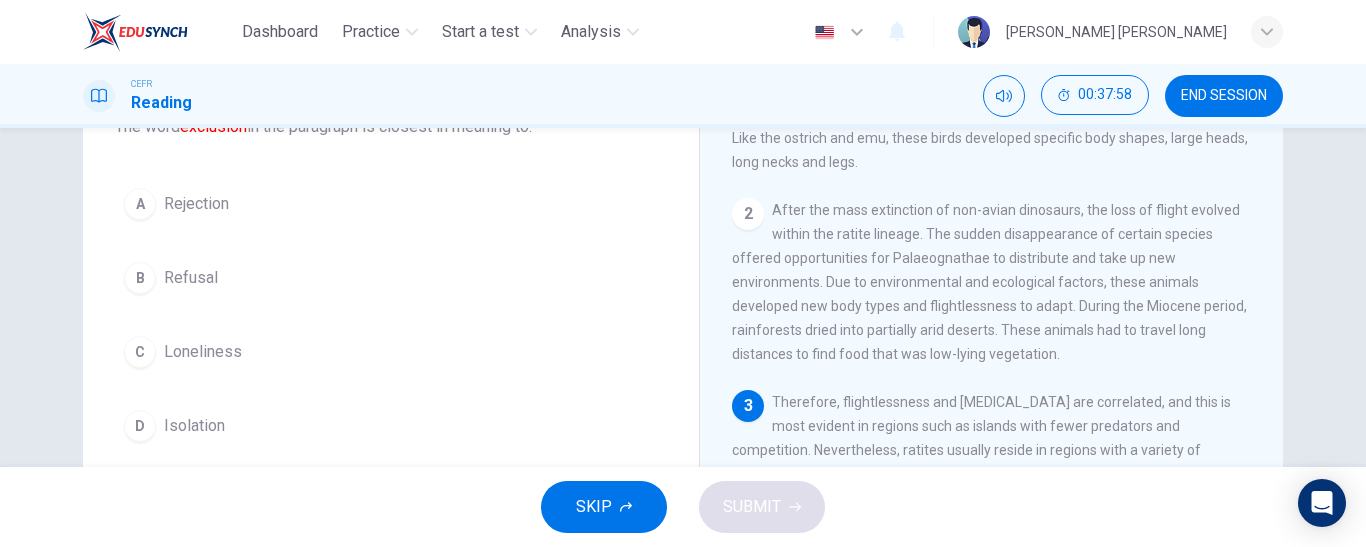 scroll, scrollTop: 149, scrollLeft: 0, axis: vertical 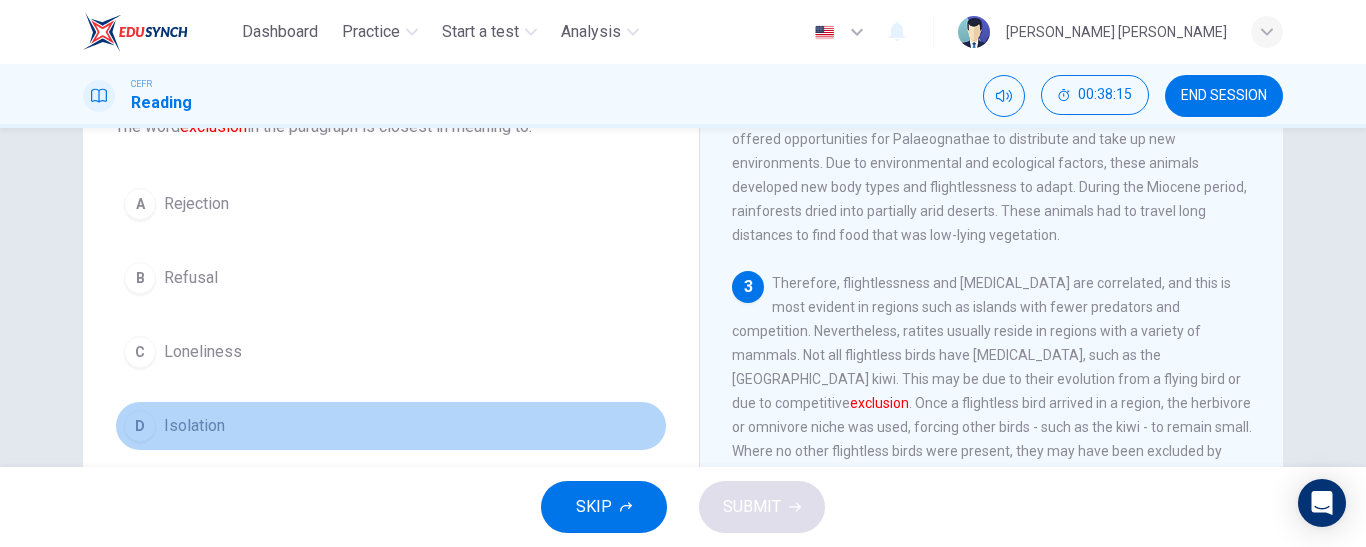 click on "D" at bounding box center (140, 426) 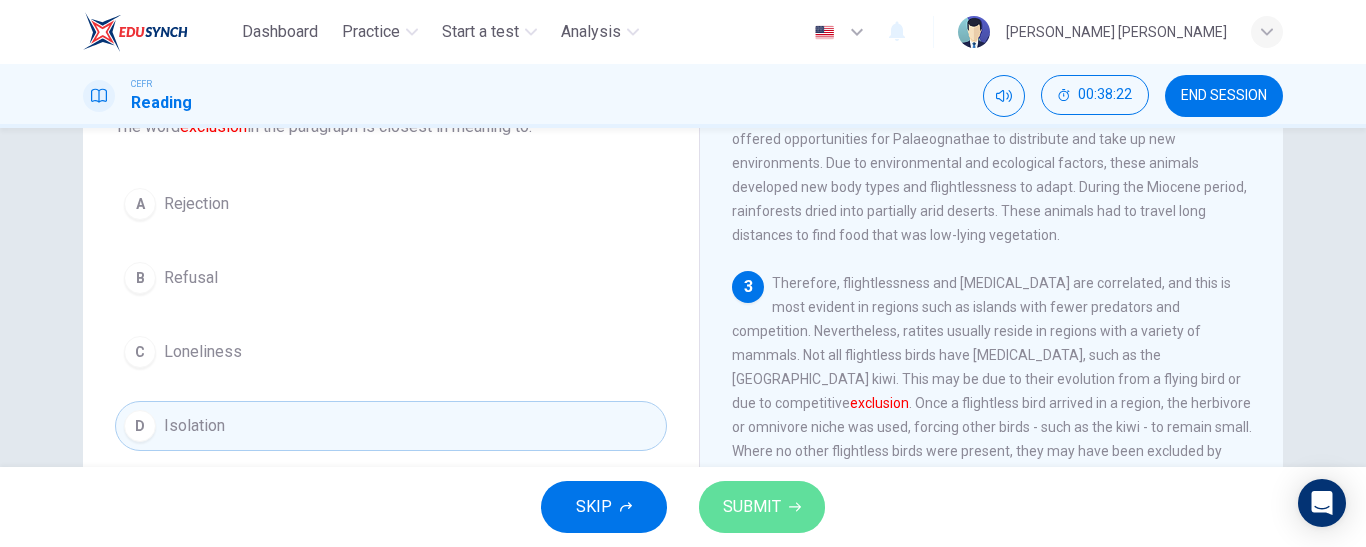 click on "SUBMIT" at bounding box center (752, 507) 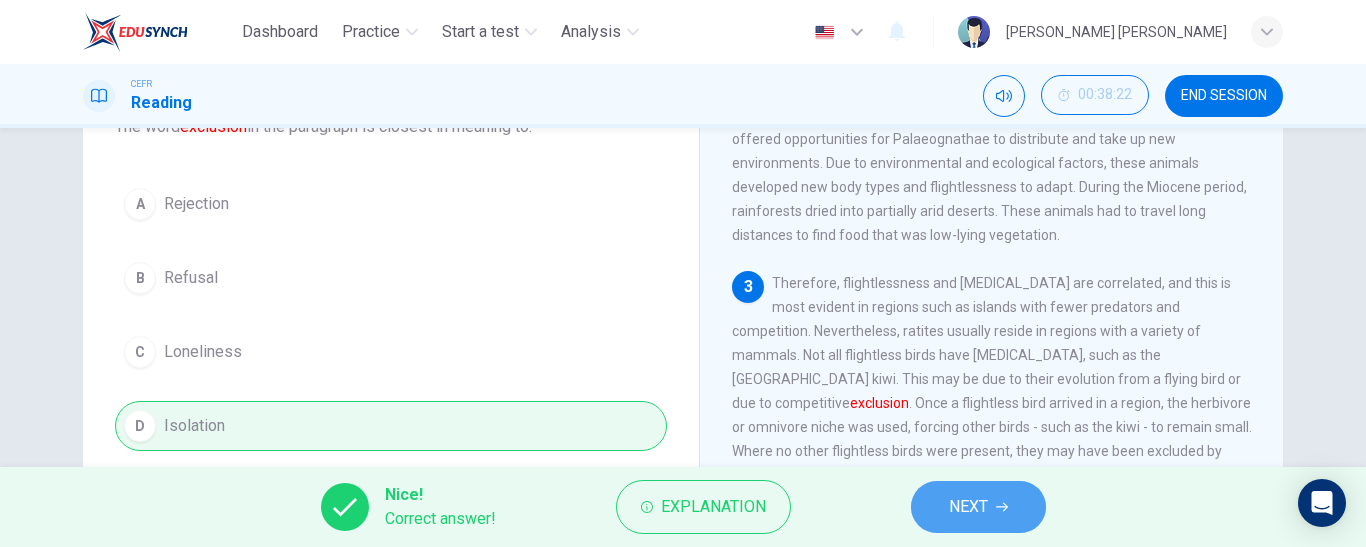 click on "NEXT" at bounding box center (978, 507) 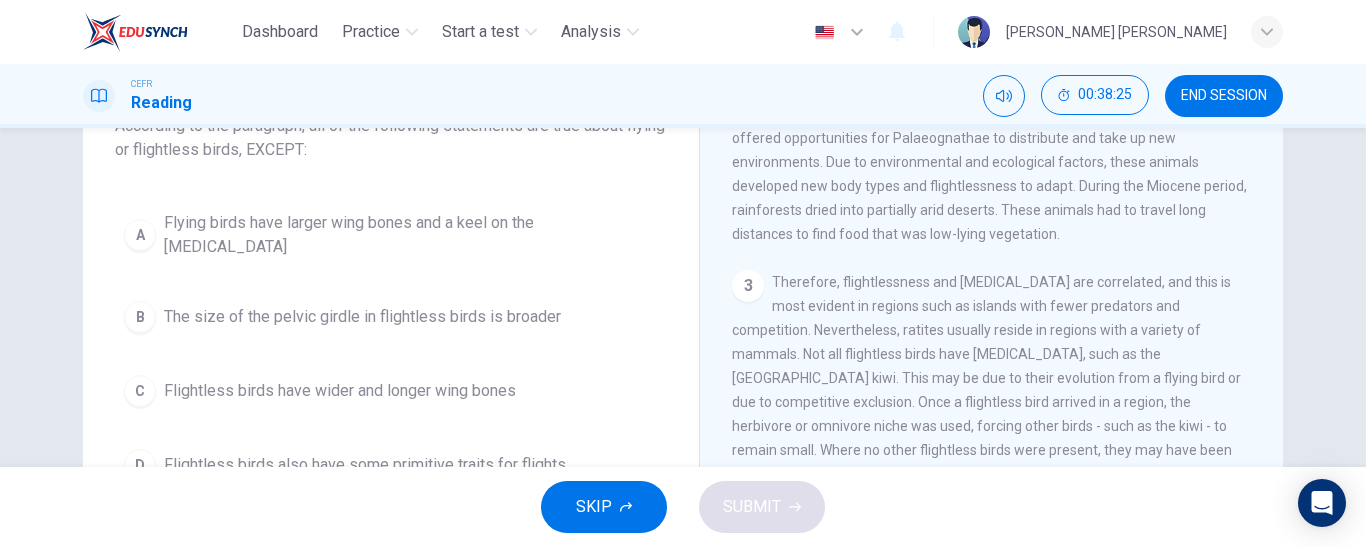 scroll, scrollTop: 151, scrollLeft: 0, axis: vertical 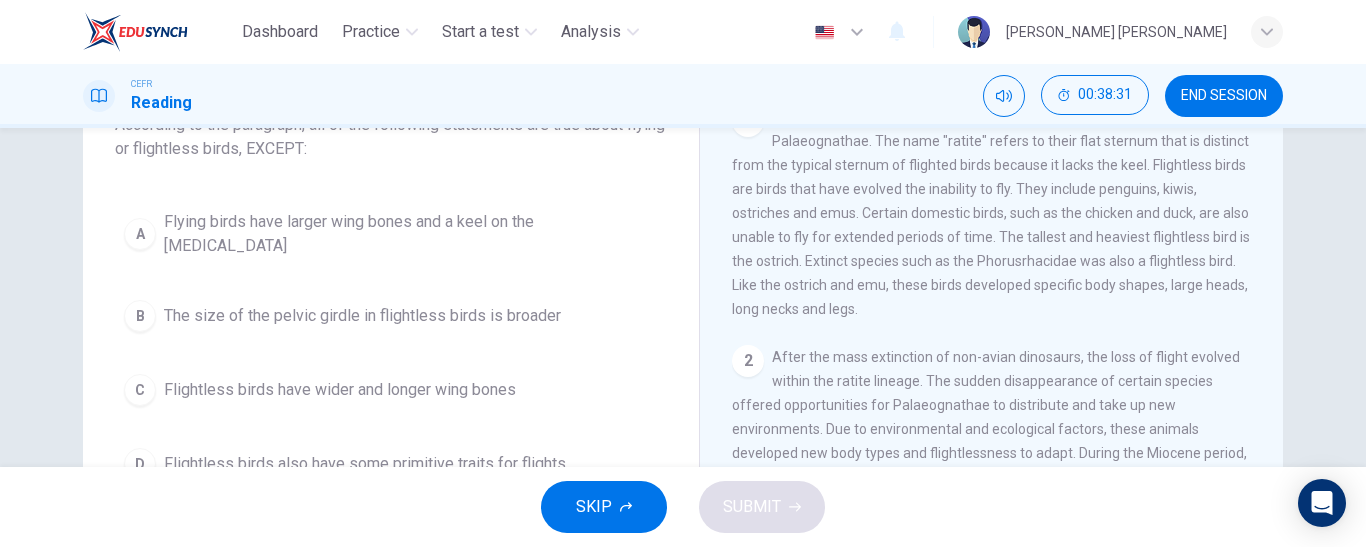click on "1 A ratite is any of a diverse group of large, flightless birds of the infraclass Palaeognathae. The name "ratite" refers to their flat sternum that is distinct from the typical sternum of flighted birds because it lacks the keel. Flightless birds are birds that have evolved the inability to fly. They include penguins, kiwis, ostriches and emus. Certain domestic birds, such as the chicken and duck, are also unable to fly for extended periods of time. The tallest and heaviest flightless bird is the ostrich. Extinct species such as the Phorusrhacidae was also a flightless bird. Like the ostrich and emu, these birds developed specific body shapes, large heads, long necks and legs." at bounding box center [992, 213] 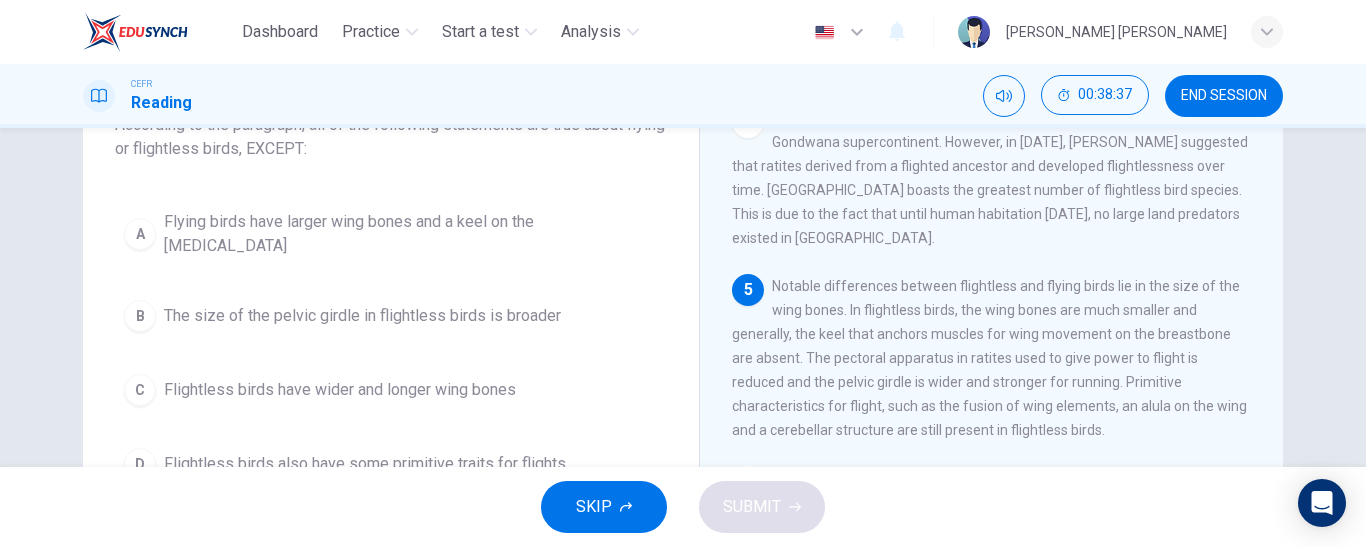 scroll, scrollTop: 672, scrollLeft: 0, axis: vertical 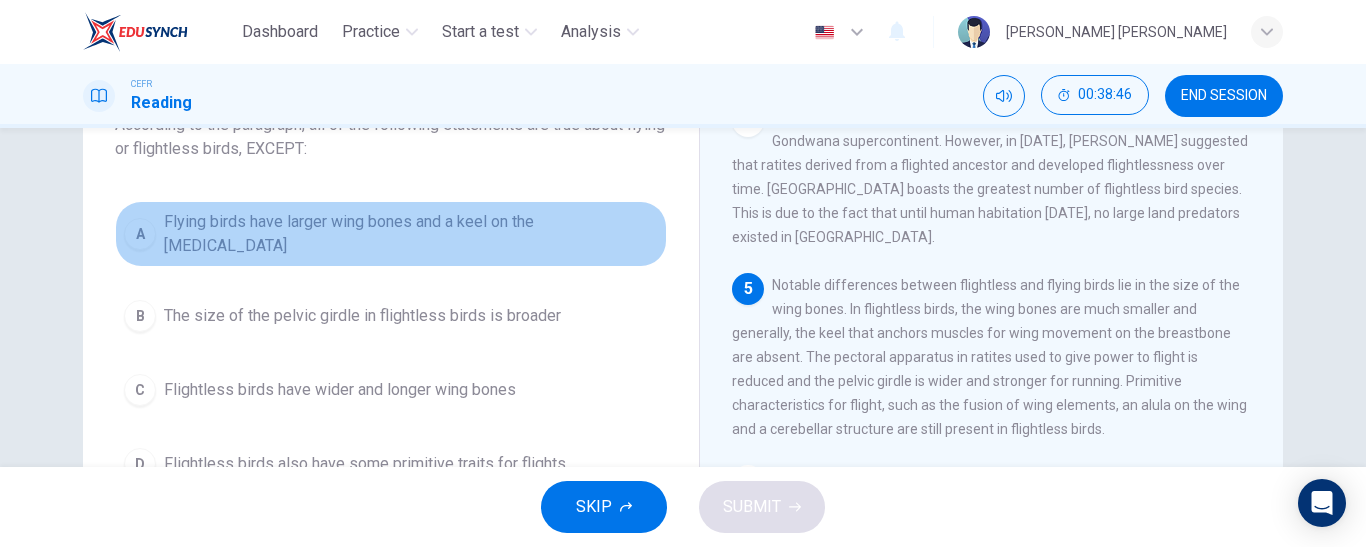 click on "Flying birds have larger wing bones and a keel on the breastbone" at bounding box center (411, 234) 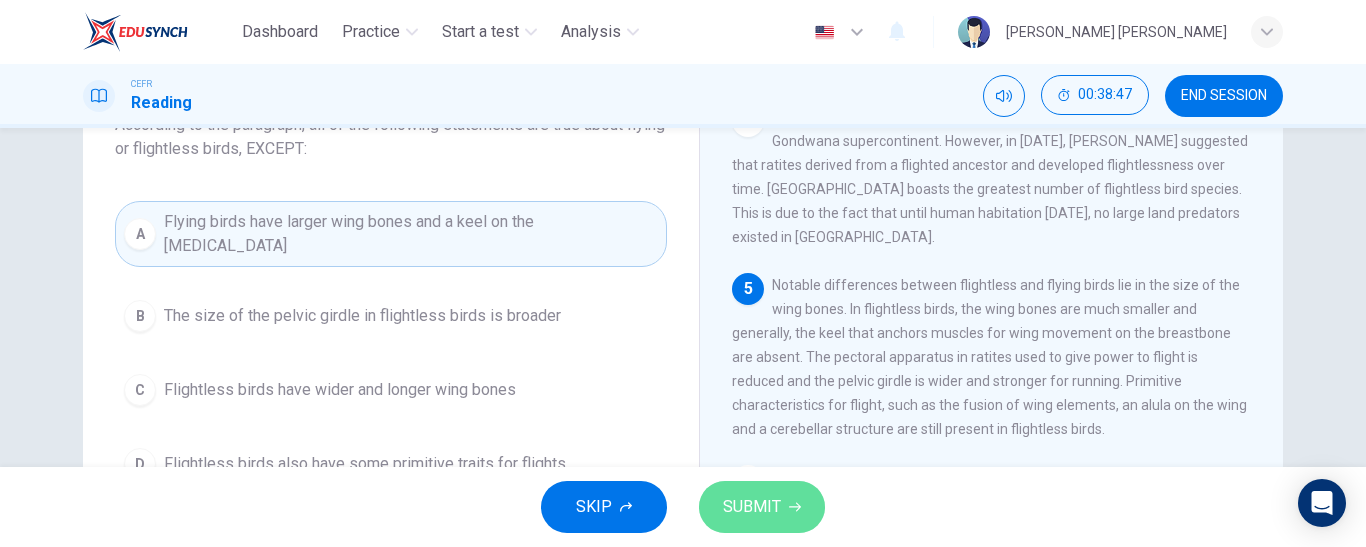 click on "SUBMIT" at bounding box center (752, 507) 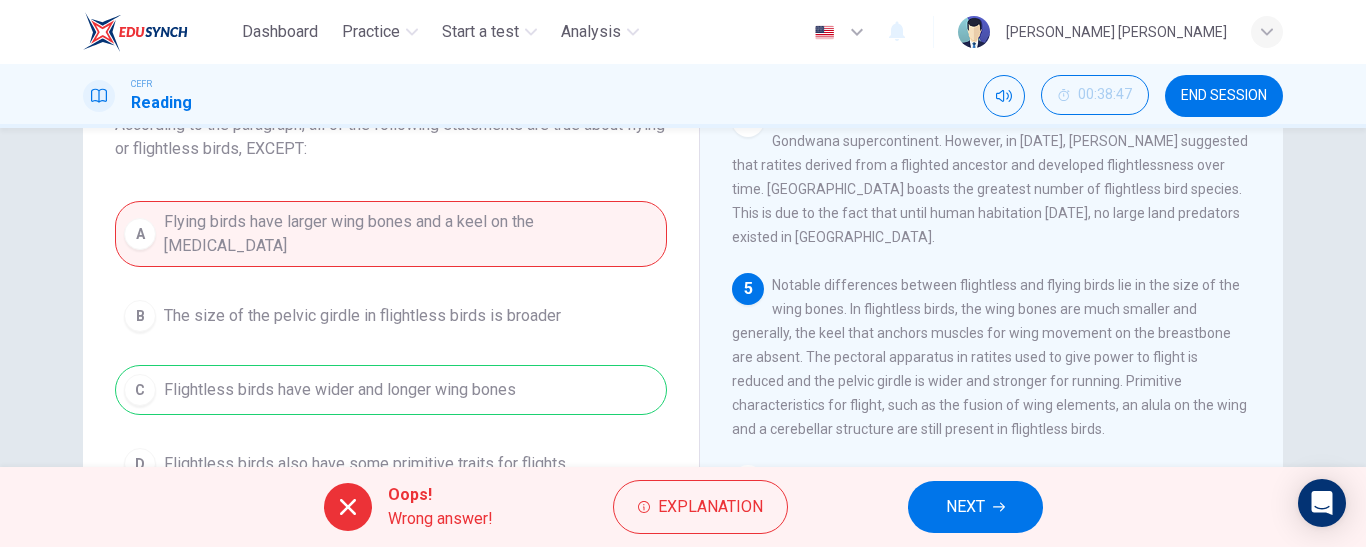 click on "A Flying birds have larger wing bones and a keel on the breastbone B The size of the pelvic girdle in flightless birds is broader C Flightless birds have wider and longer wing bones D Flightless birds also have some primitive traits for flights" at bounding box center (391, 345) 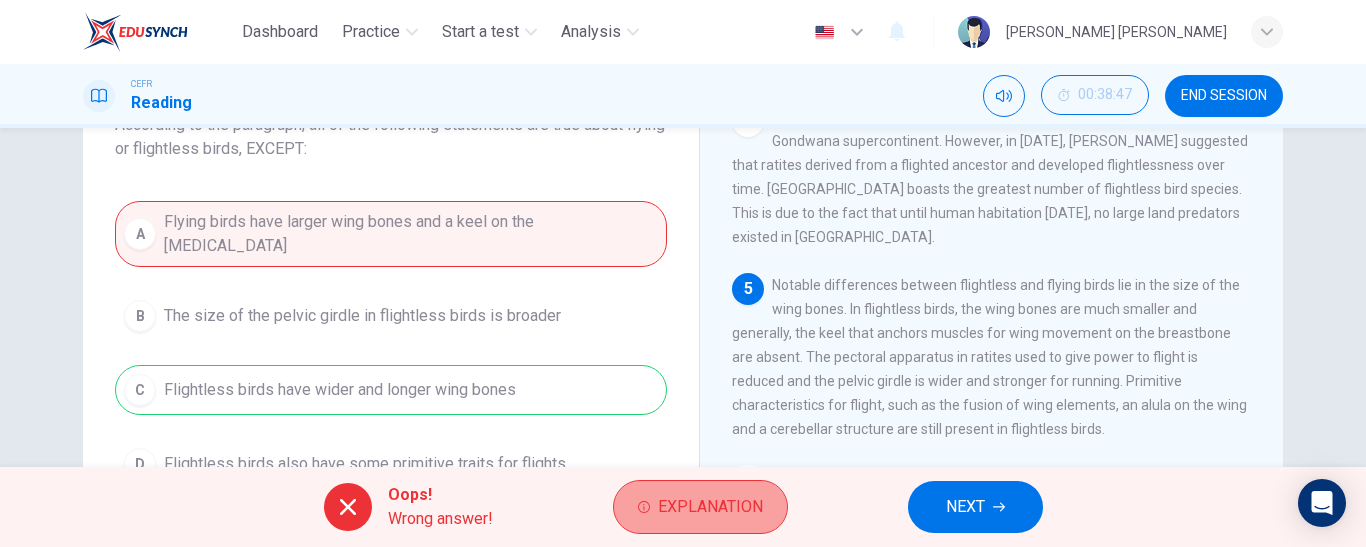 click on "Explanation" at bounding box center [700, 507] 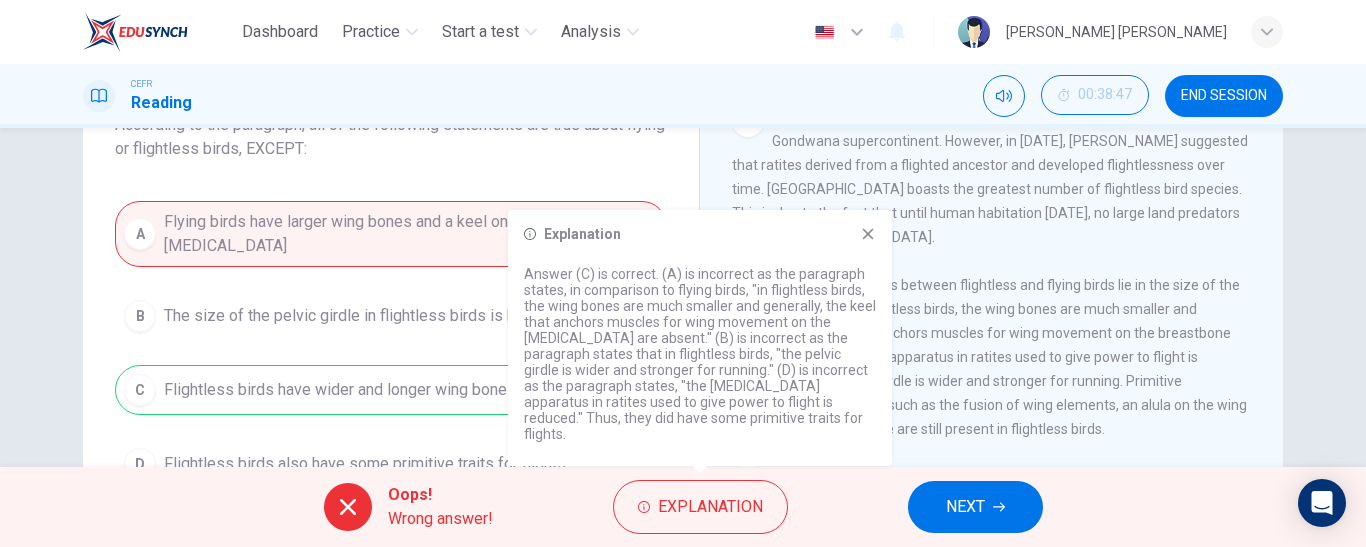 click on "5 Notable differences between flightless and flying birds lie in the size of the wing bones. In flightless birds, the wing bones are much smaller and generally, the keel that anchors muscles for wing movement on the breastbone are absent. The pectoral apparatus in ratites used to give power to flight is reduced and the pelvic girdle is wider and stronger for running. Primitive characteristics for flight, such as the fusion of wing elements, an alula on the wing and a cerebellar structure are still present in flightless birds." at bounding box center (992, 357) 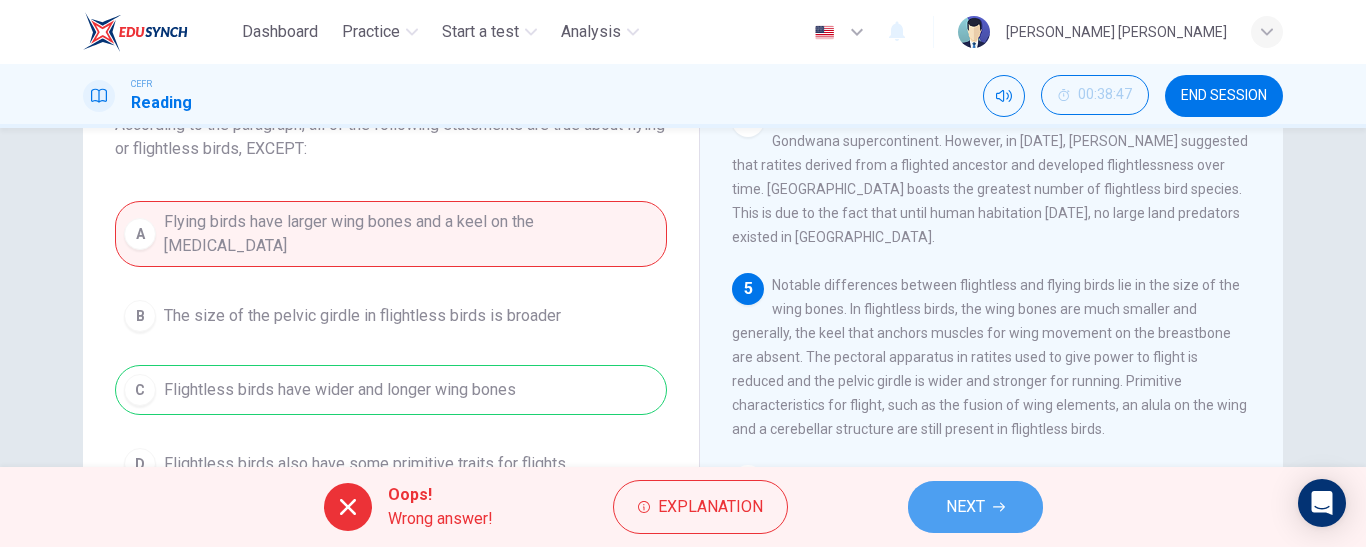 click on "NEXT" at bounding box center (965, 507) 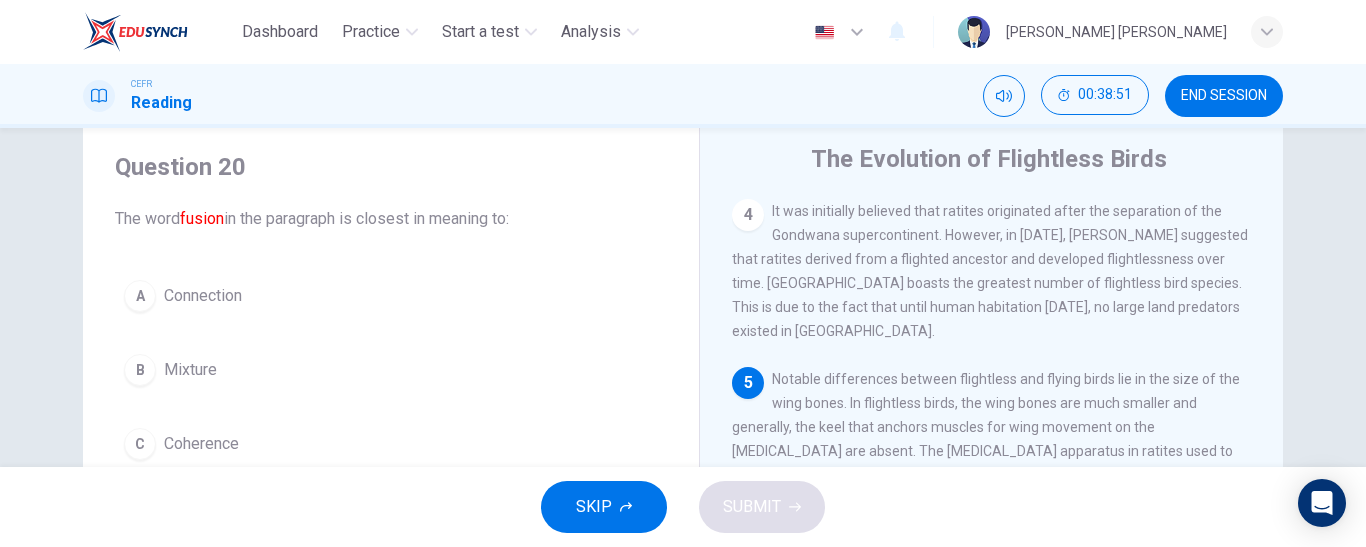 scroll, scrollTop: 56, scrollLeft: 0, axis: vertical 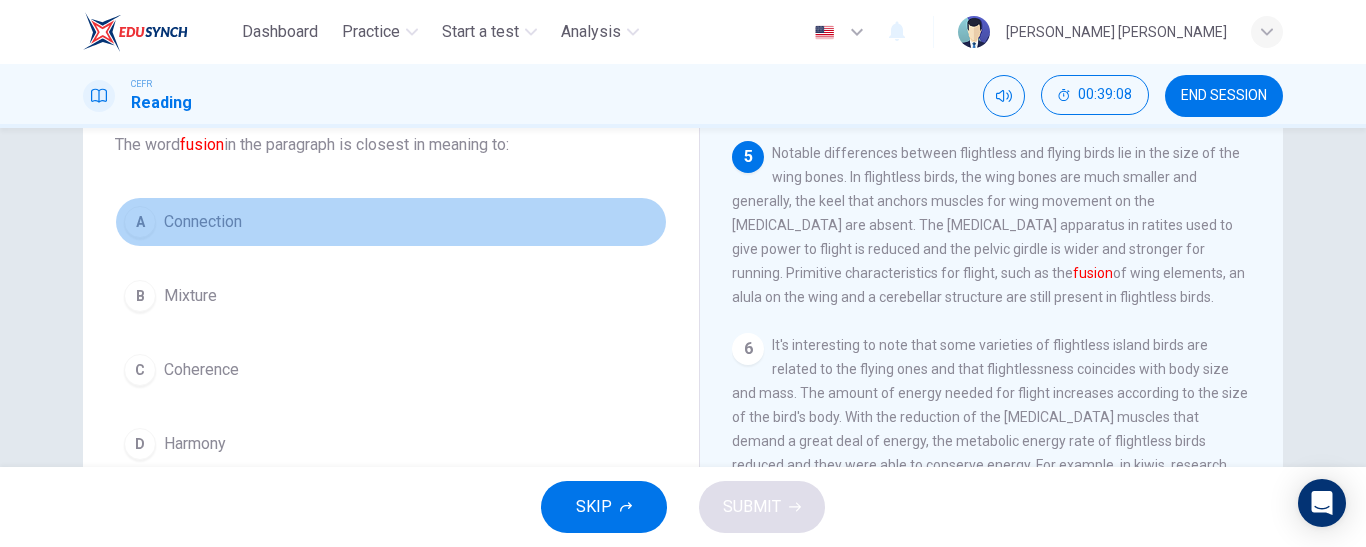 click on "A" at bounding box center [140, 222] 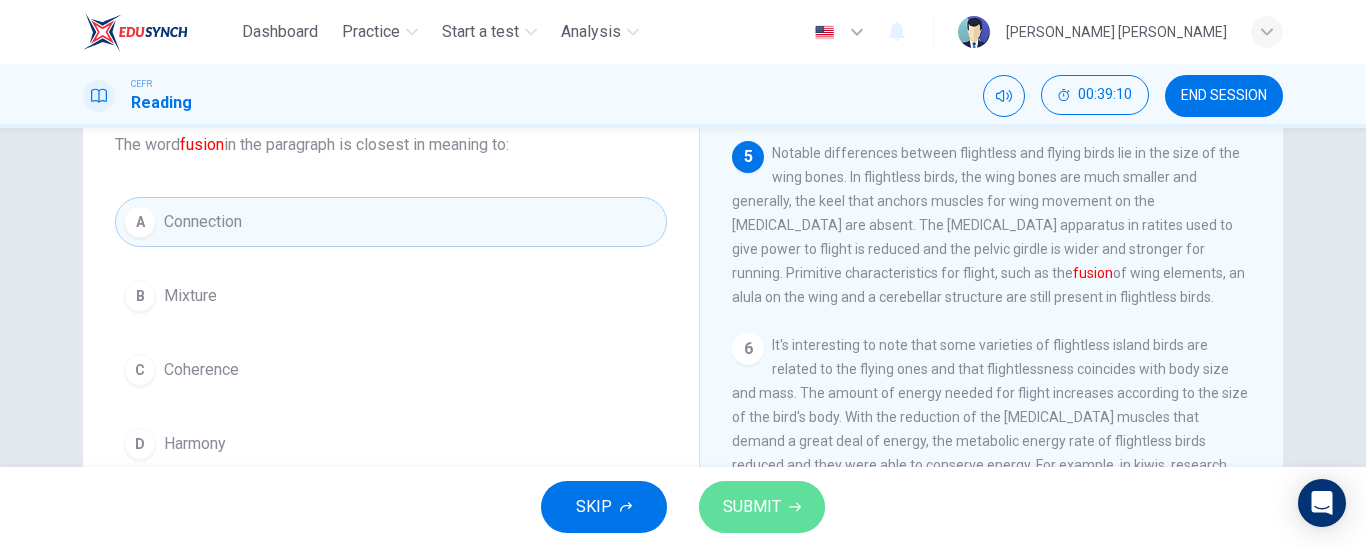 click 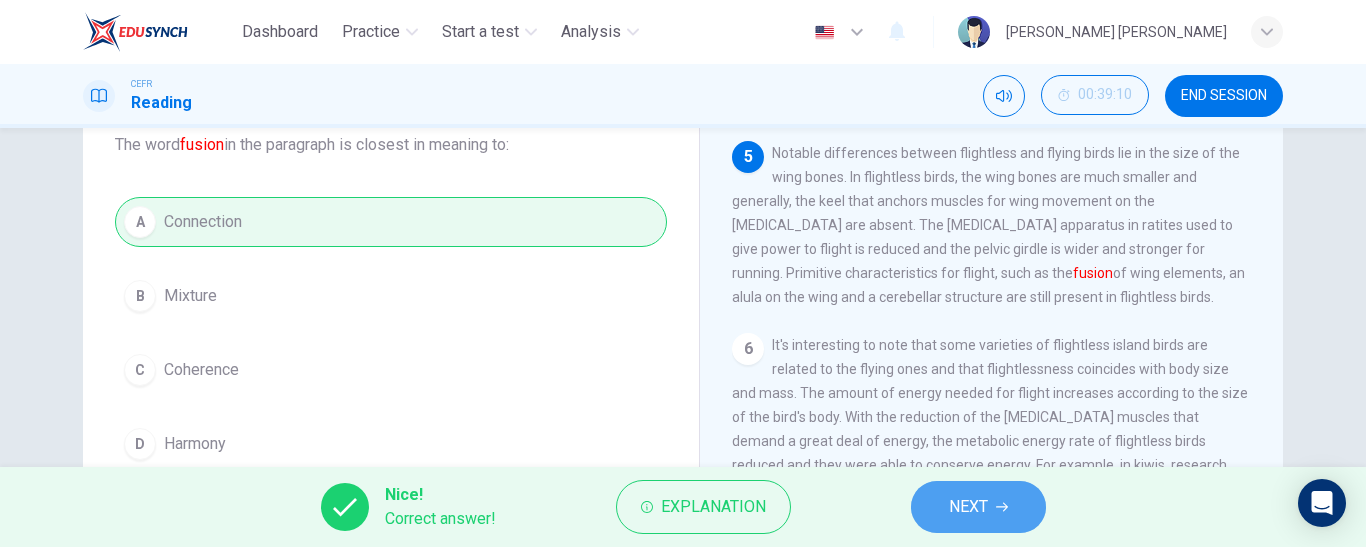 click on "NEXT" at bounding box center [978, 507] 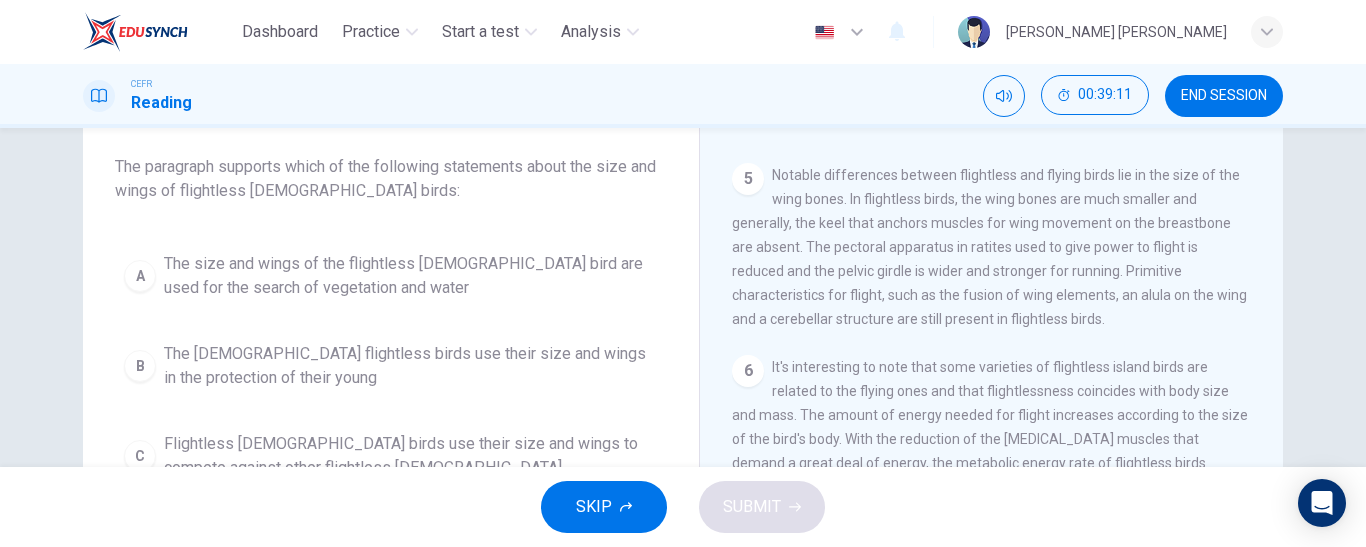 scroll, scrollTop: 109, scrollLeft: 0, axis: vertical 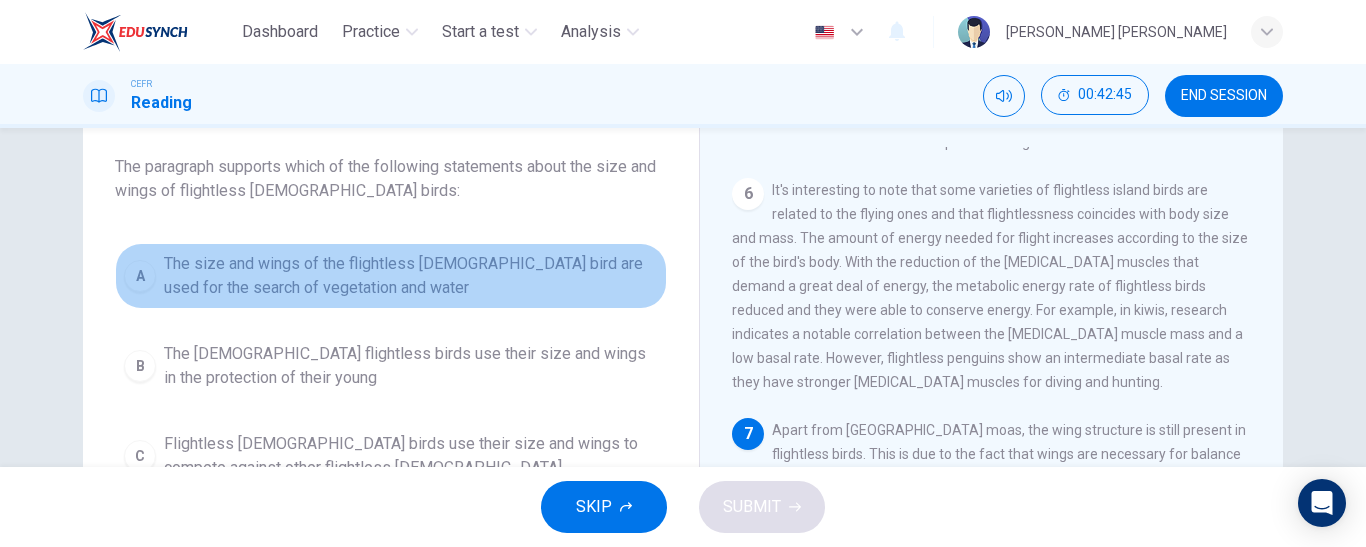 click on "A" at bounding box center (140, 276) 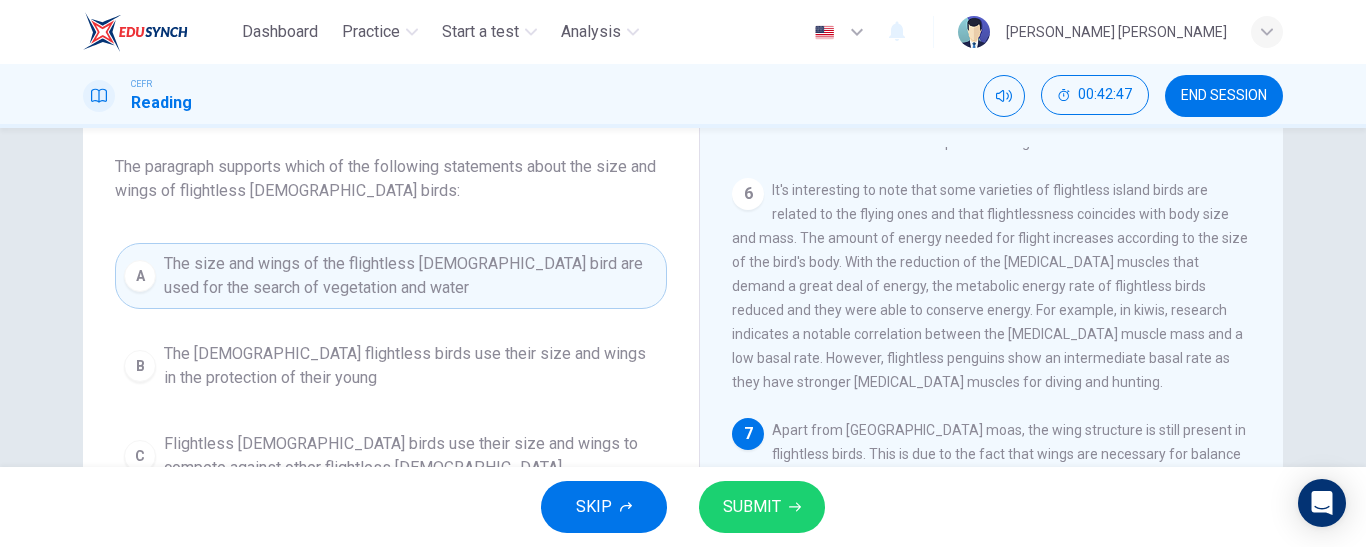 scroll, scrollTop: 158, scrollLeft: 0, axis: vertical 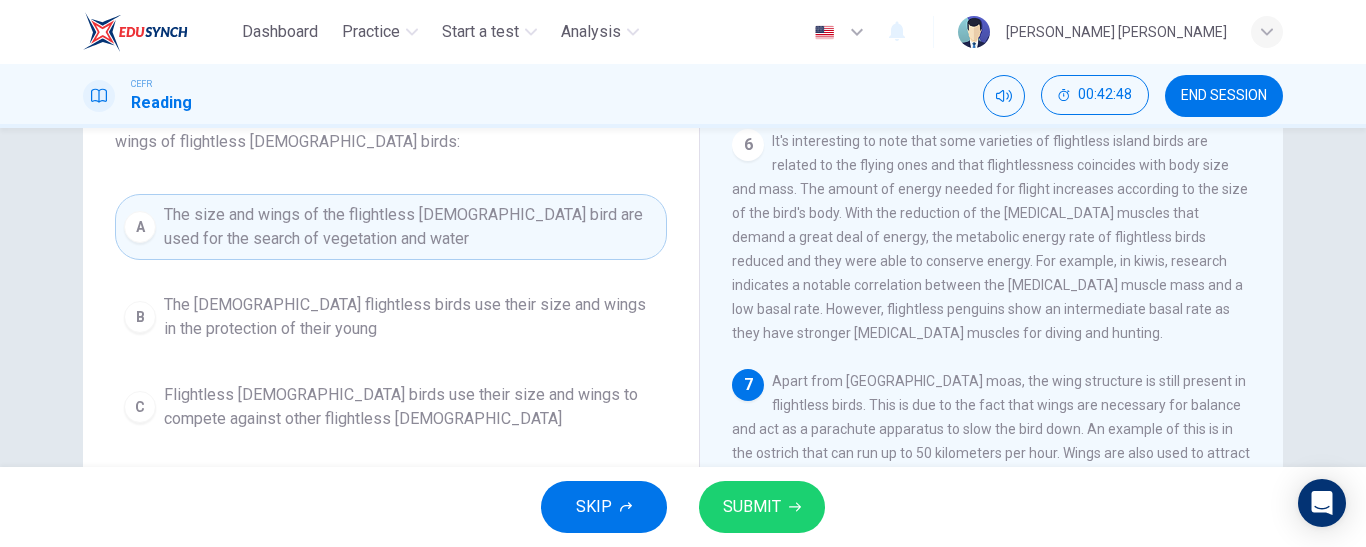 click on "B The male flightless birds use their size and wings in the protection of their young" at bounding box center (391, 317) 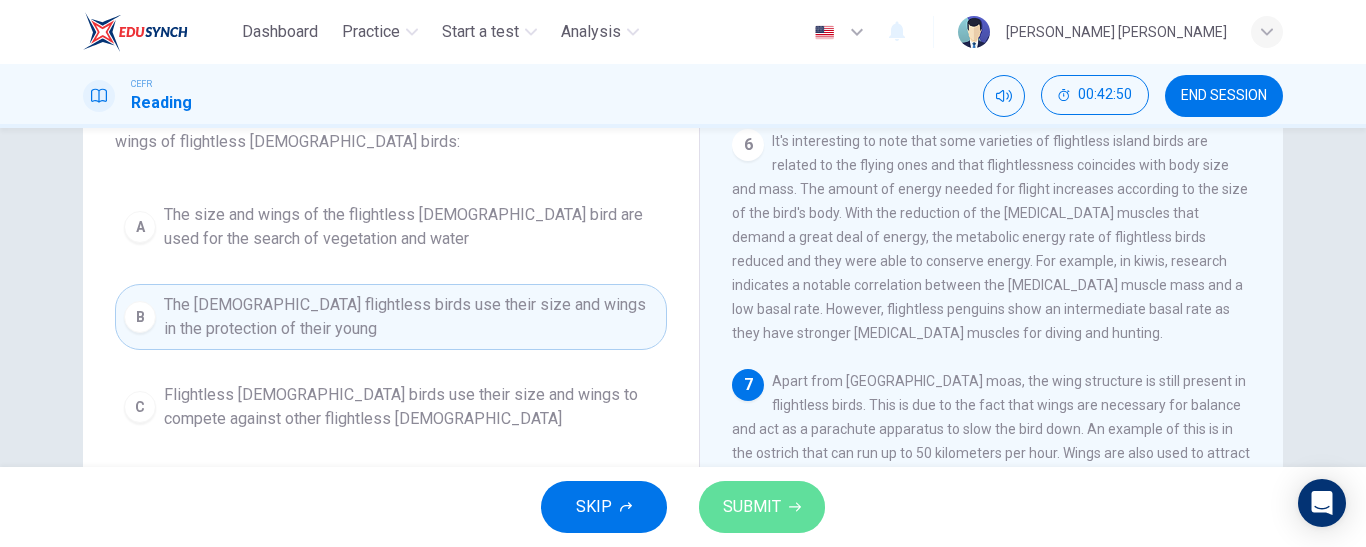 click on "SUBMIT" at bounding box center [752, 507] 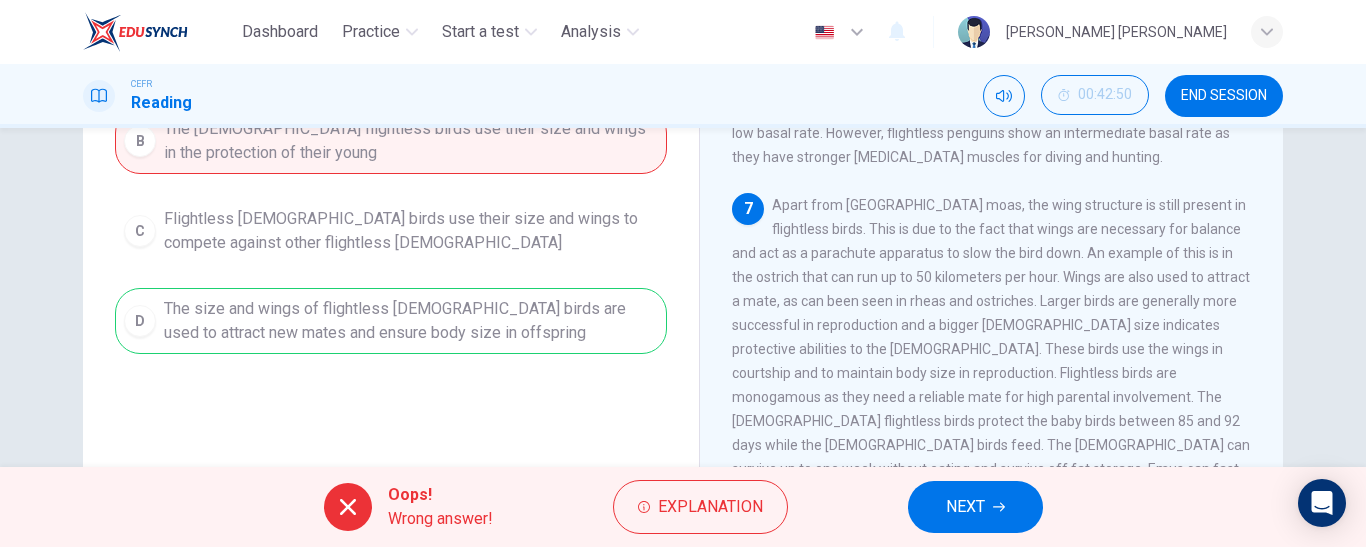 scroll, scrollTop: 335, scrollLeft: 0, axis: vertical 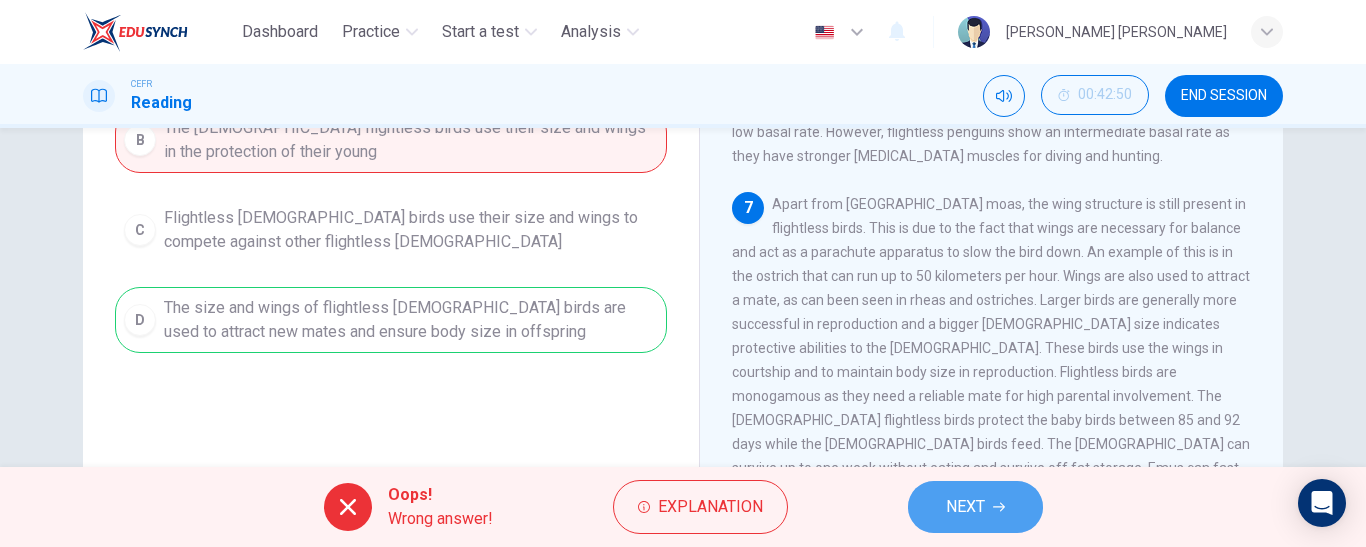 click on "NEXT" at bounding box center (965, 507) 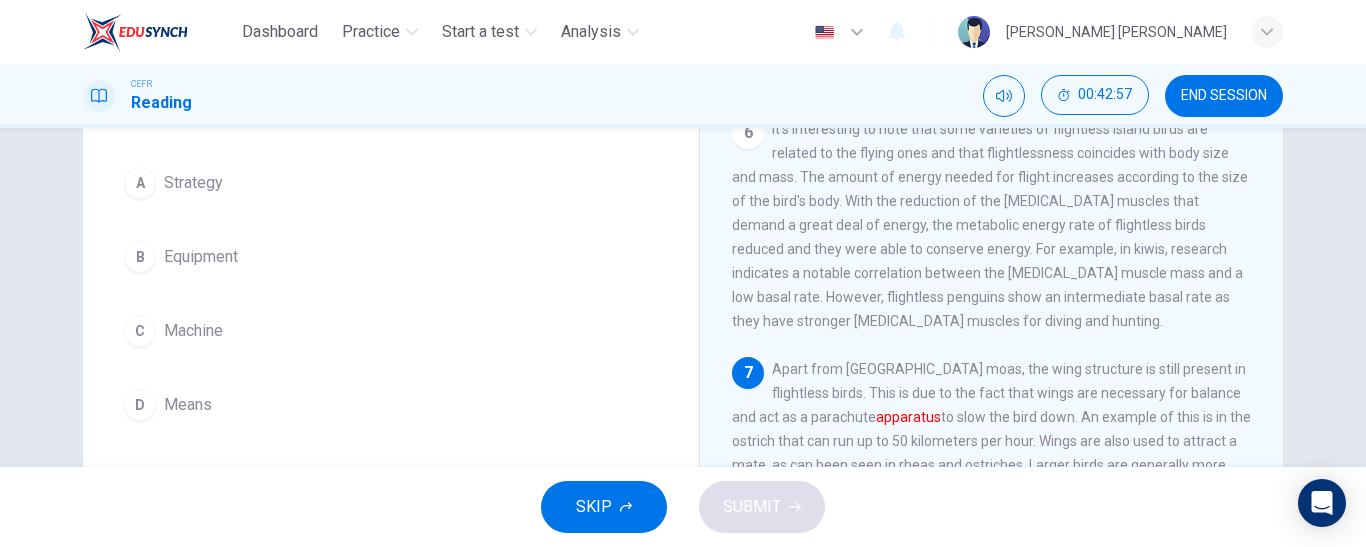 scroll, scrollTop: 169, scrollLeft: 0, axis: vertical 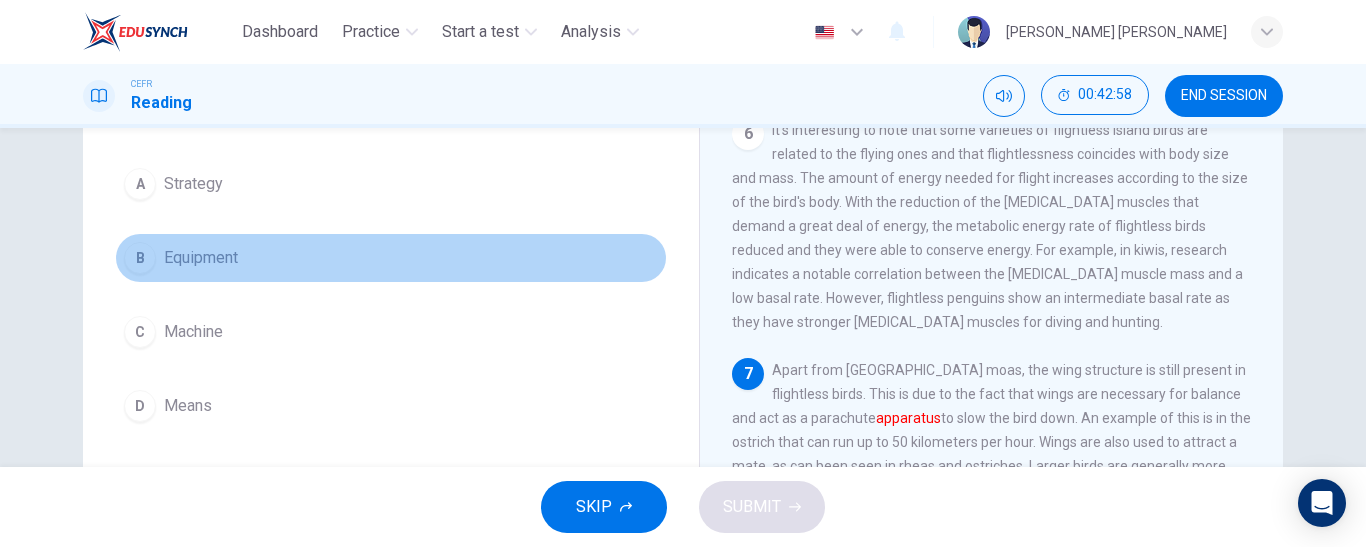 click on "B" at bounding box center (140, 258) 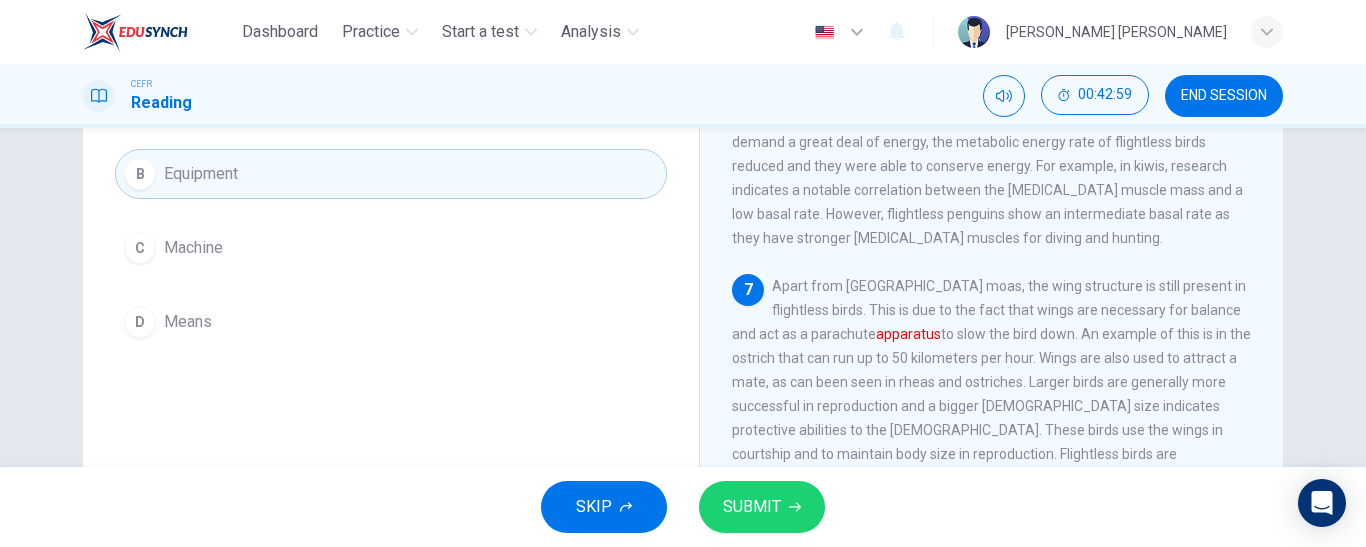 scroll, scrollTop: 254, scrollLeft: 0, axis: vertical 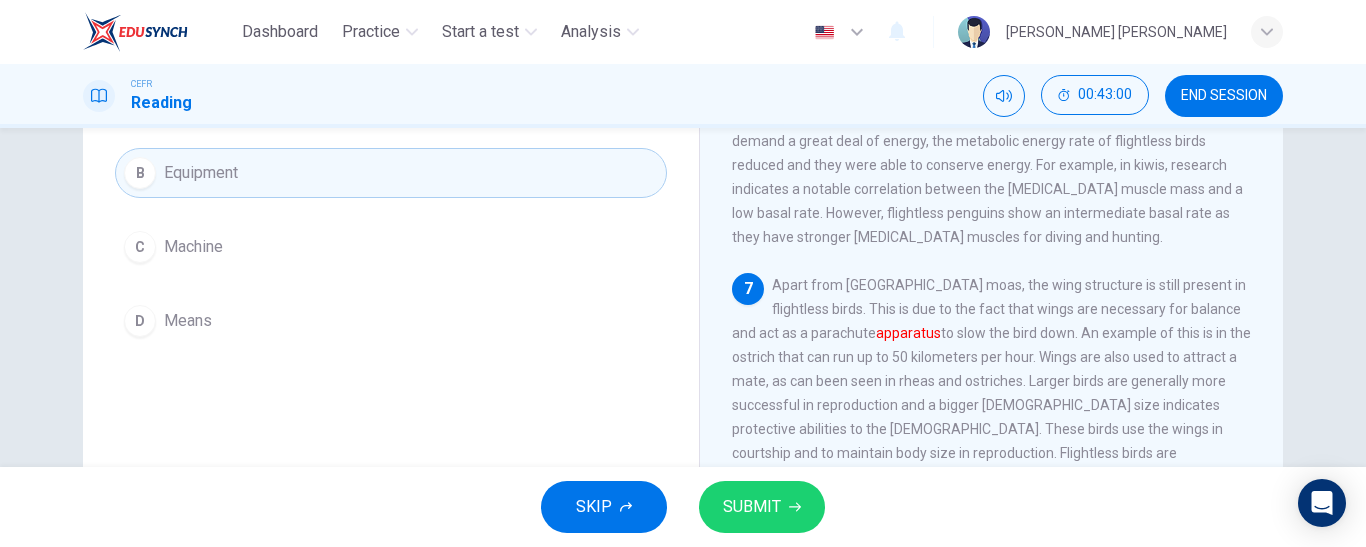 click on "SUBMIT" at bounding box center (752, 507) 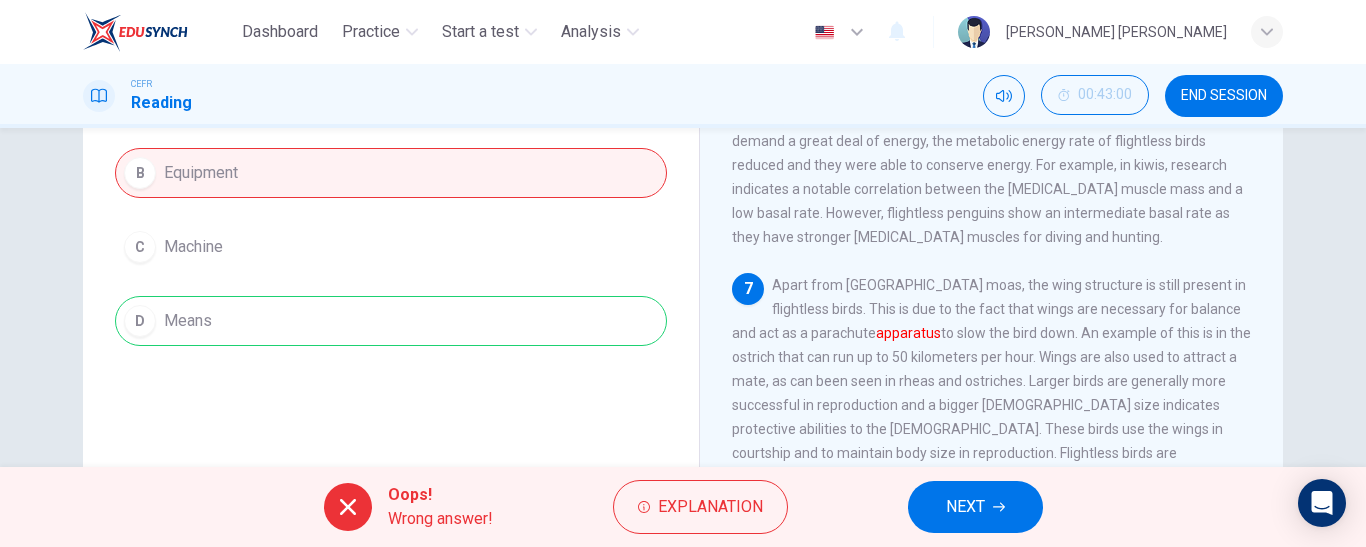 click on "A Strategy B Equipment C Machine D Means" at bounding box center [391, 210] 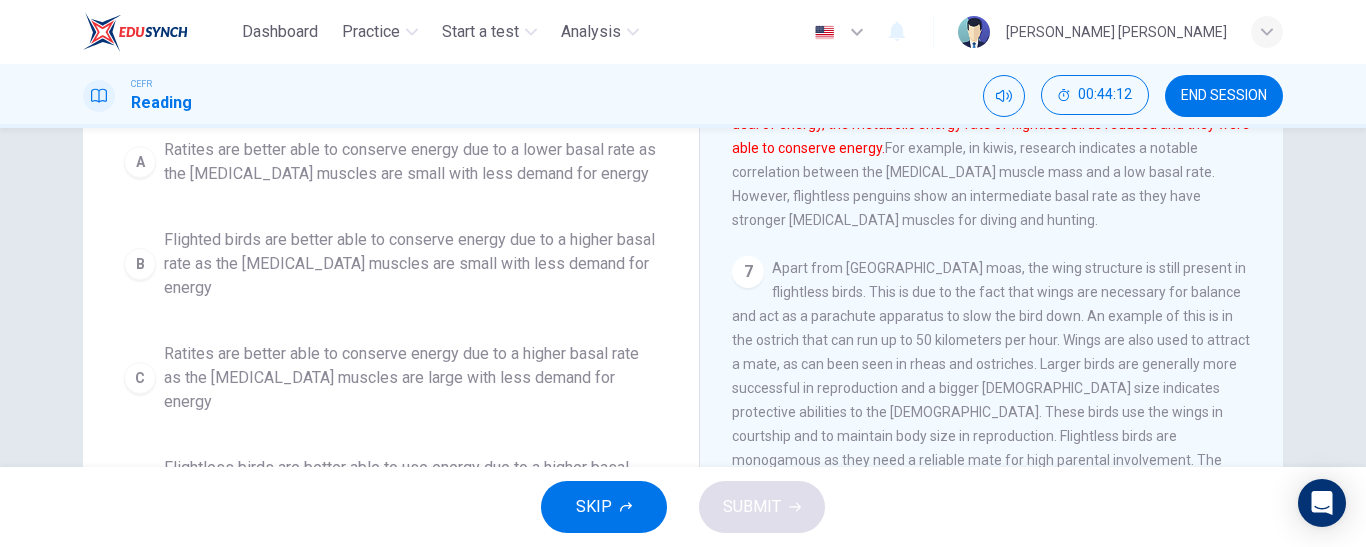 scroll, scrollTop: 275, scrollLeft: 0, axis: vertical 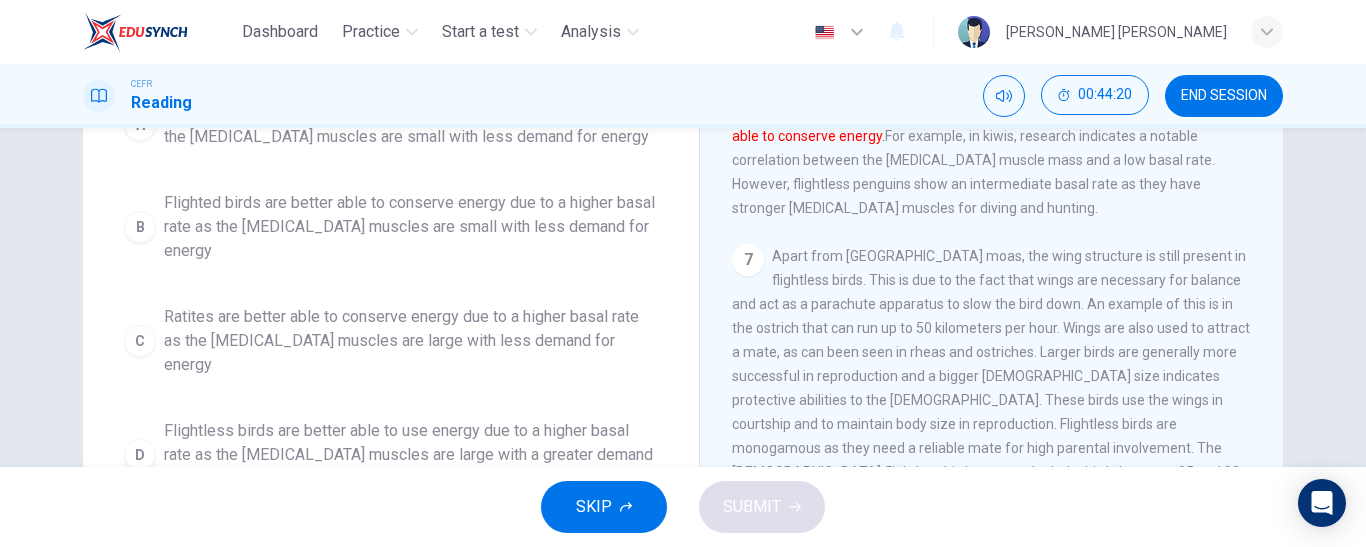 click on "D" at bounding box center (140, 455) 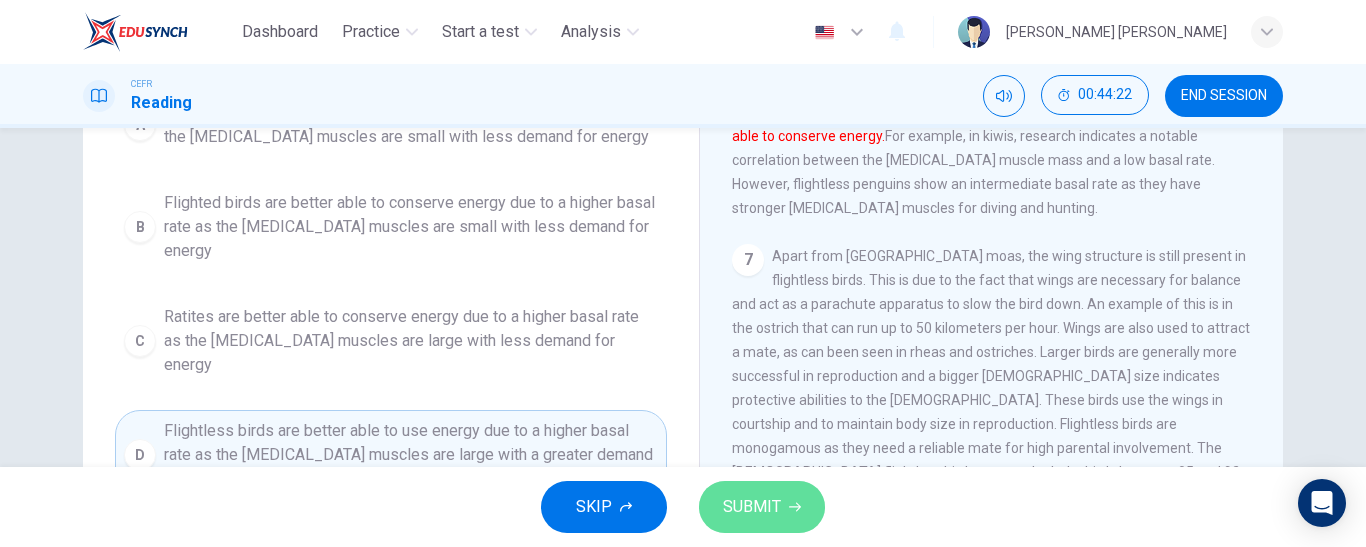 click on "SUBMIT" at bounding box center (762, 507) 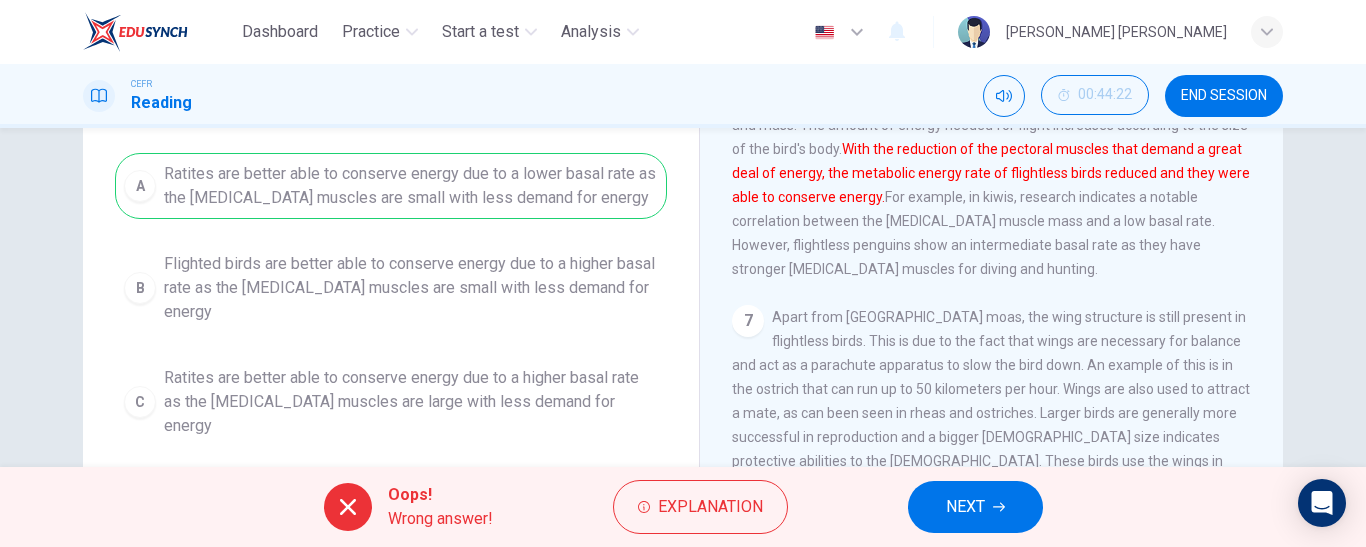 scroll, scrollTop: 238, scrollLeft: 0, axis: vertical 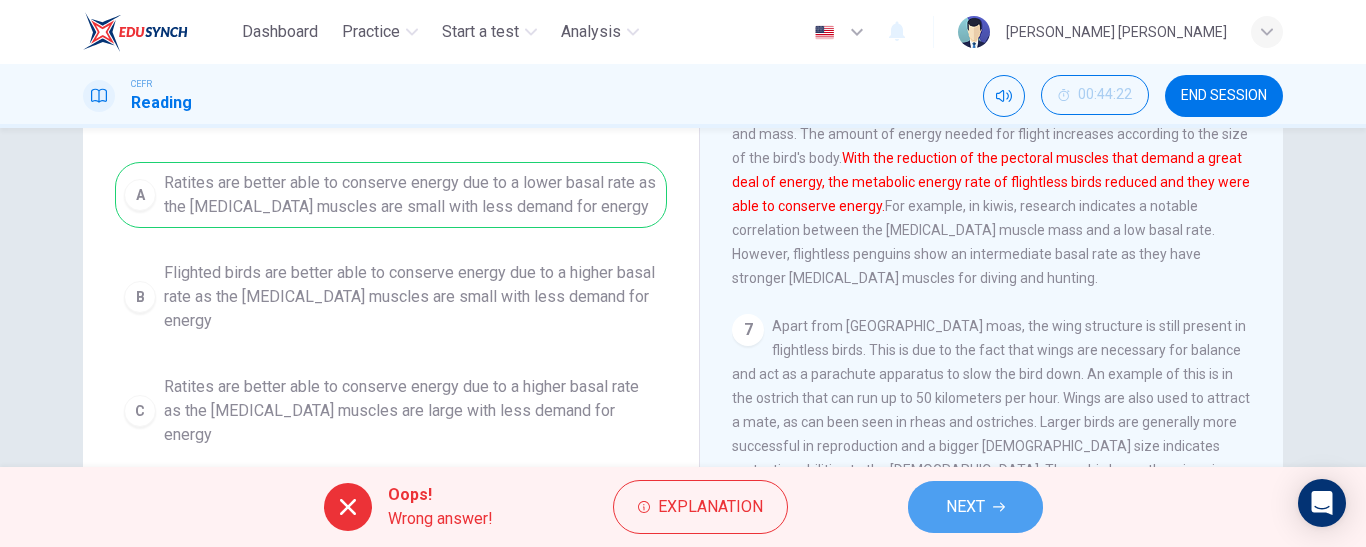 click on "NEXT" at bounding box center (975, 507) 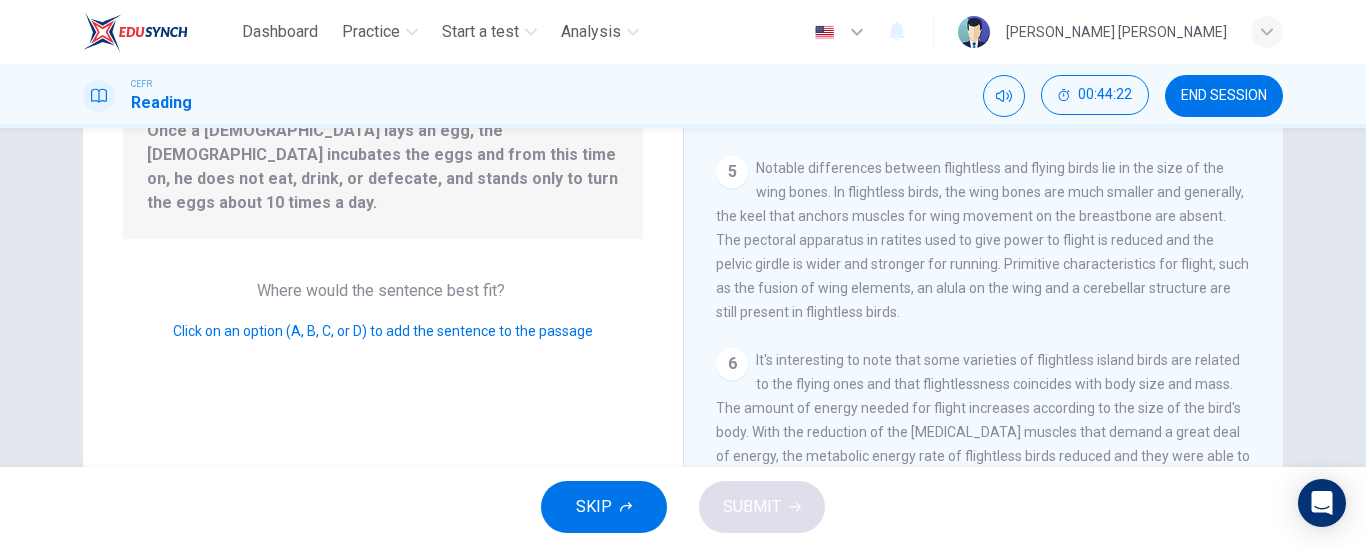scroll, scrollTop: 1039, scrollLeft: 0, axis: vertical 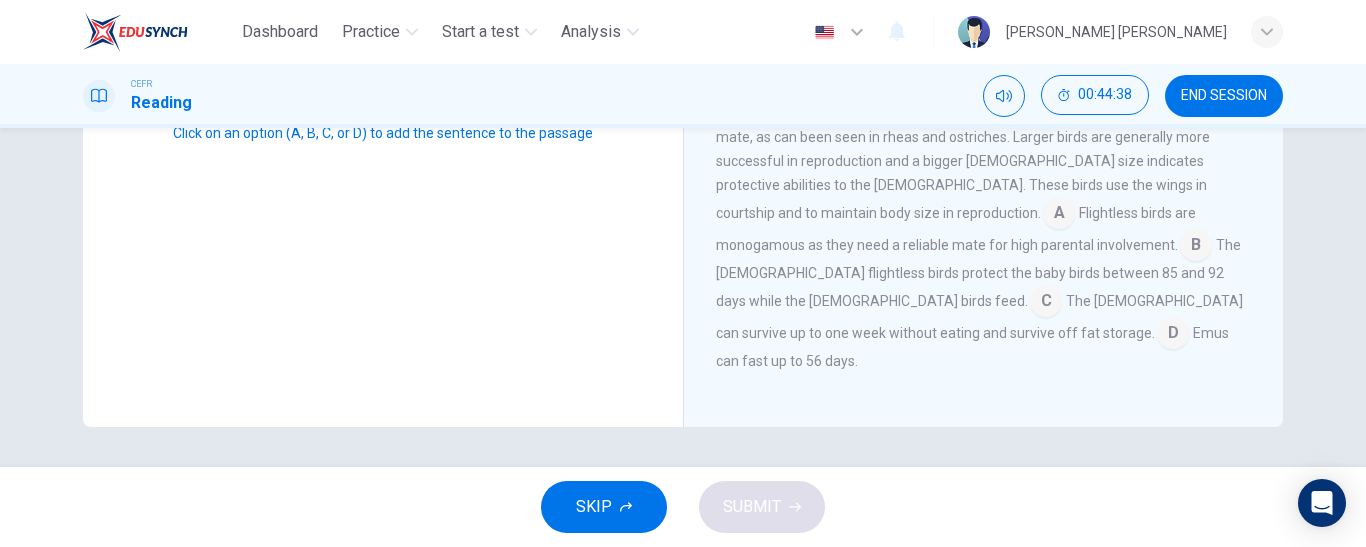 click at bounding box center (1059, 215) 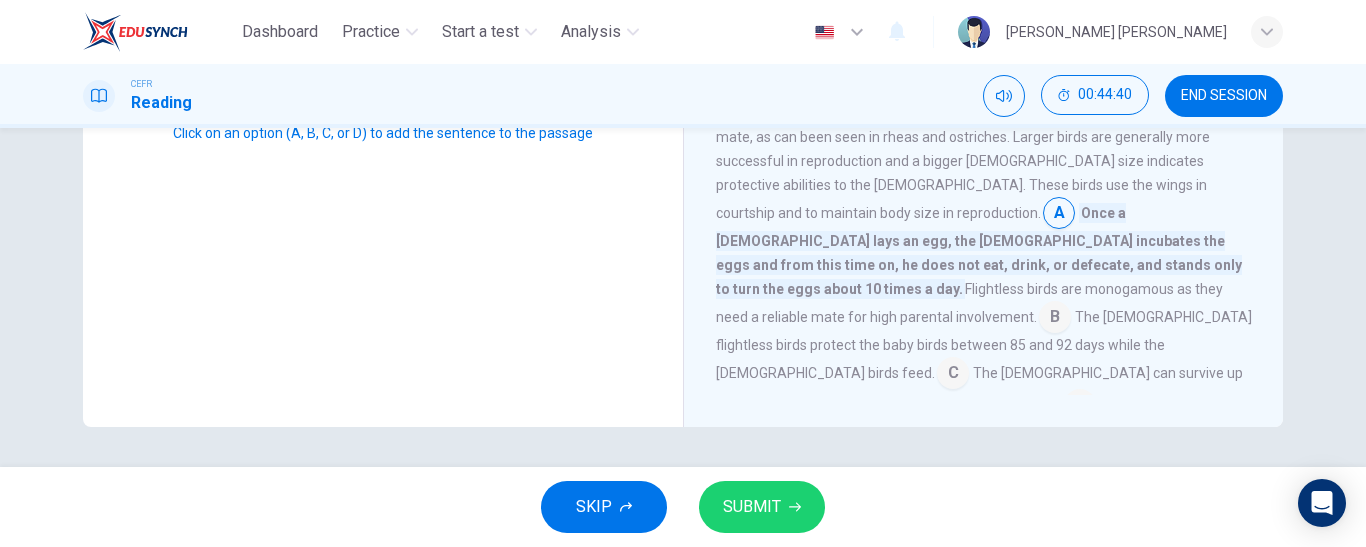 click at bounding box center [1055, 319] 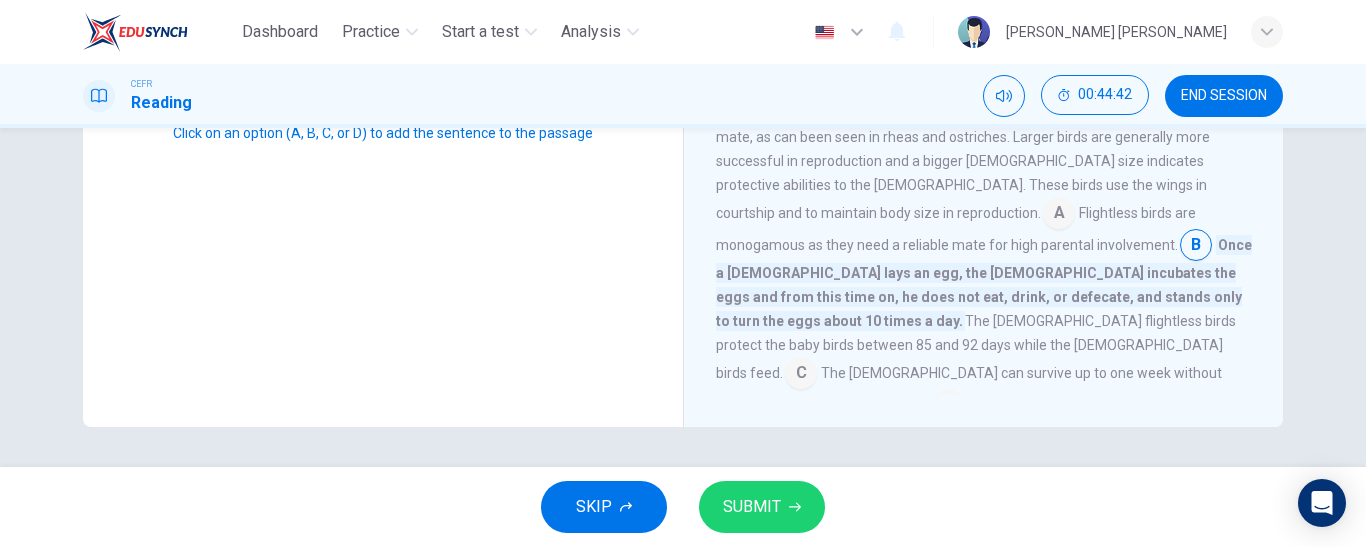 click at bounding box center [1059, 215] 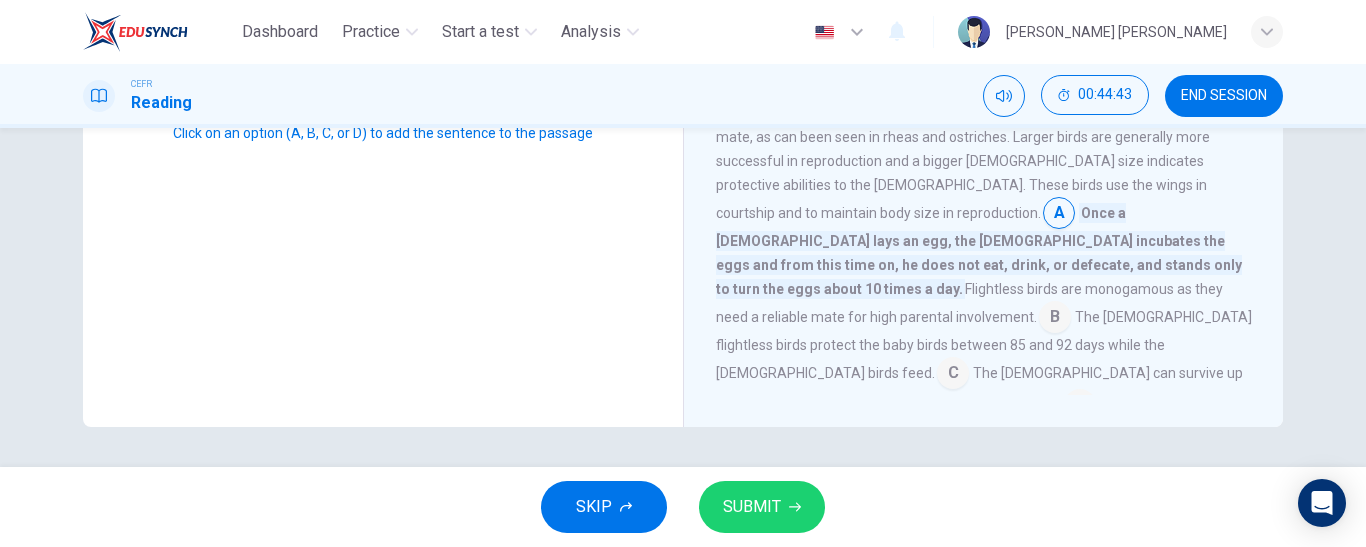 click at bounding box center (1059, 215) 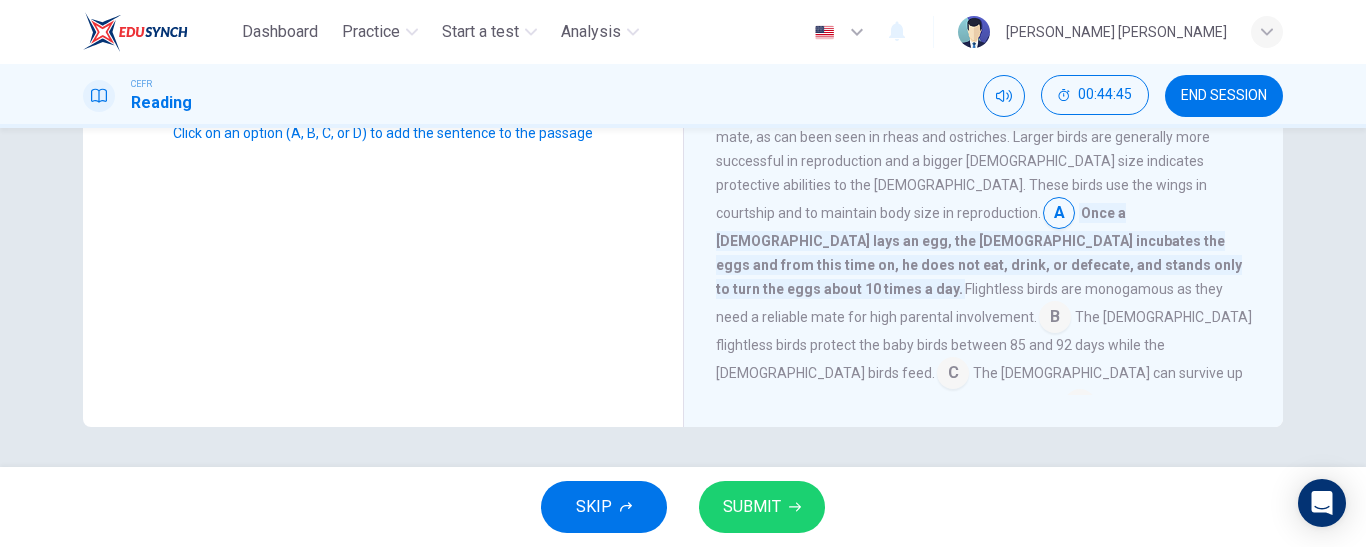 click at bounding box center (1055, 319) 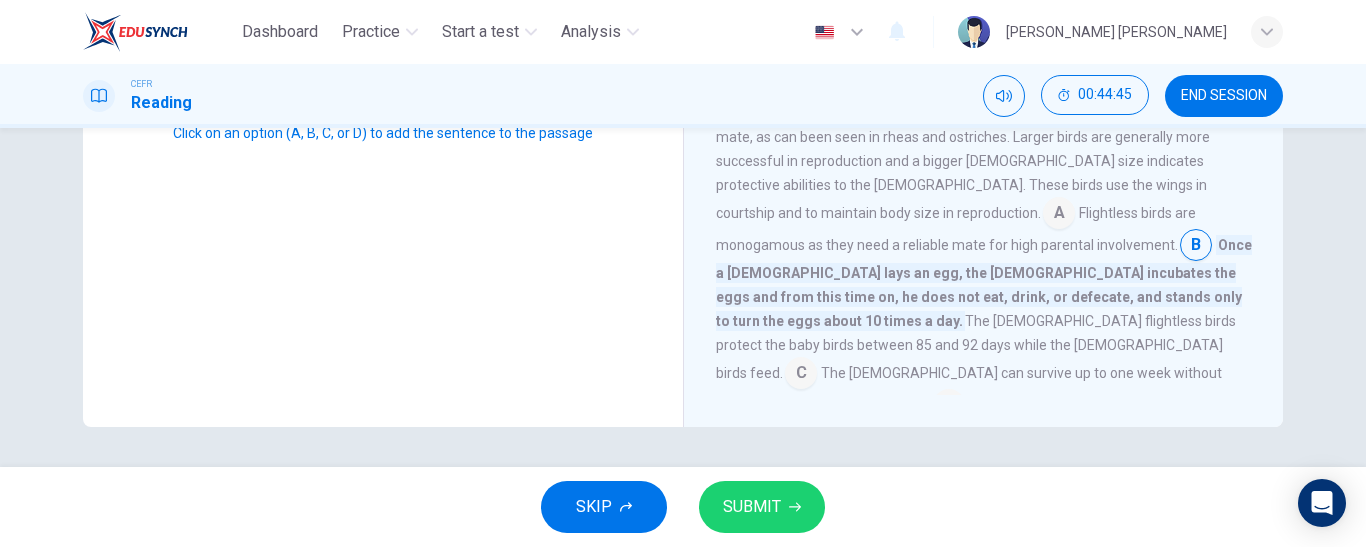 scroll, scrollTop: 1100, scrollLeft: 0, axis: vertical 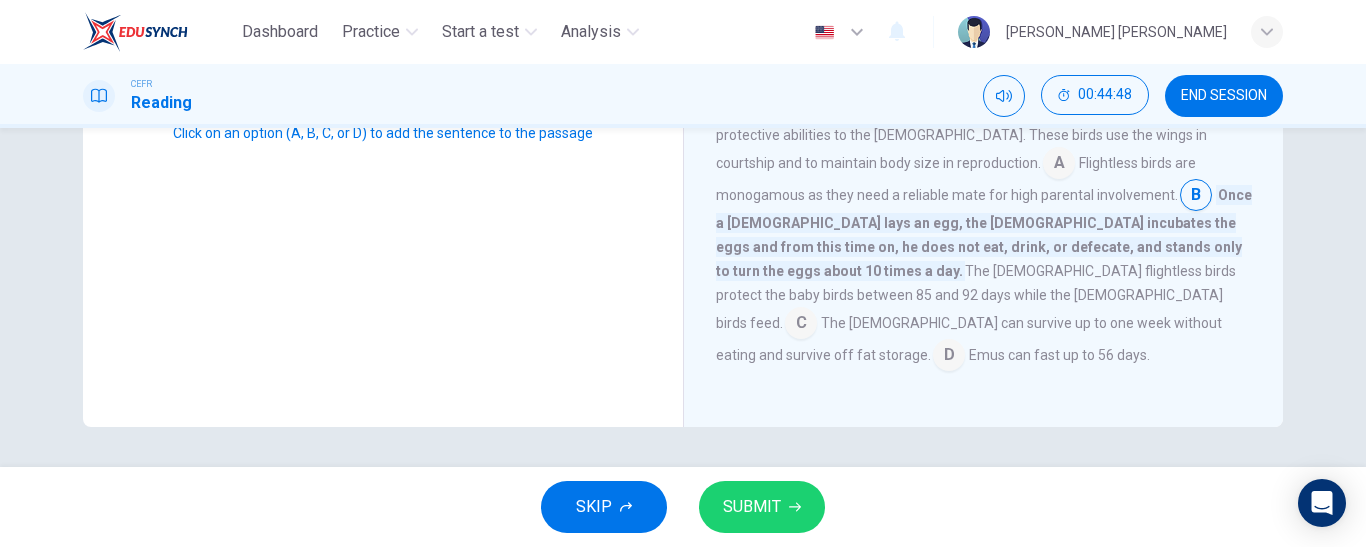click at bounding box center (801, 325) 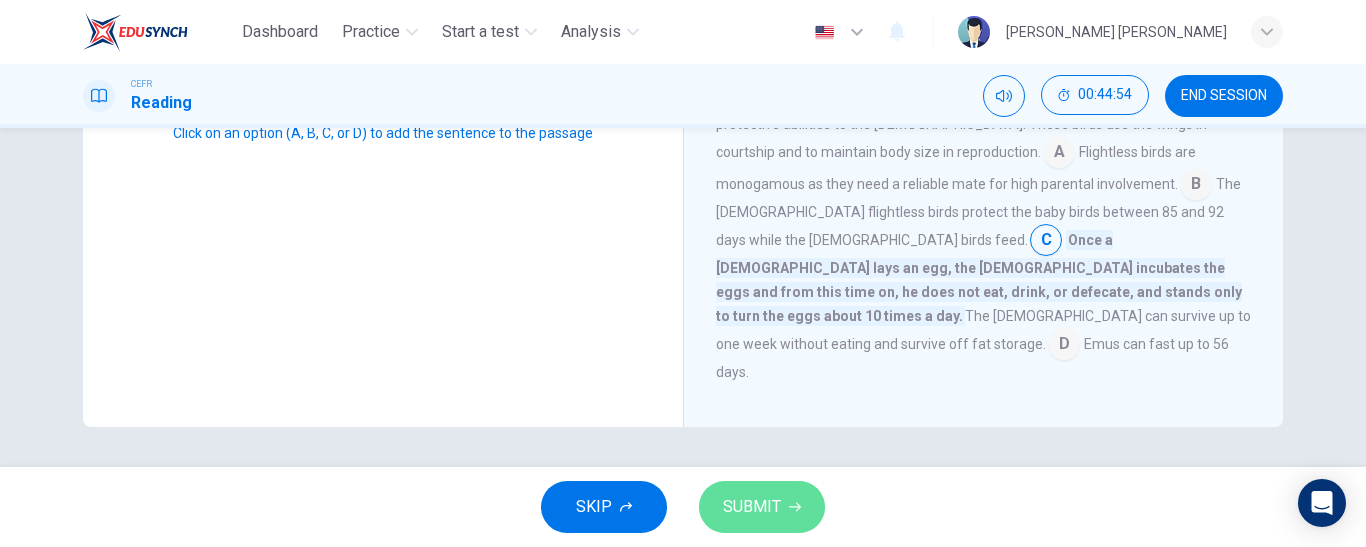 click on "SUBMIT" at bounding box center (762, 507) 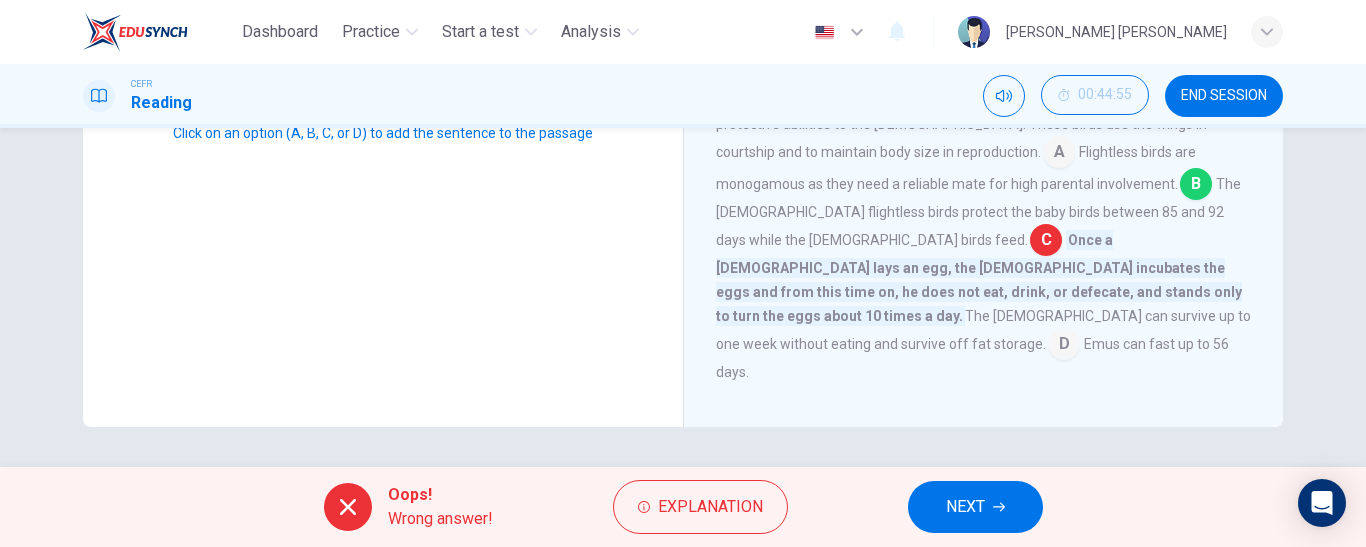click at bounding box center [1196, 186] 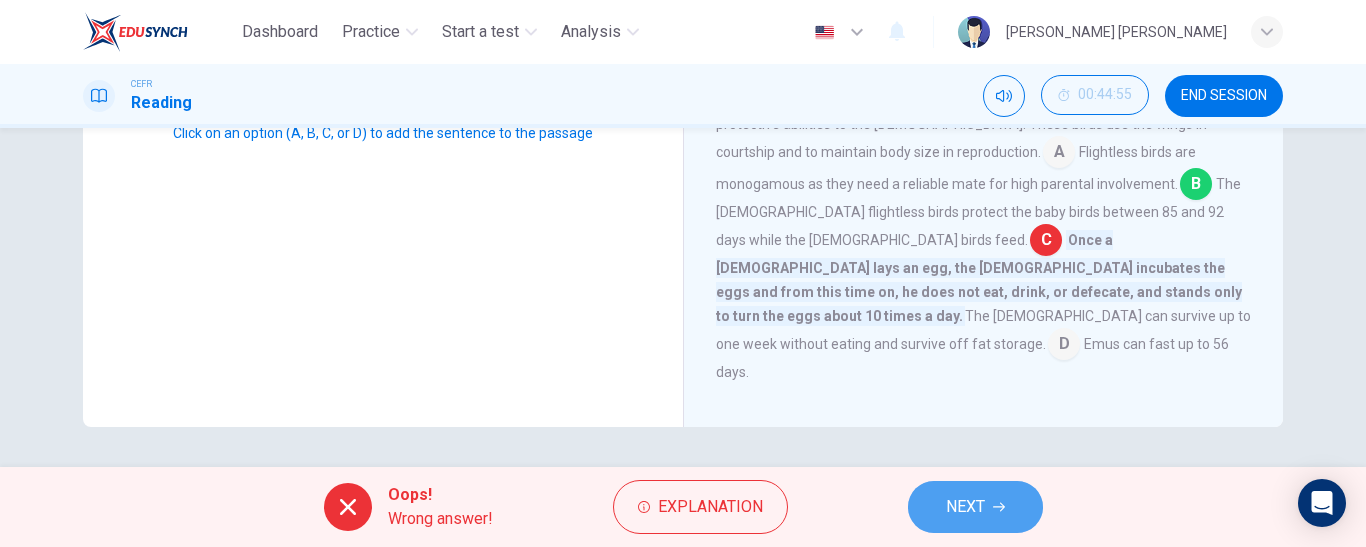 click on "NEXT" at bounding box center [965, 507] 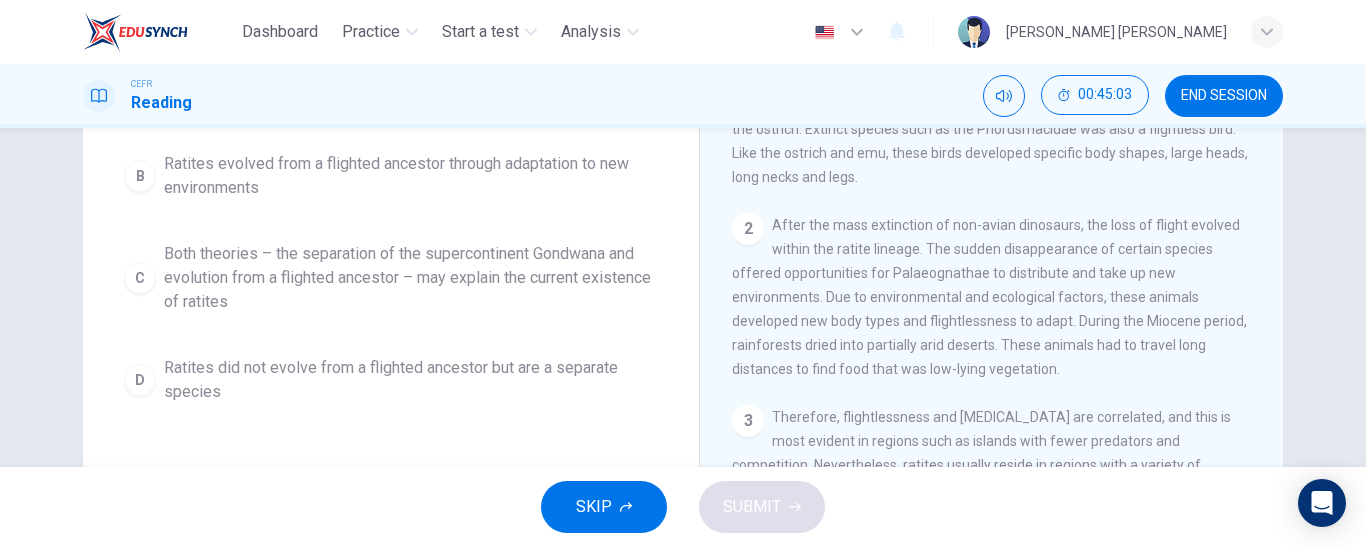 scroll, scrollTop: 284, scrollLeft: 0, axis: vertical 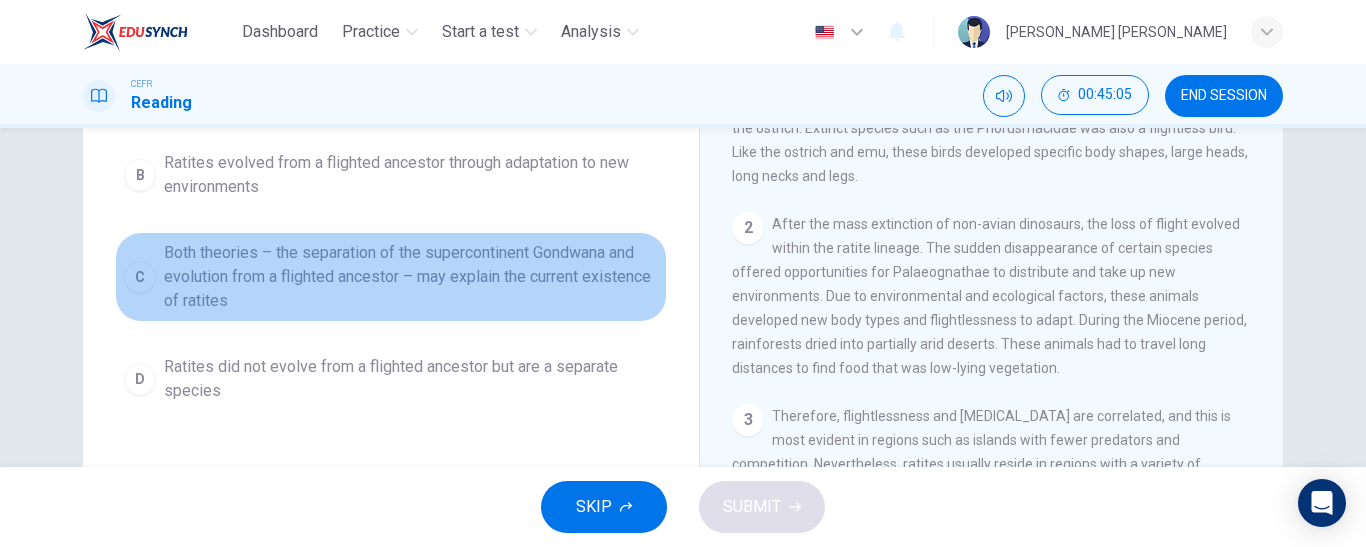 click on "Both theories – the separation of the supercontinent Gondwana and evolution from a flighted ancestor – may explain the current existence of ratites" at bounding box center (411, 277) 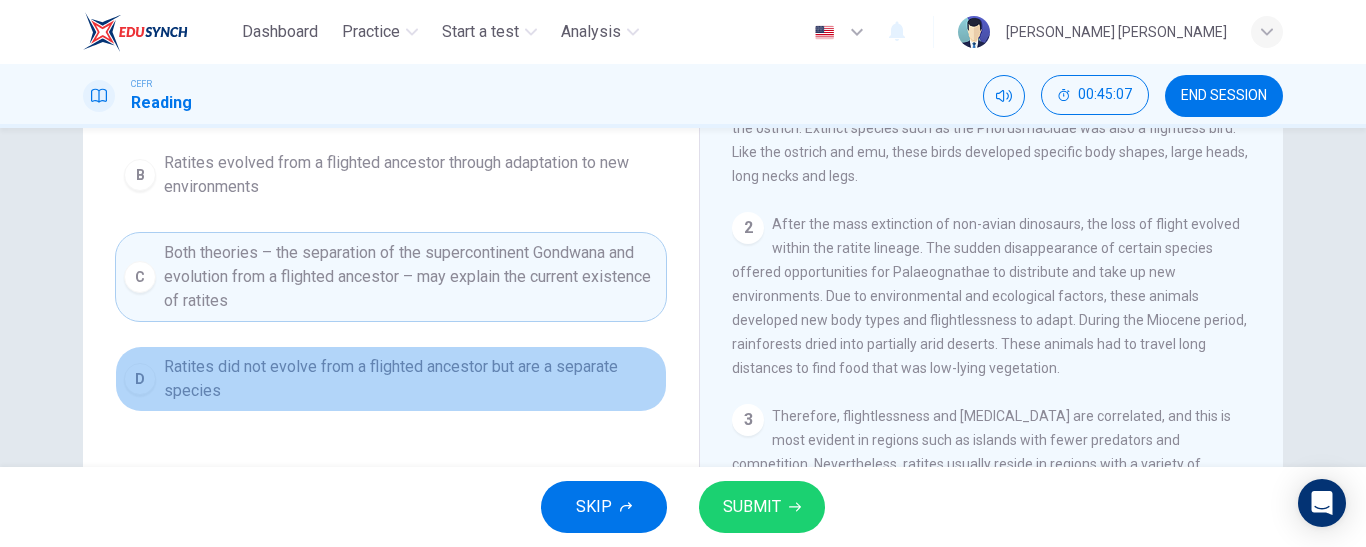 click on "Ratites did not evolve from a flighted ancestor but are a separate species" at bounding box center (411, 379) 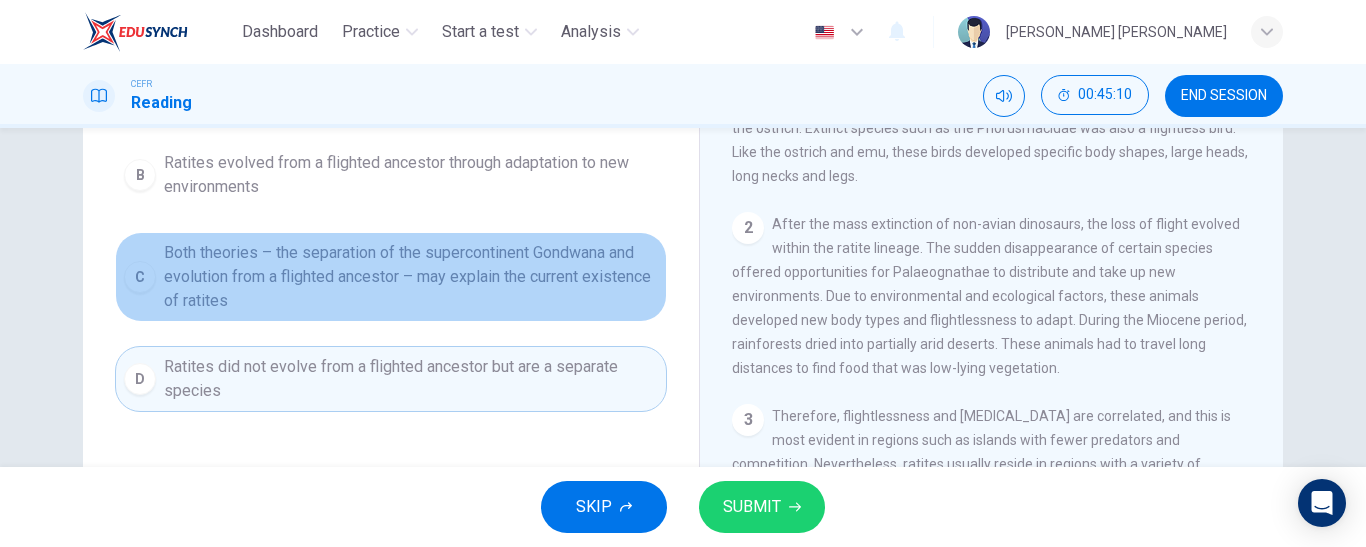 click on "Both theories – the separation of the supercontinent Gondwana and evolution from a flighted ancestor – may explain the current existence of ratites" at bounding box center (411, 277) 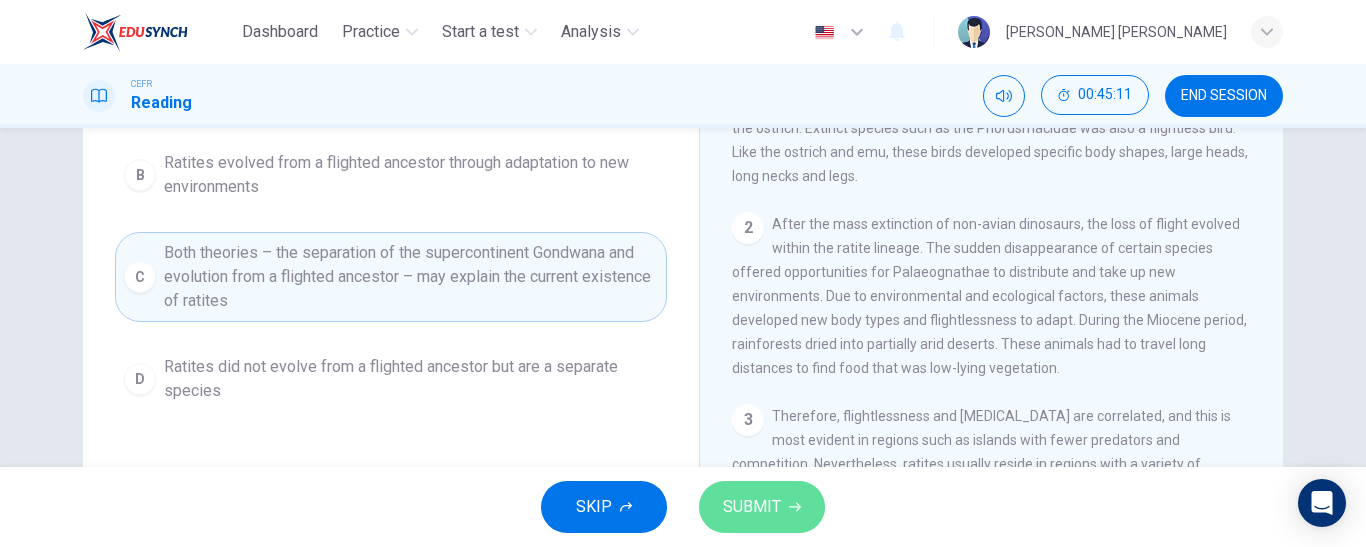 click on "SUBMIT" at bounding box center (762, 507) 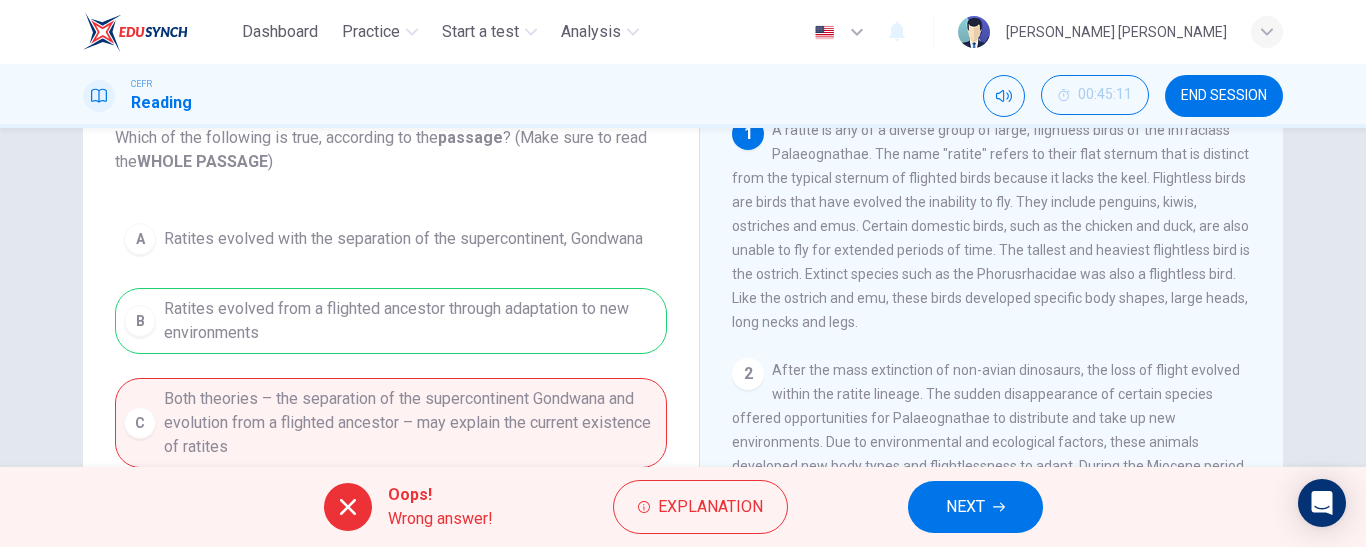scroll, scrollTop: 135, scrollLeft: 0, axis: vertical 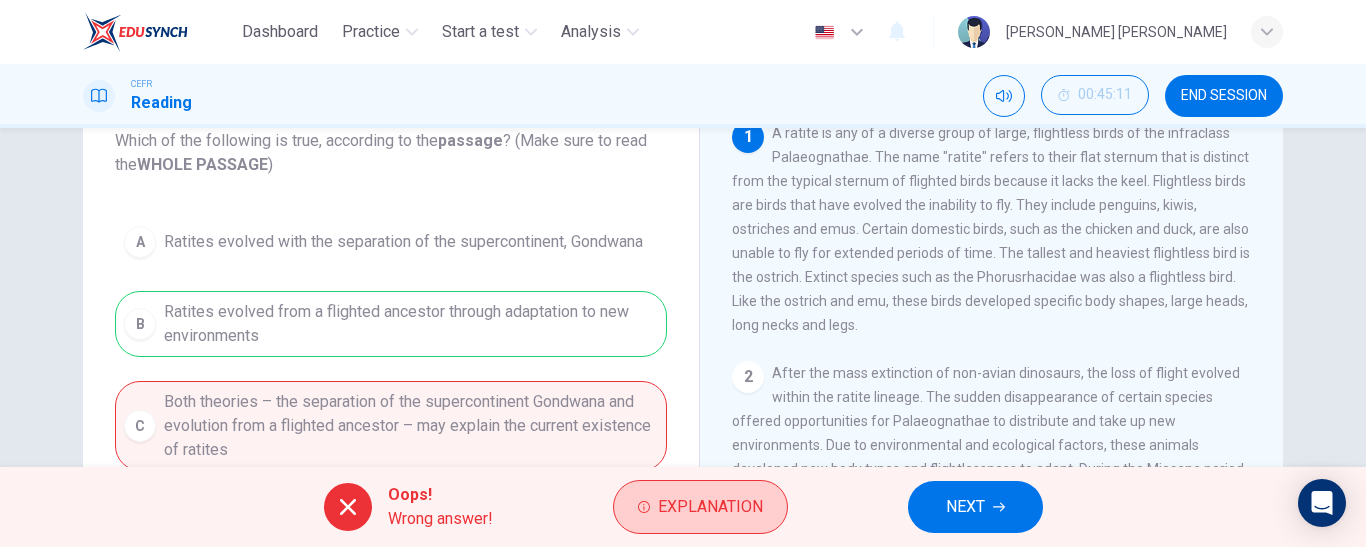 click on "Explanation" at bounding box center [710, 507] 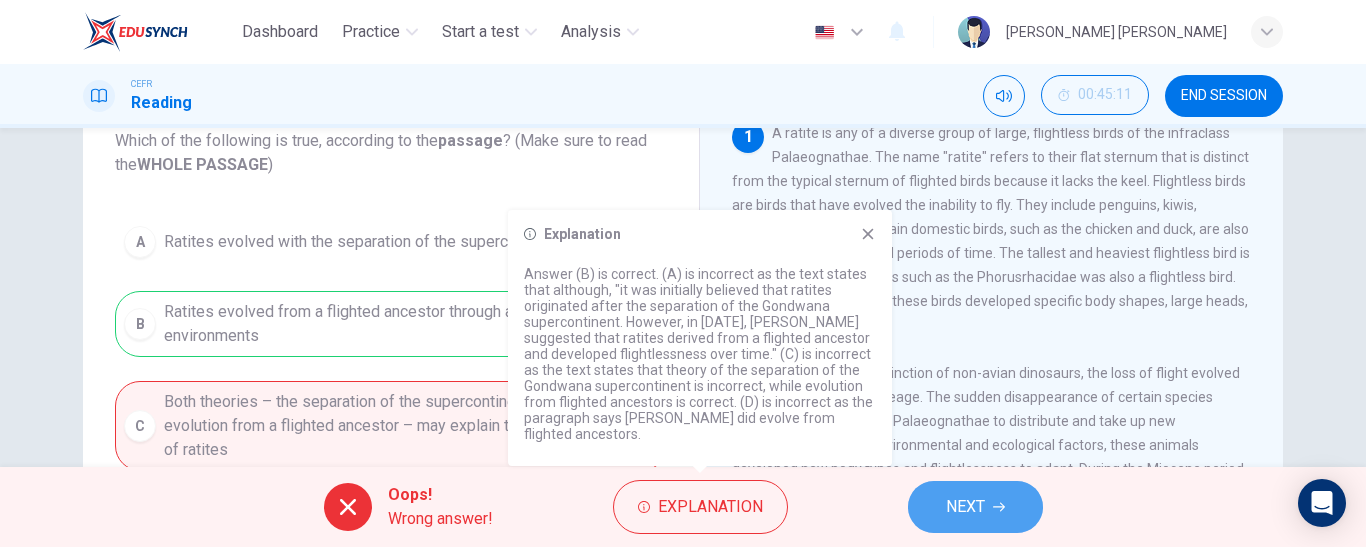 click on "NEXT" at bounding box center (975, 507) 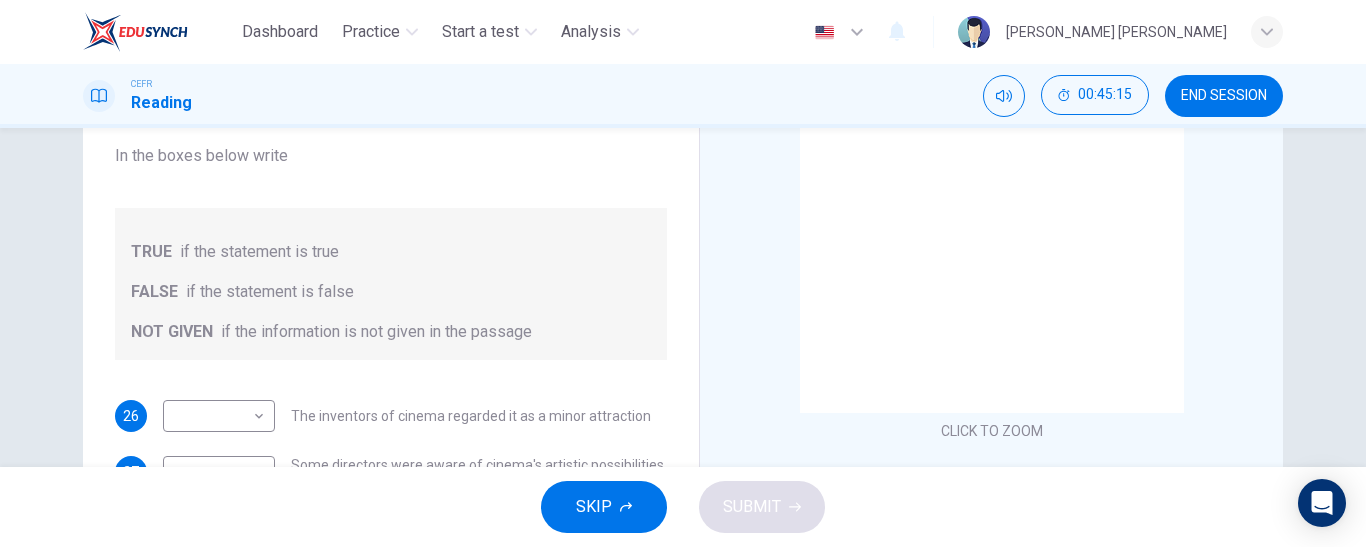 scroll, scrollTop: 191, scrollLeft: 0, axis: vertical 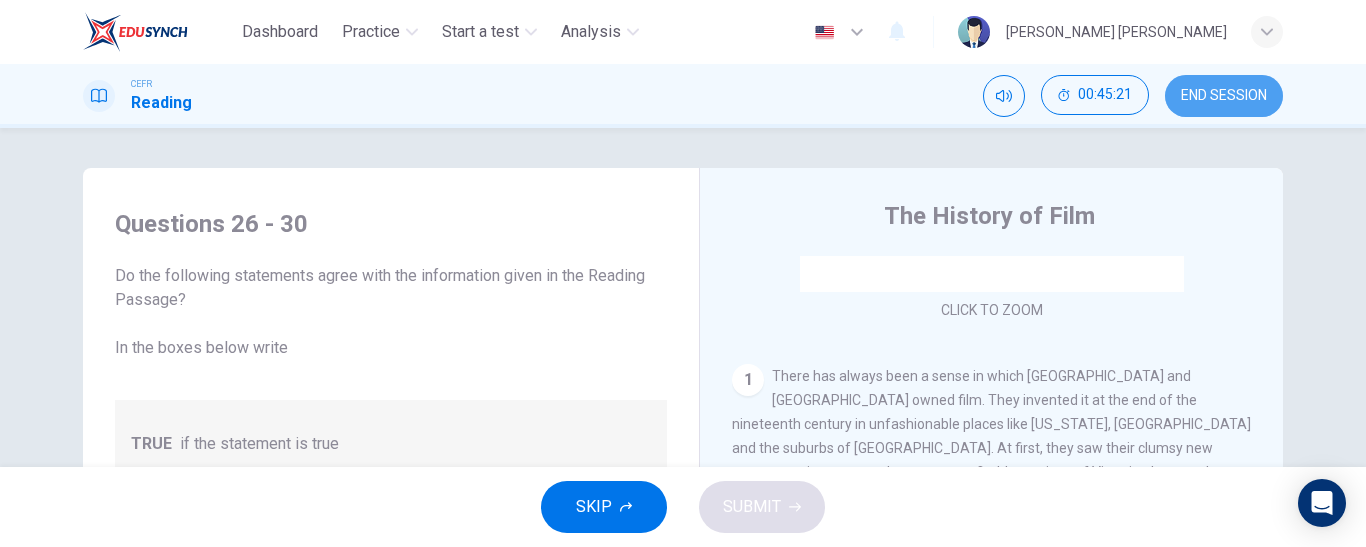 click on "END SESSION" at bounding box center (1224, 96) 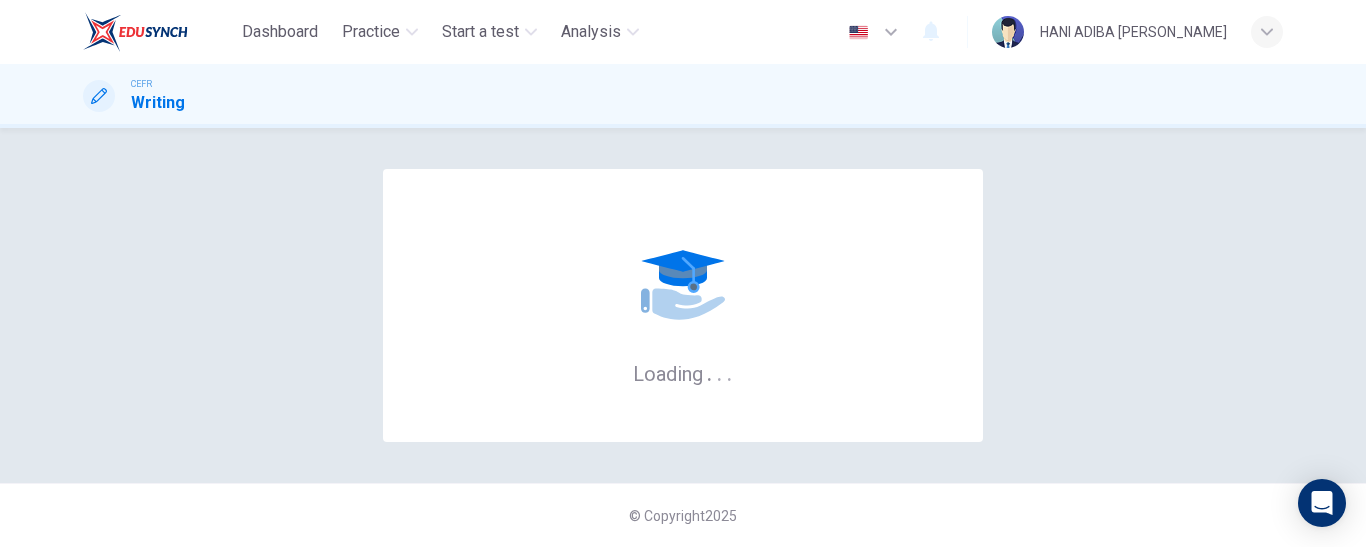 scroll, scrollTop: 0, scrollLeft: 0, axis: both 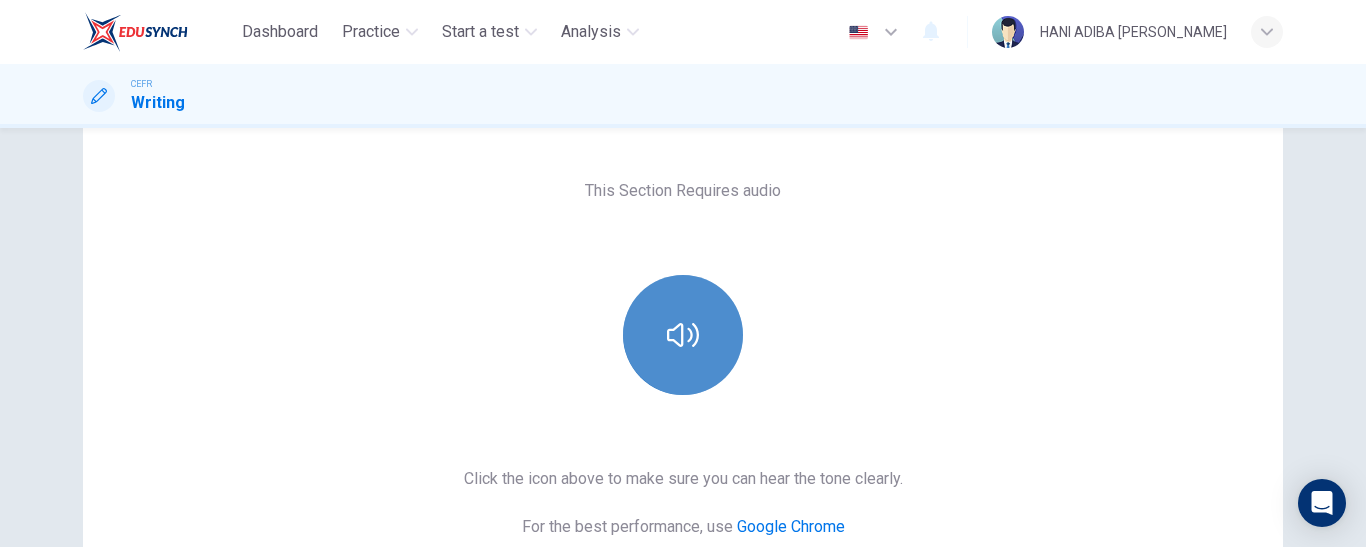 click 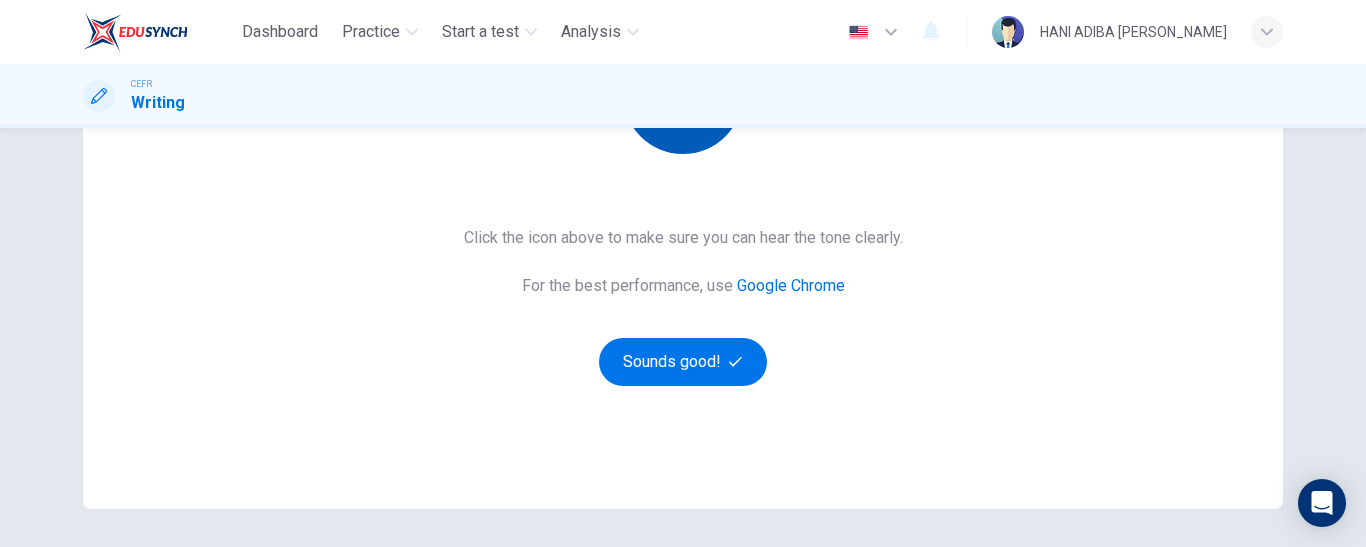 scroll, scrollTop: 420, scrollLeft: 0, axis: vertical 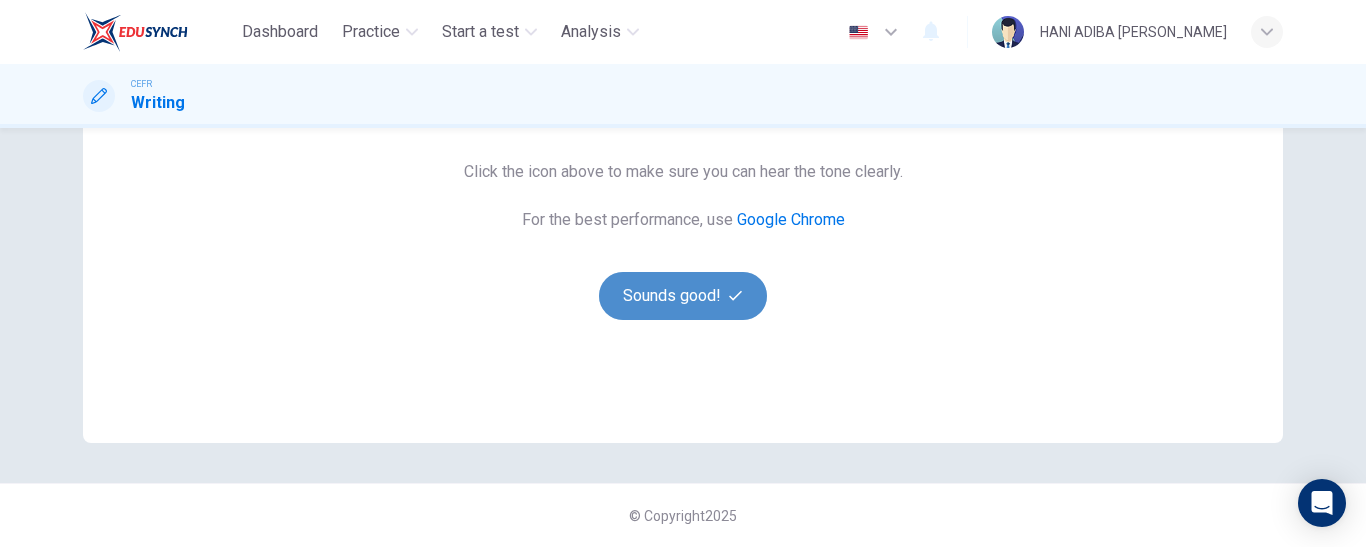 click on "Sounds good!" at bounding box center [683, 296] 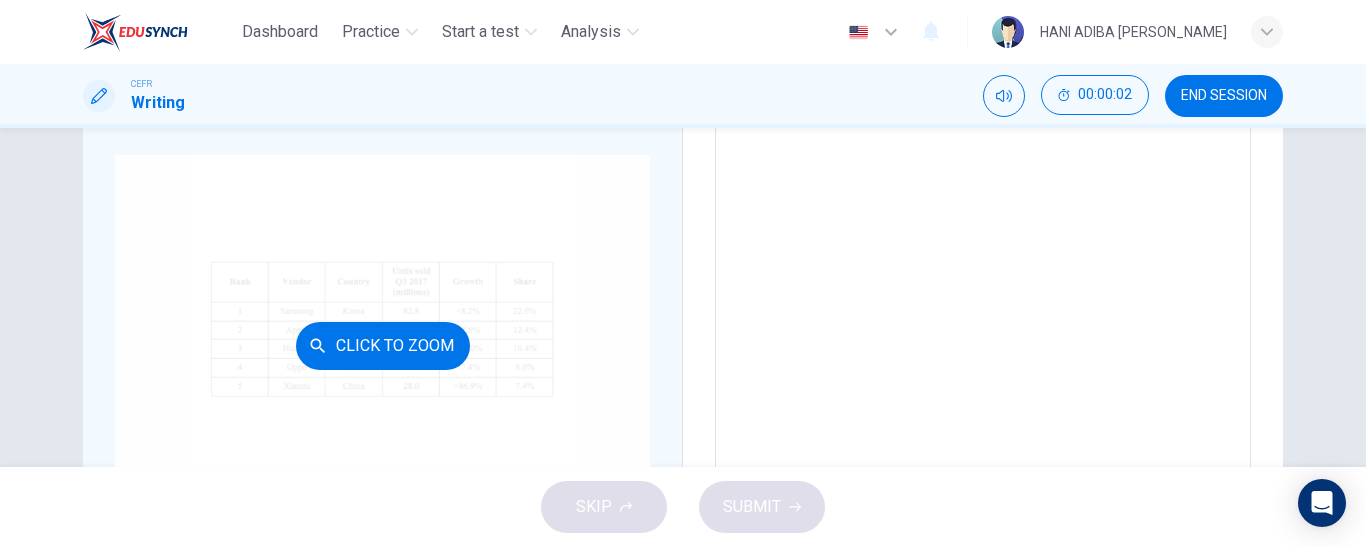 scroll, scrollTop: 324, scrollLeft: 0, axis: vertical 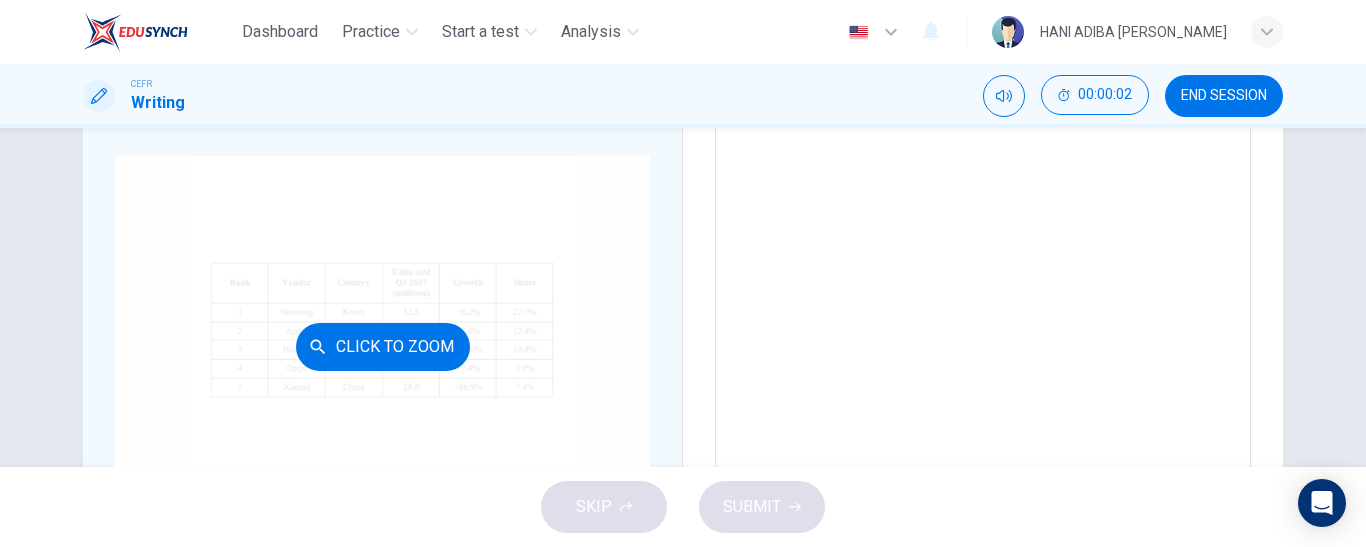 click on "Click to Zoom" at bounding box center (382, 346) 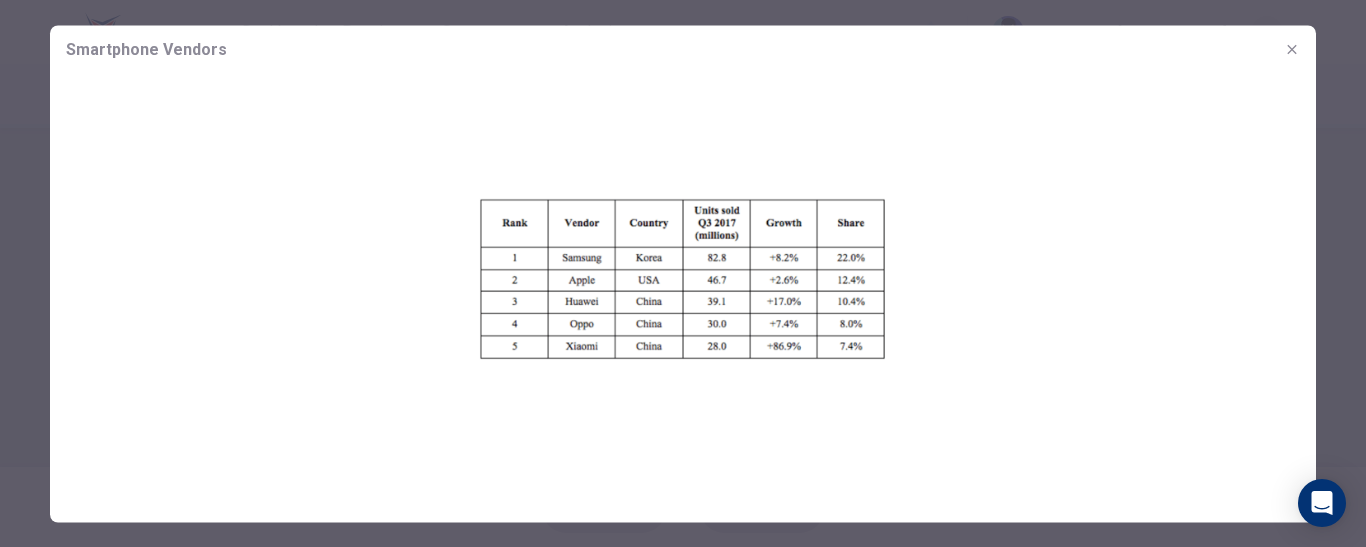 click at bounding box center (683, 273) 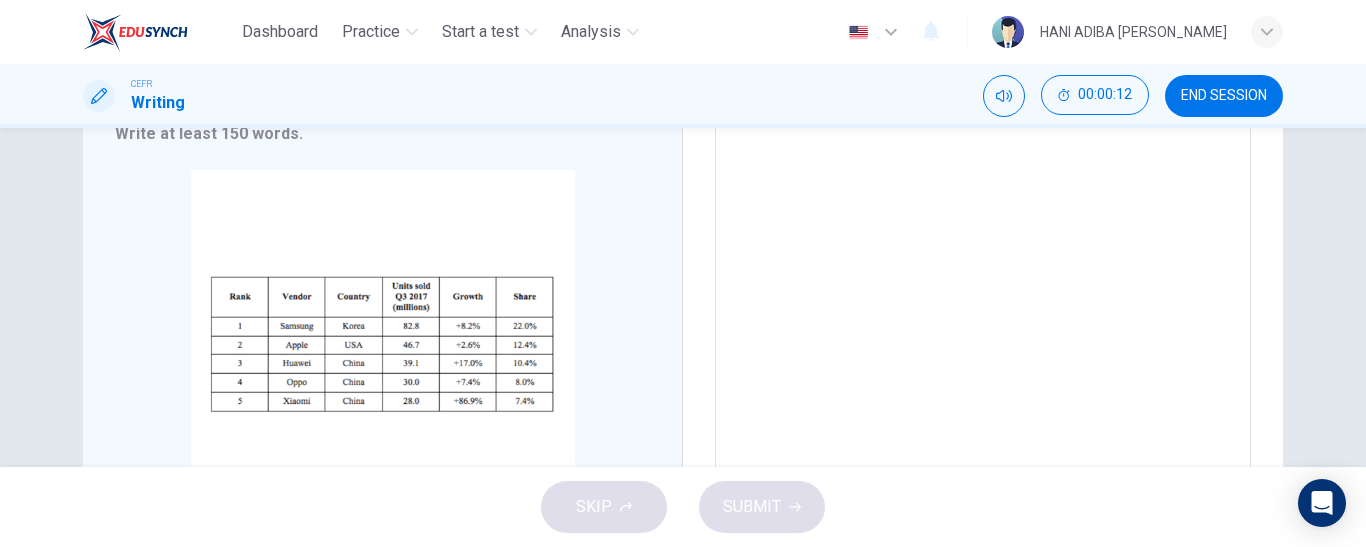 scroll, scrollTop: 310, scrollLeft: 0, axis: vertical 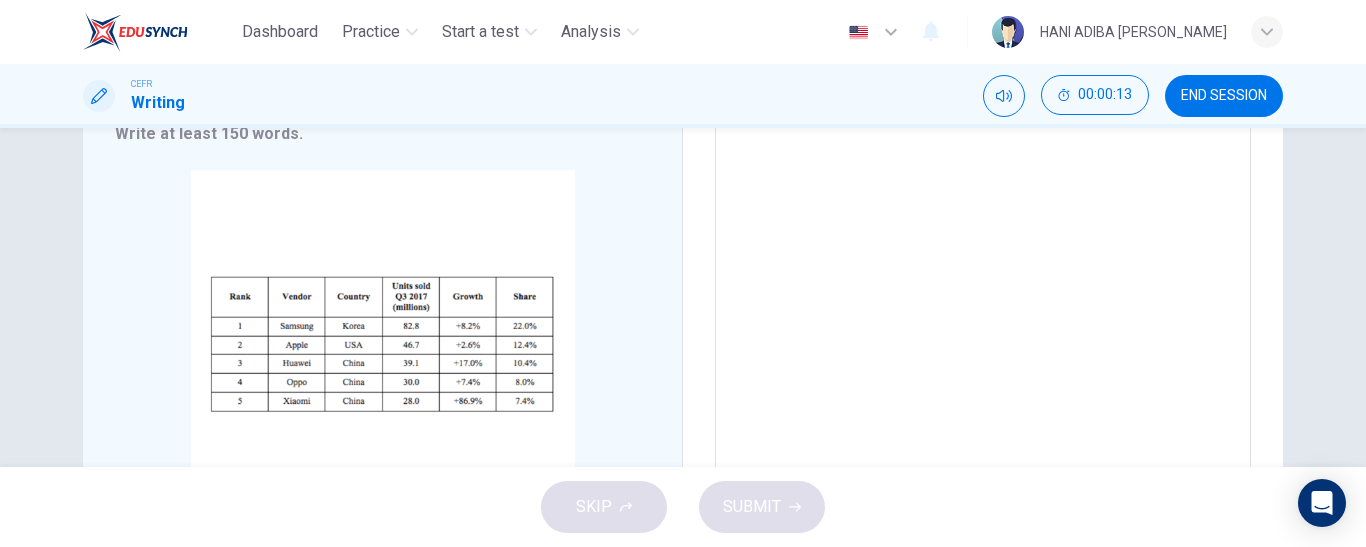 click on "Writing Task 1 You should spend about 20 minutes on this task. The table below shows the top five smartphone vendors (sellers) around the world in the third quarter of 2017. Summarise the information by selecting and reporting the main features, and make comparisons where relevant. Write at least 150 words. CLICK TO ZOOM Click to Zoom" at bounding box center (383, 224) 